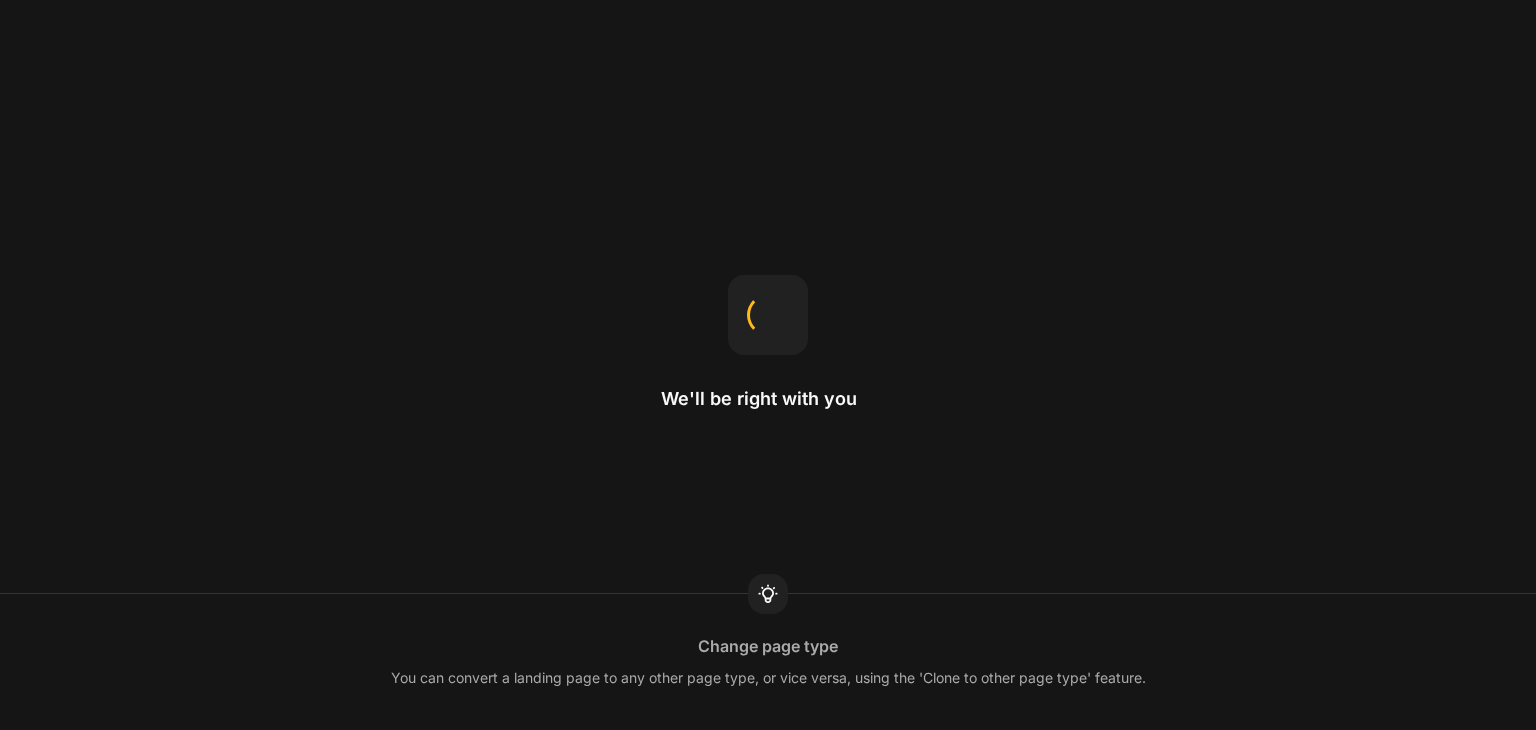 scroll, scrollTop: 0, scrollLeft: 0, axis: both 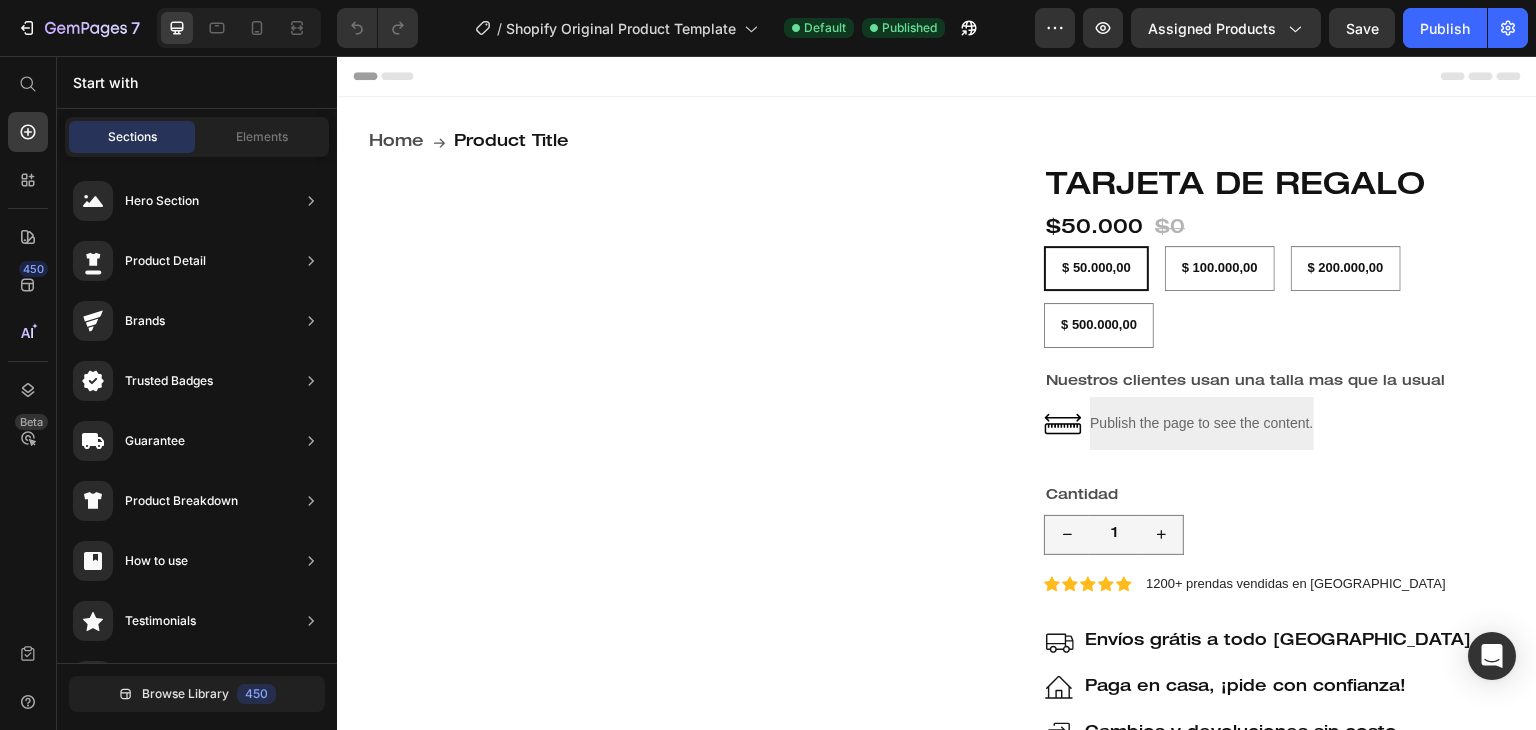 radio on "false" 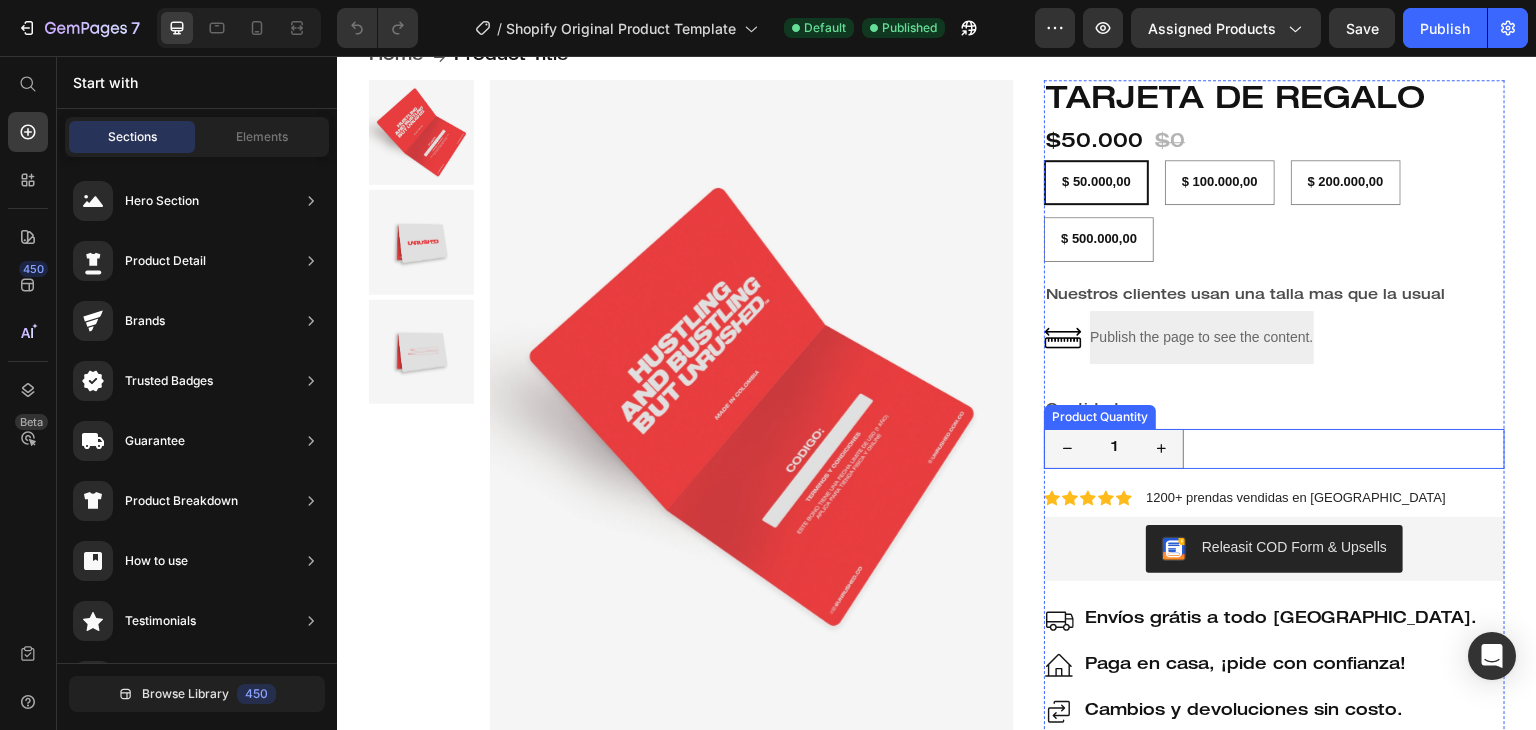 scroll, scrollTop: 0, scrollLeft: 0, axis: both 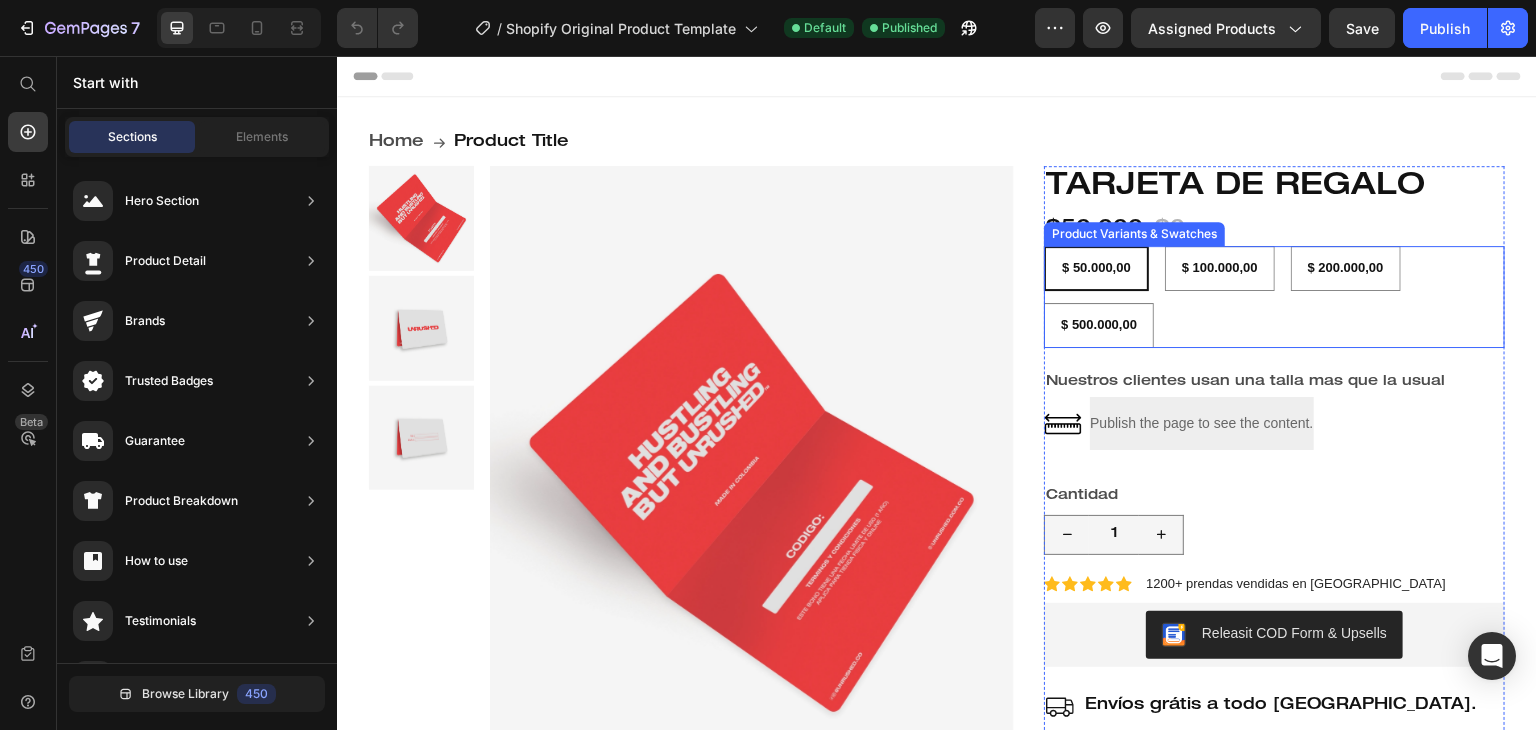 click on "$ 50.000,00 $ 50.000,00 $ 50.000,00 $ 100.000,00 $ 100.000,00 $ 100.000,00 $ 200.000,00 $ 200.000,00 $ 200.000,00 $ 500.000,00 $ 500.000,00 $ 500.000,00" at bounding box center (1274, 297) 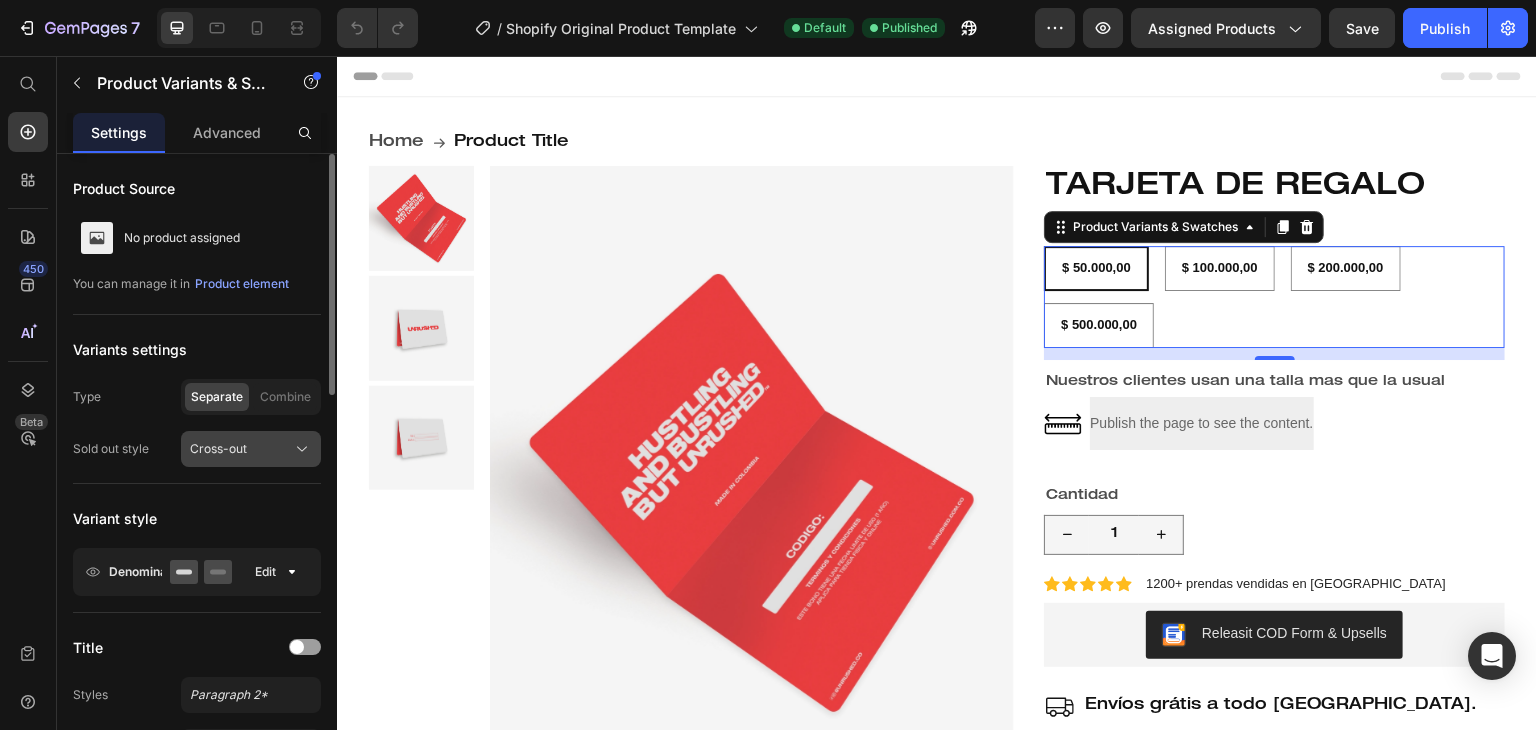 click on "Cross-out" at bounding box center (251, 449) 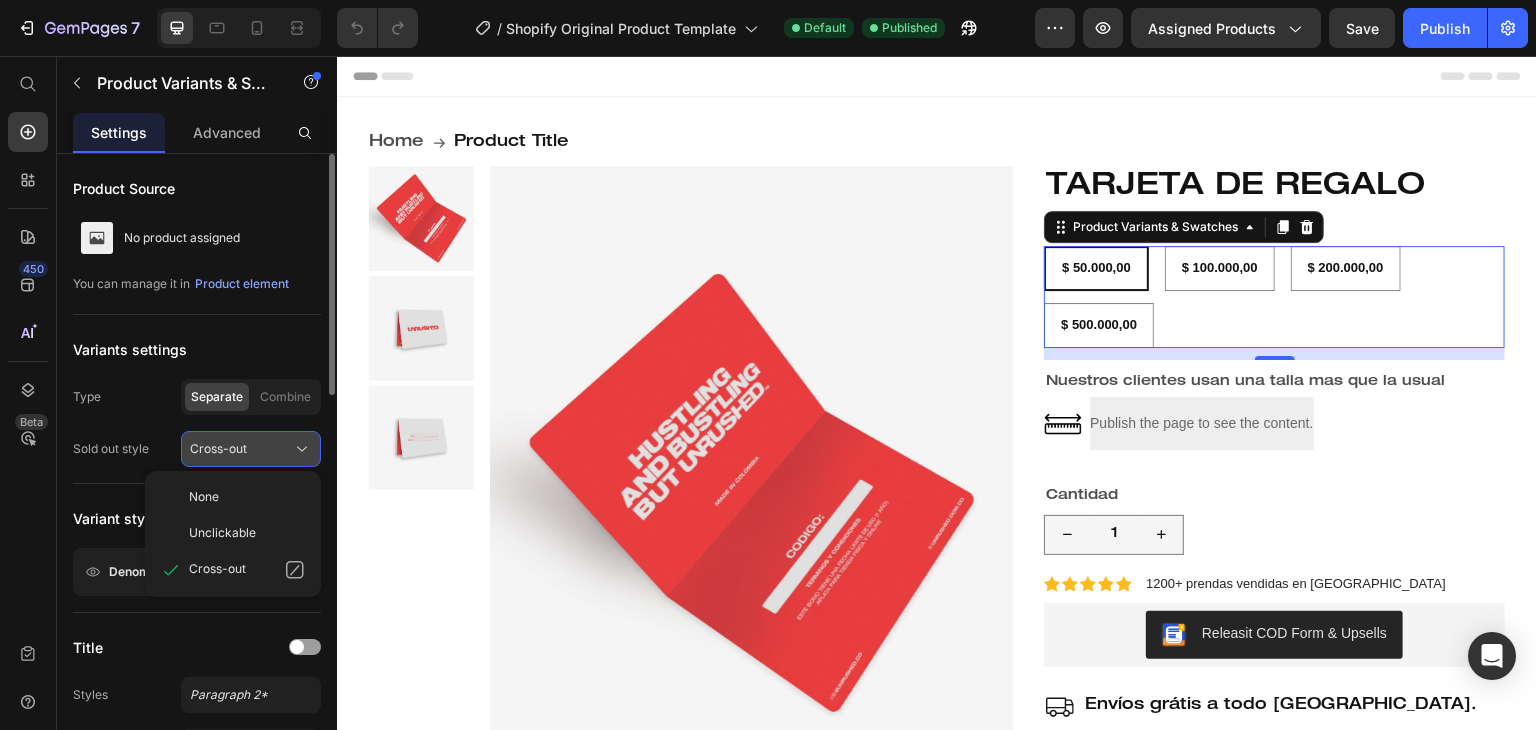 click on "Cross-out" at bounding box center [251, 449] 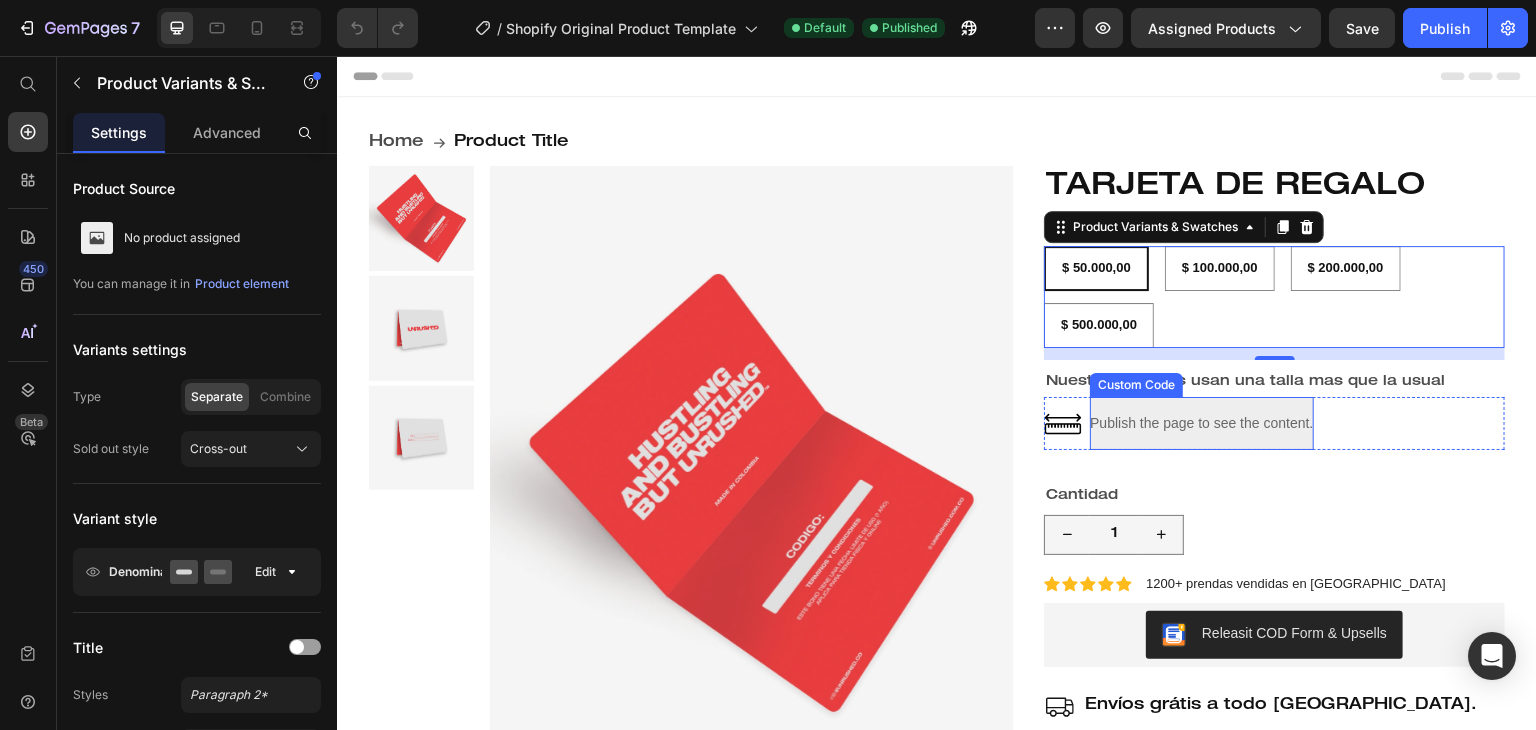 click on "Publish the page to see the content." at bounding box center (1201, 423) 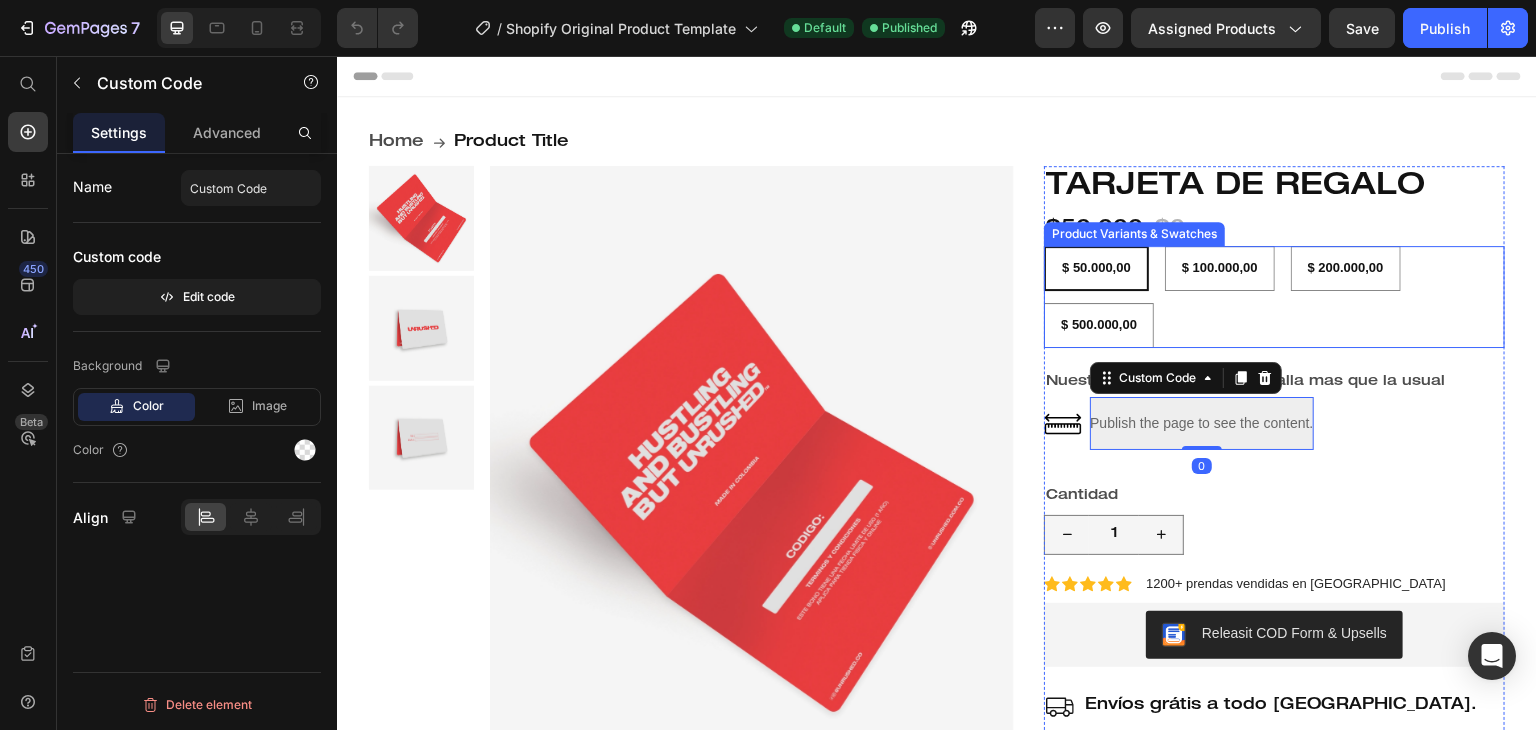 click on "$ 50.000,00 $ 50.000,00 $ 50.000,00 $ 100.000,00 $ 100.000,00 $ 100.000,00 $ 200.000,00 $ 200.000,00 $ 200.000,00 $ 500.000,00 $ 500.000,00 $ 500.000,00" at bounding box center [1274, 297] 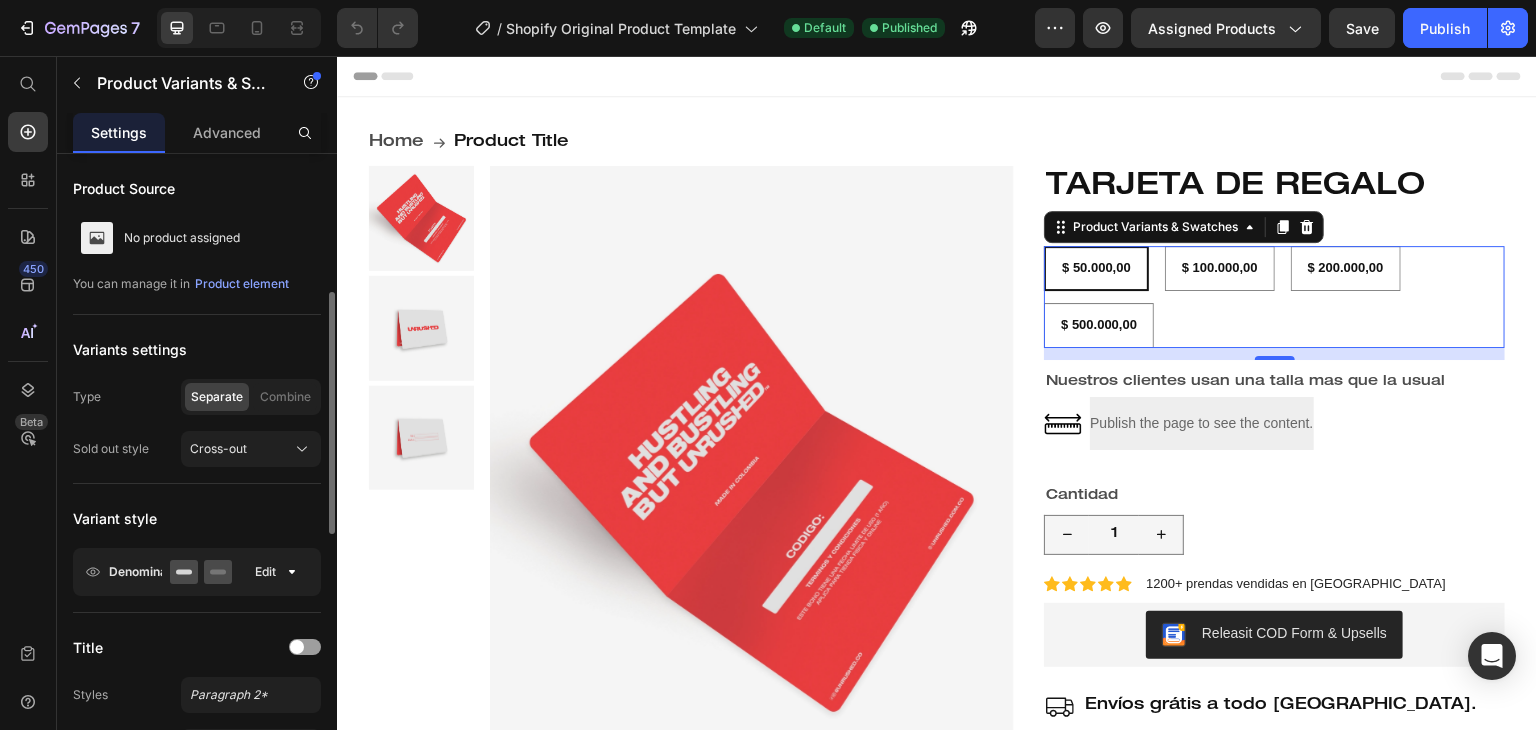 scroll, scrollTop: 200, scrollLeft: 0, axis: vertical 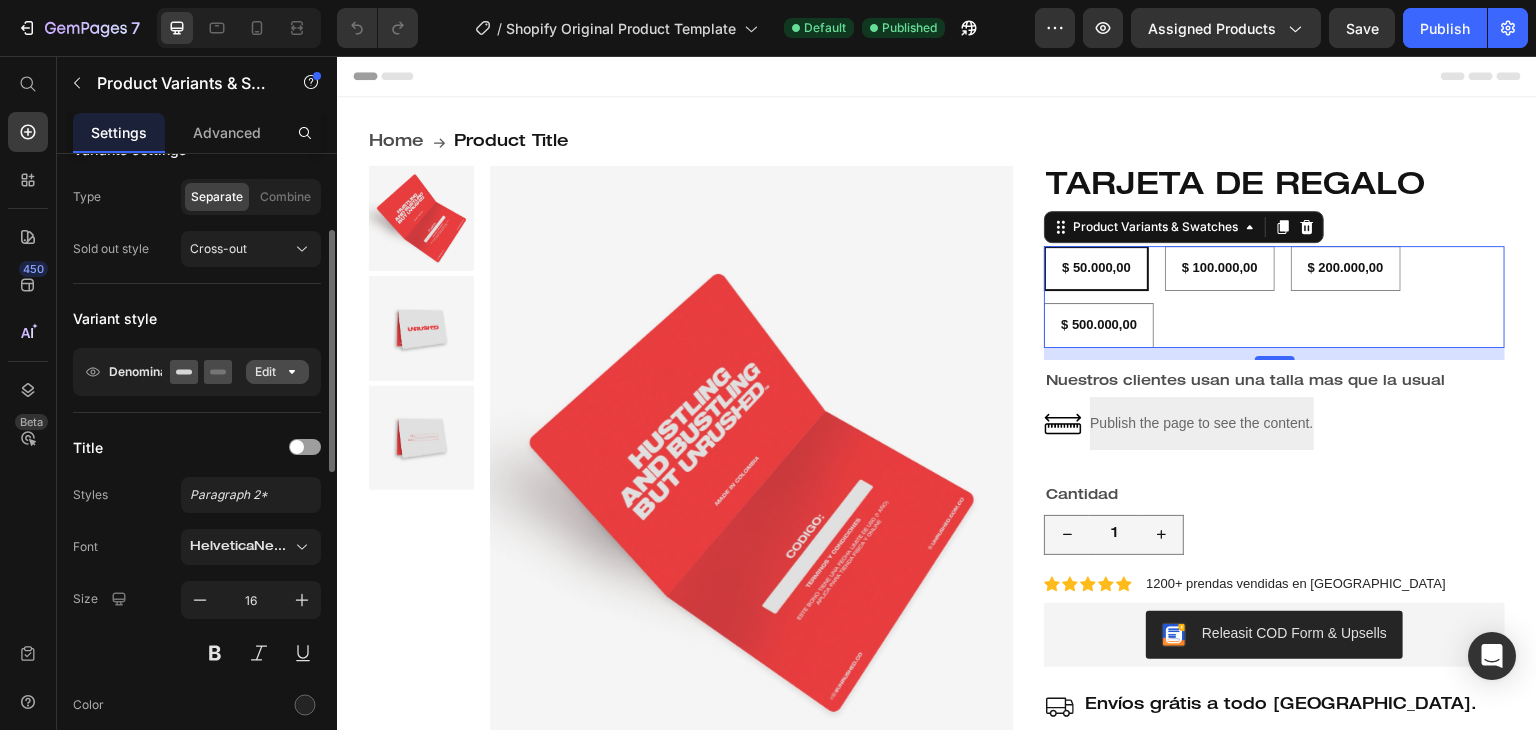 click on "Edit" 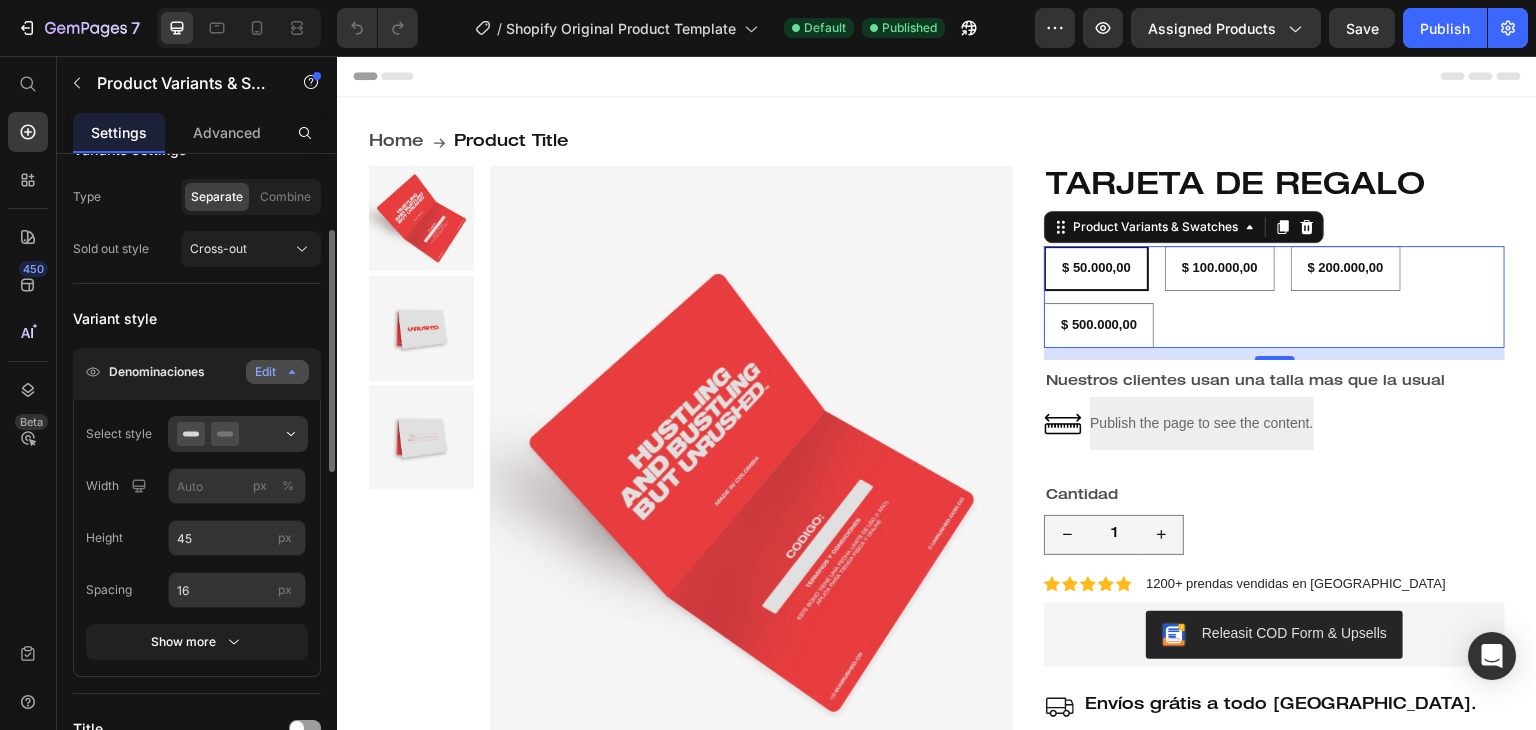 click on "Edit" 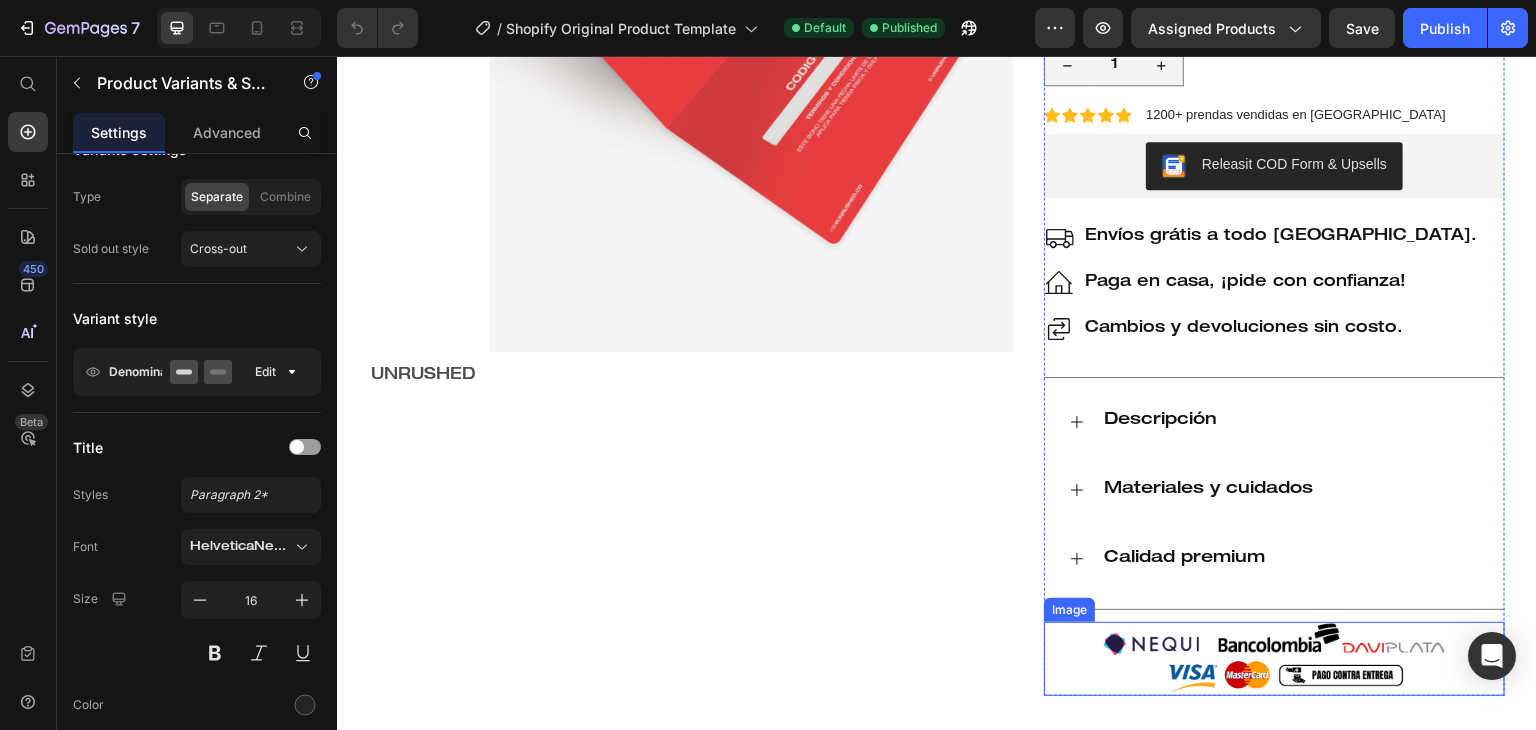 scroll, scrollTop: 200, scrollLeft: 0, axis: vertical 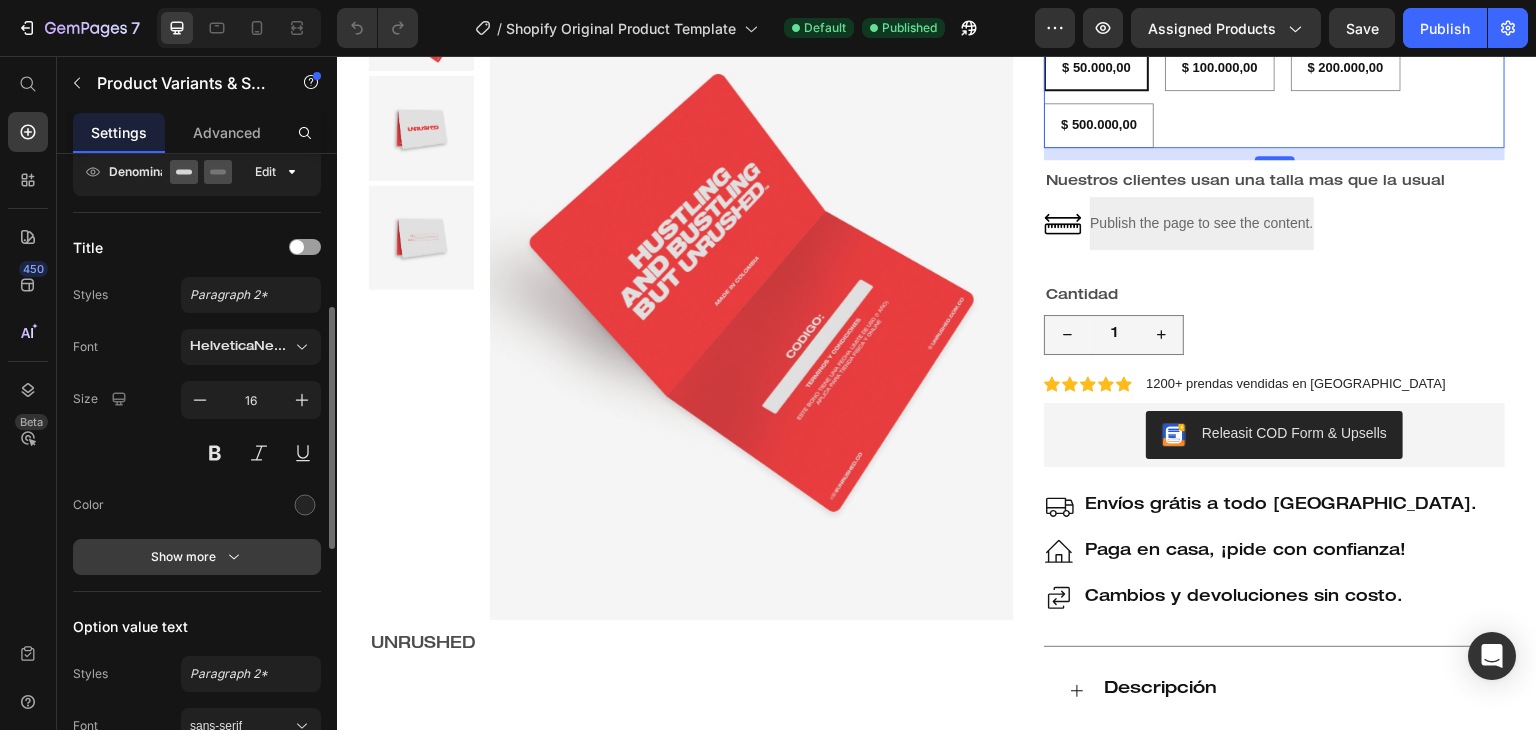 click on "Show more" at bounding box center [197, 557] 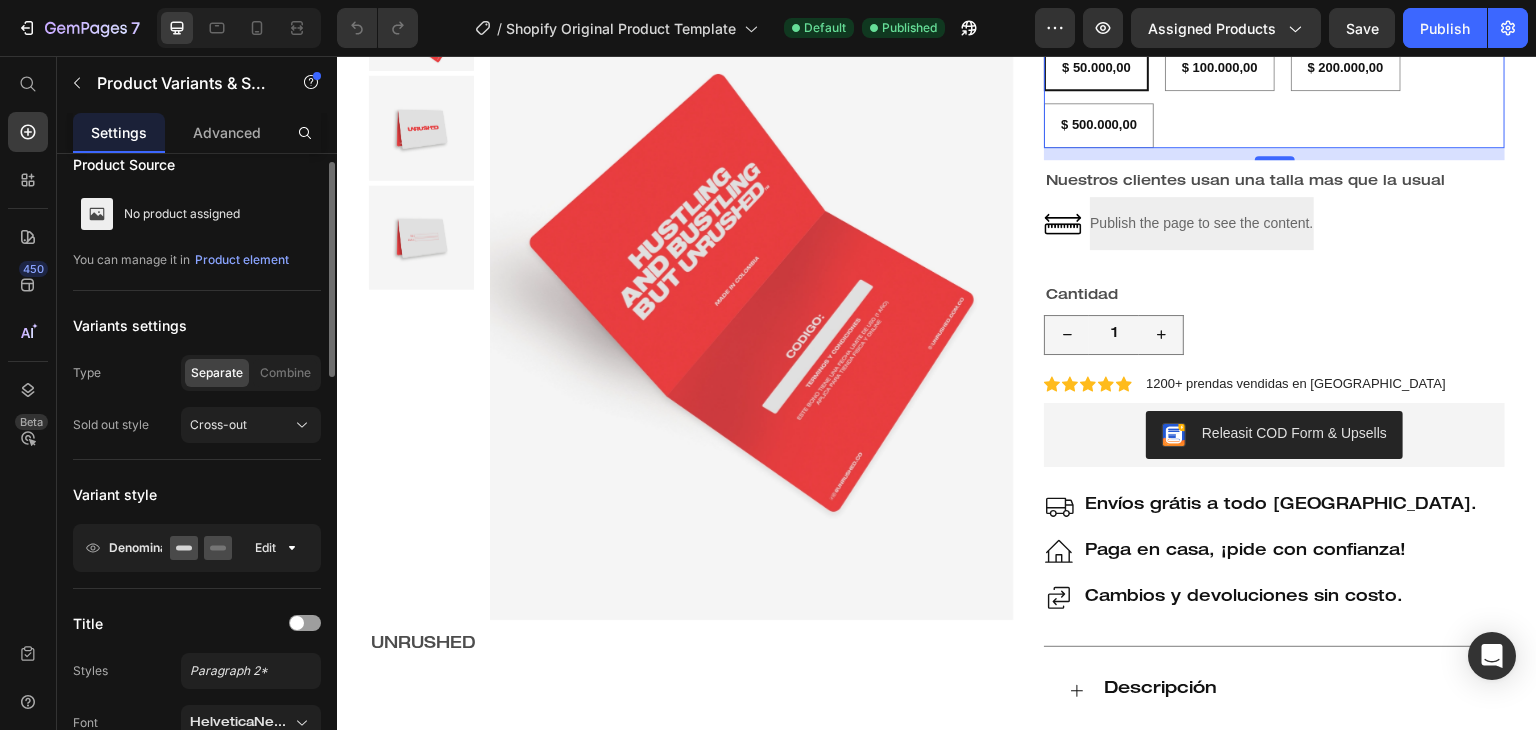 scroll, scrollTop: 124, scrollLeft: 0, axis: vertical 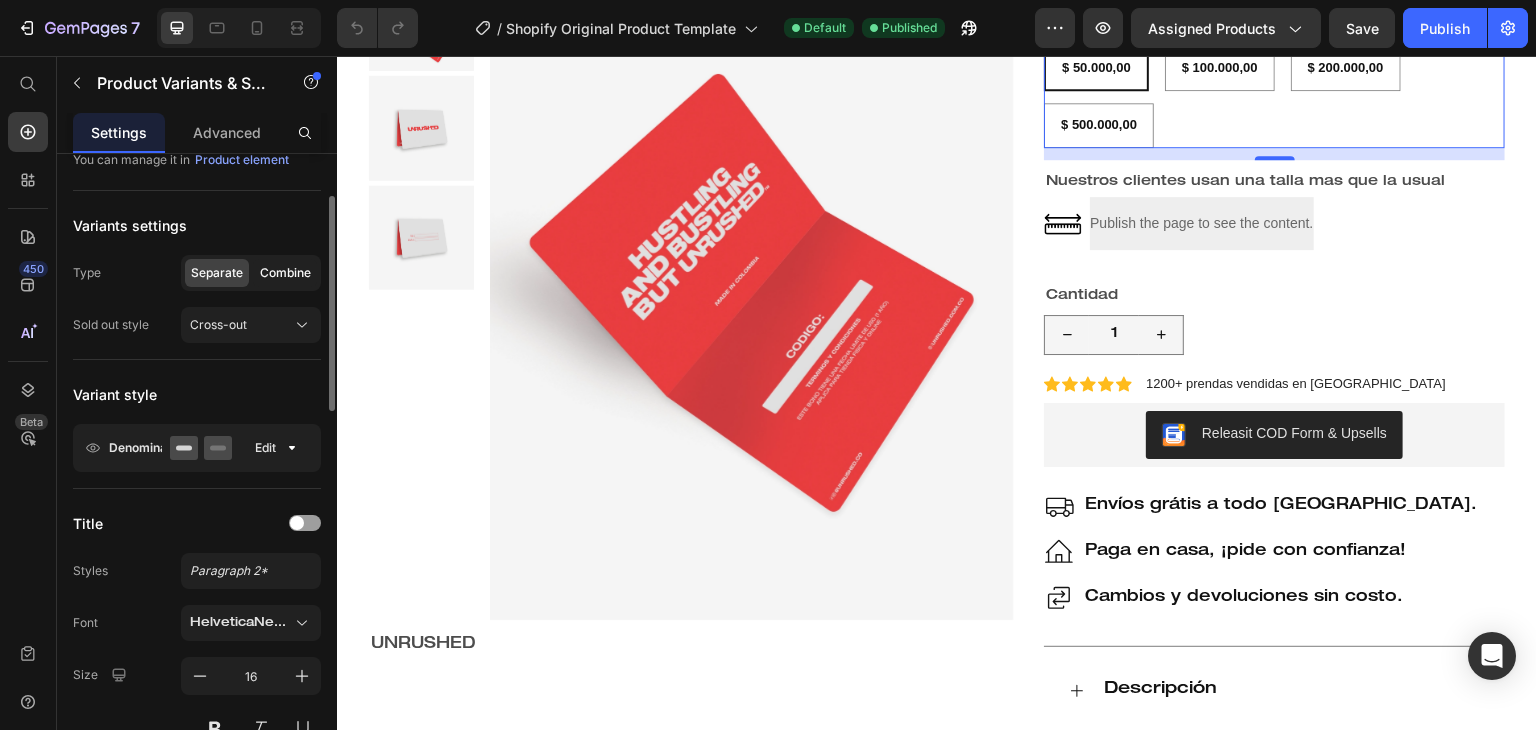 click on "Combine" 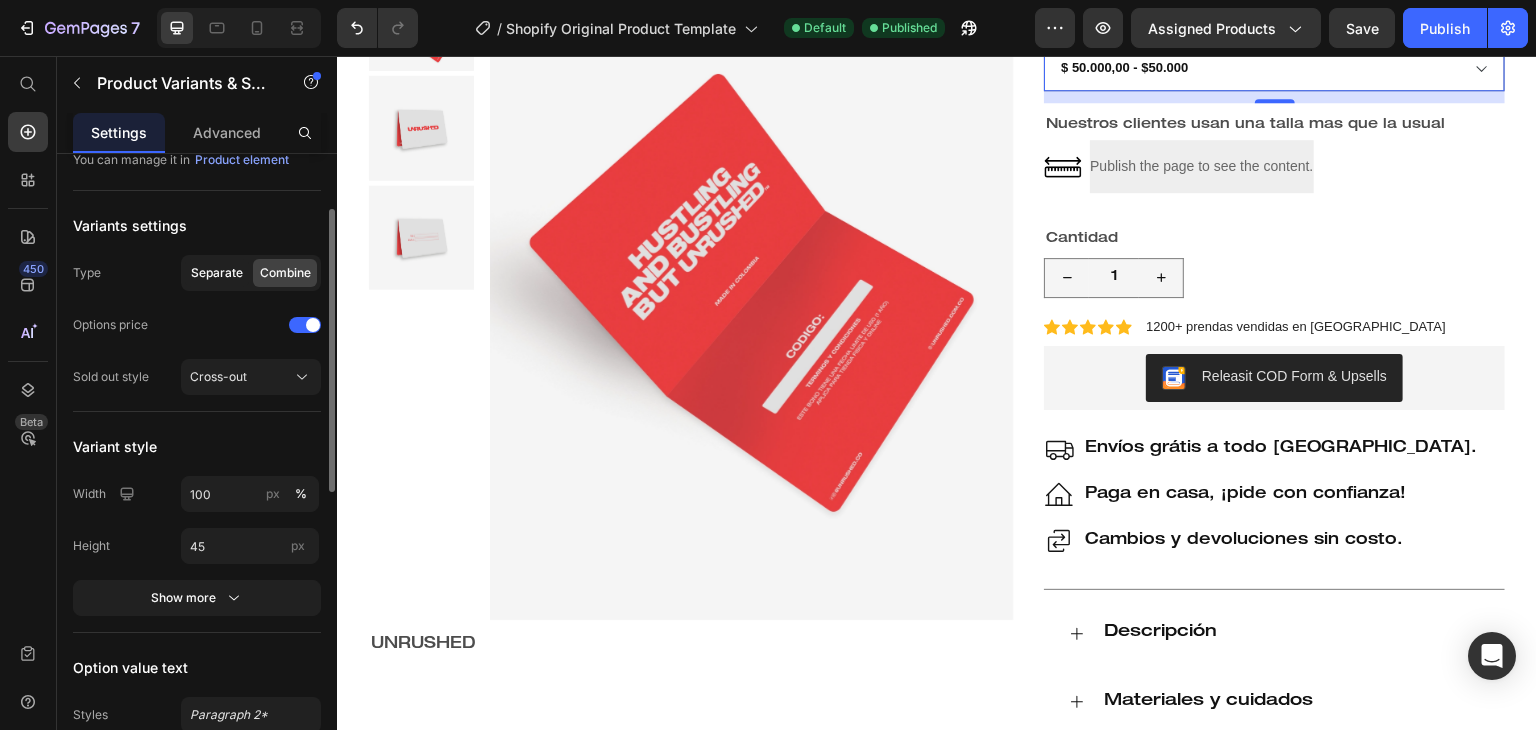 click on "Separate" 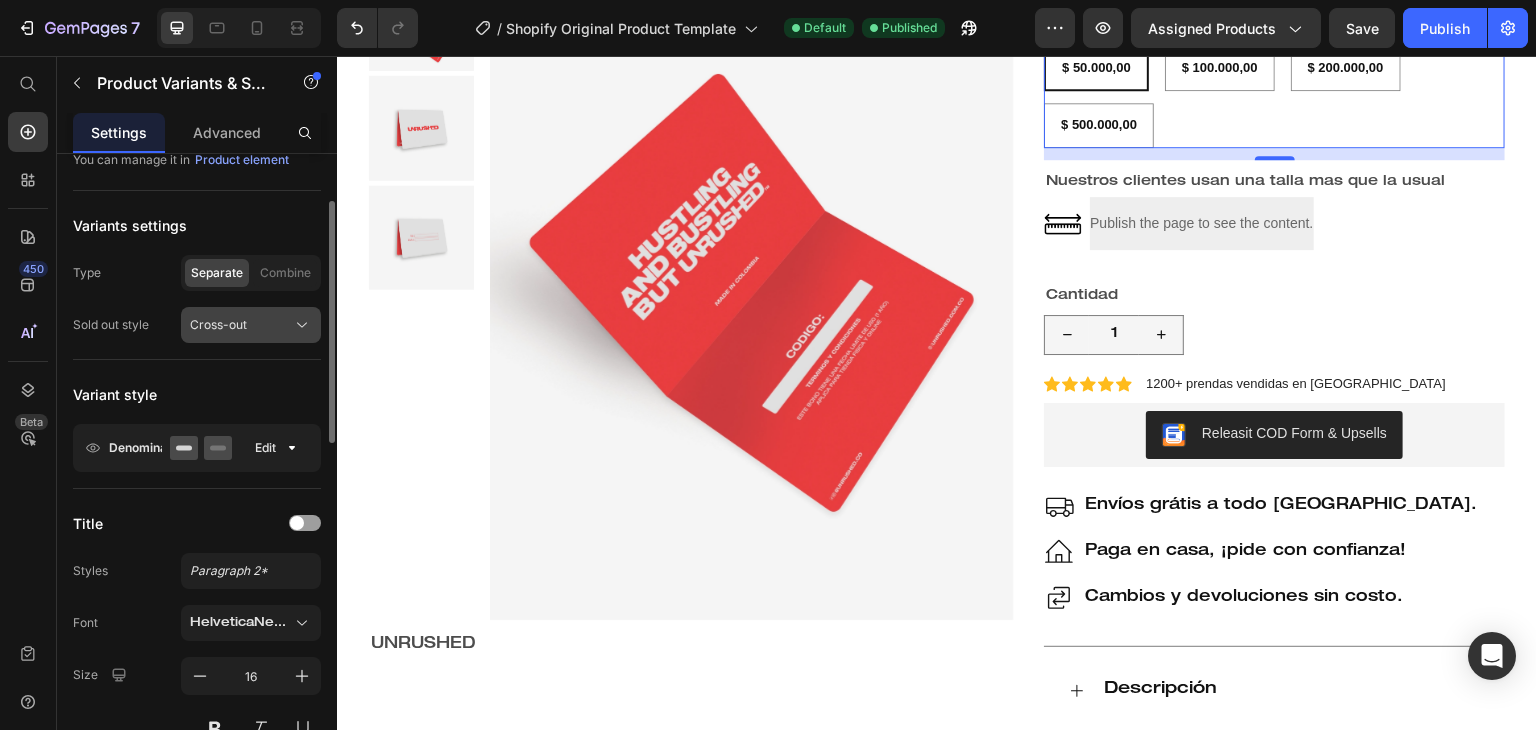 click on "Cross-out" at bounding box center (251, 325) 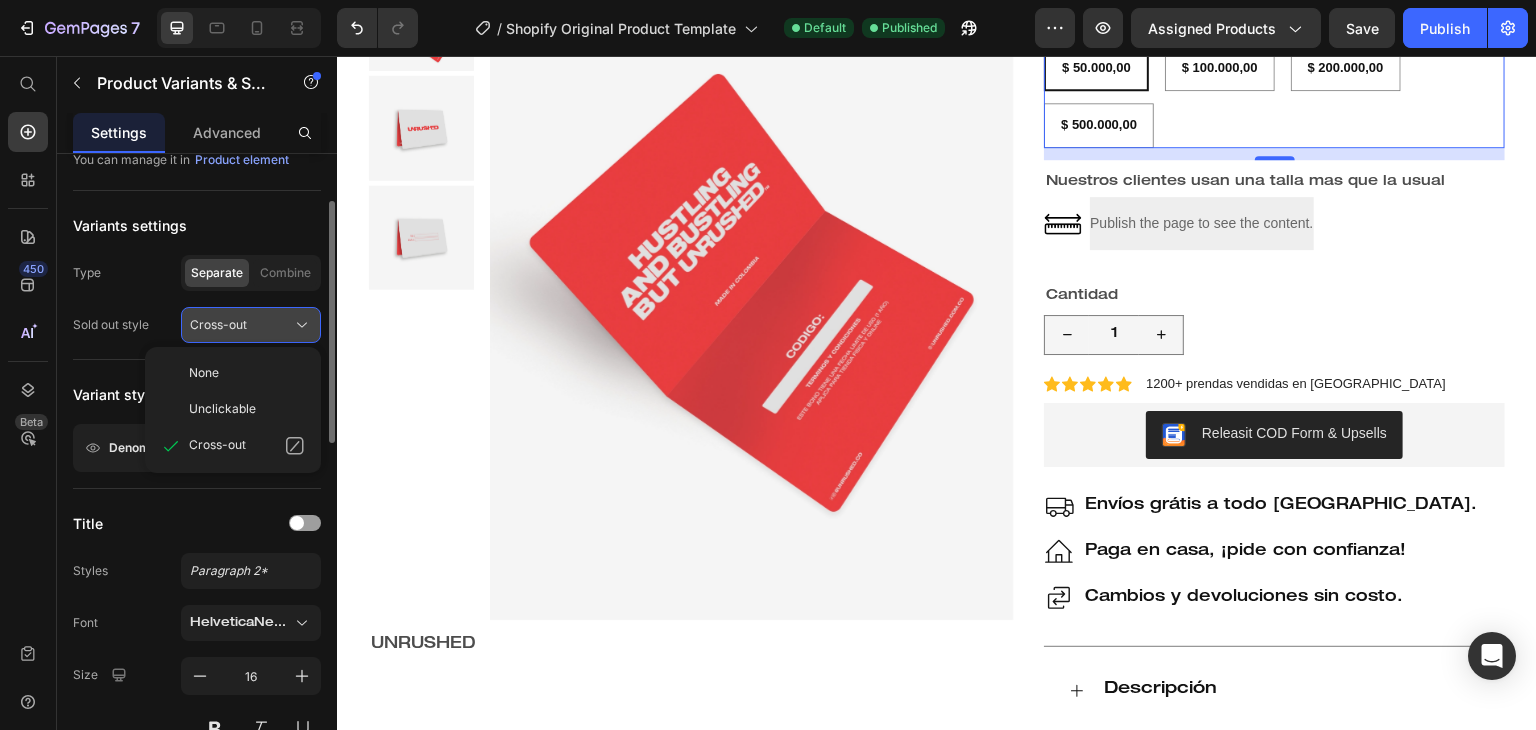click on "Cross-out" at bounding box center [251, 325] 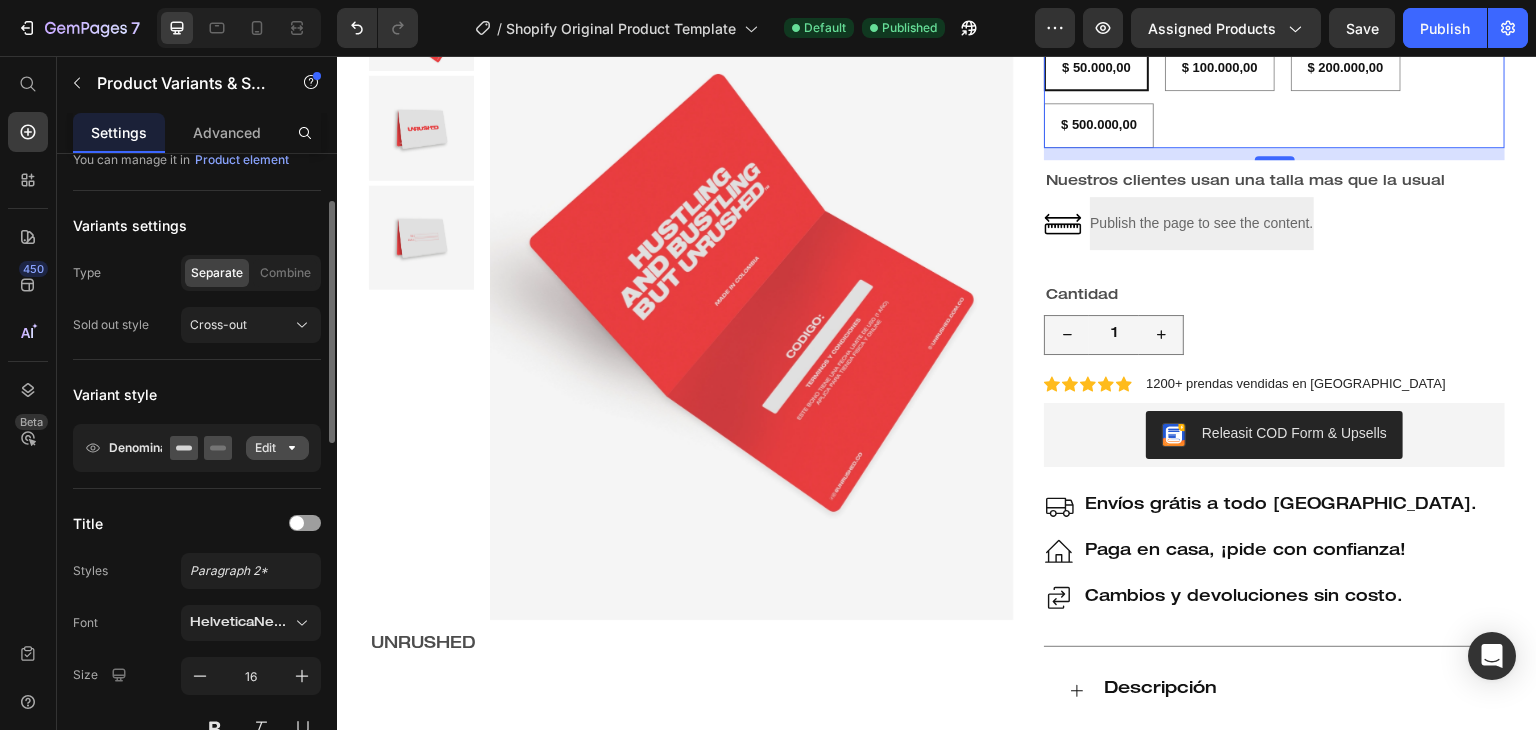 click on "Edit" at bounding box center [277, 448] 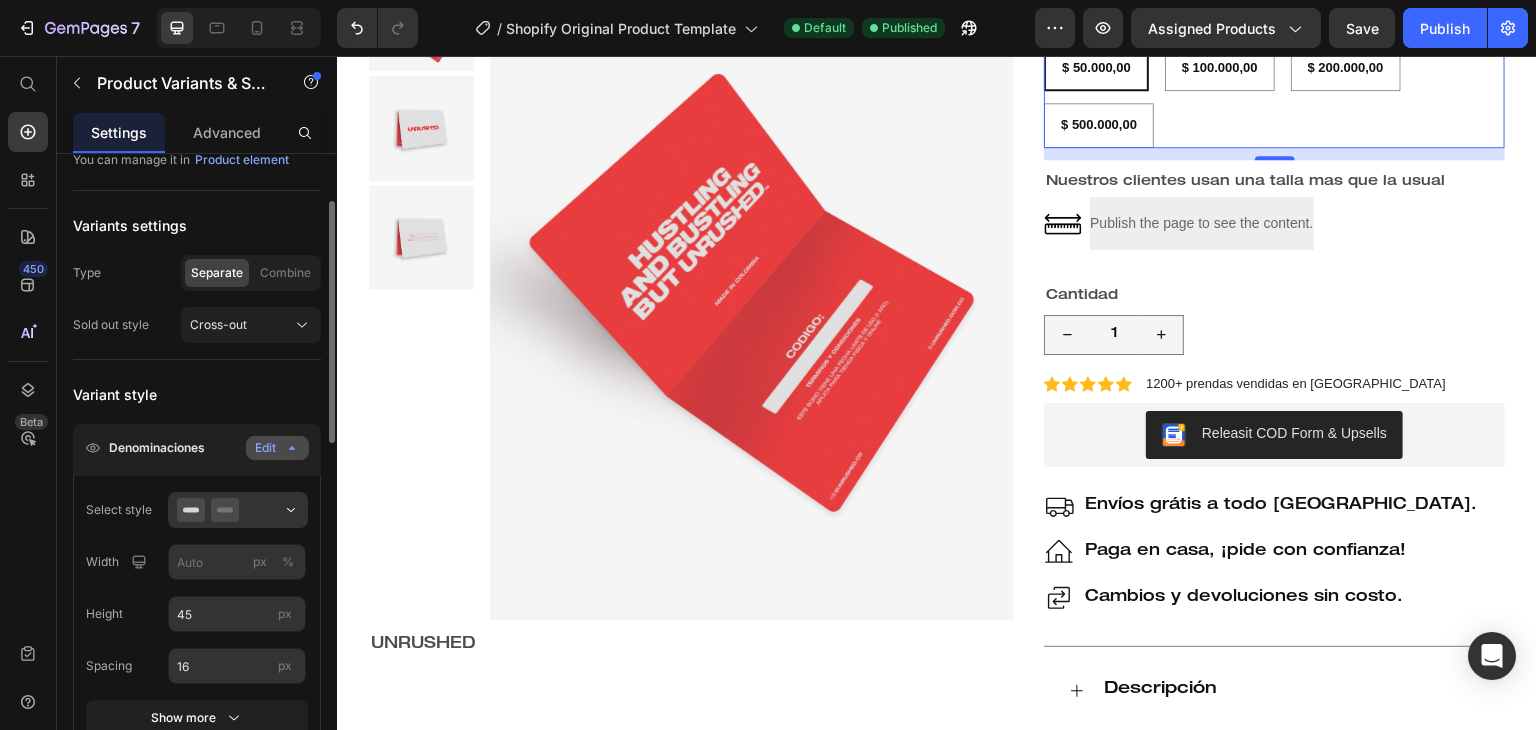 scroll, scrollTop: 324, scrollLeft: 0, axis: vertical 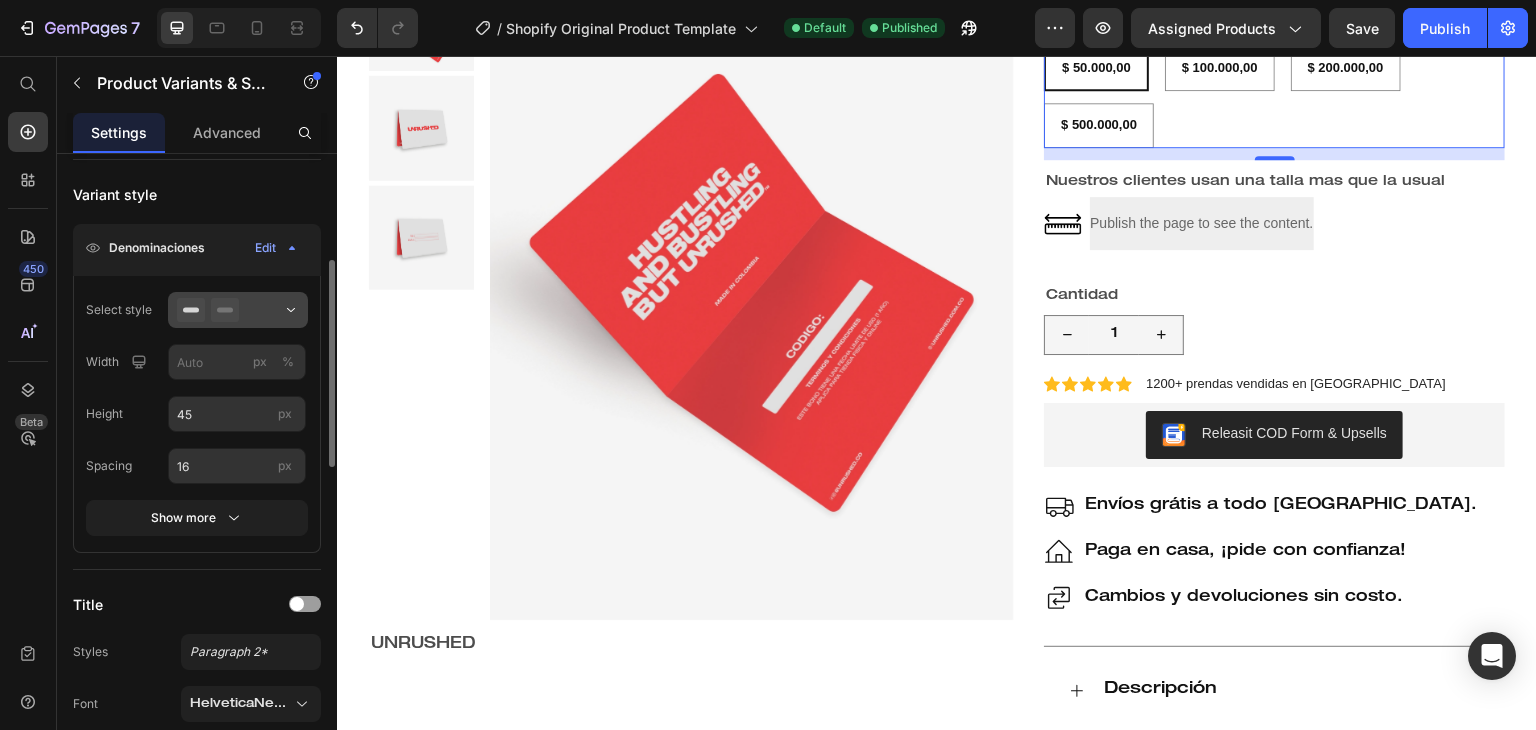 click at bounding box center [238, 310] 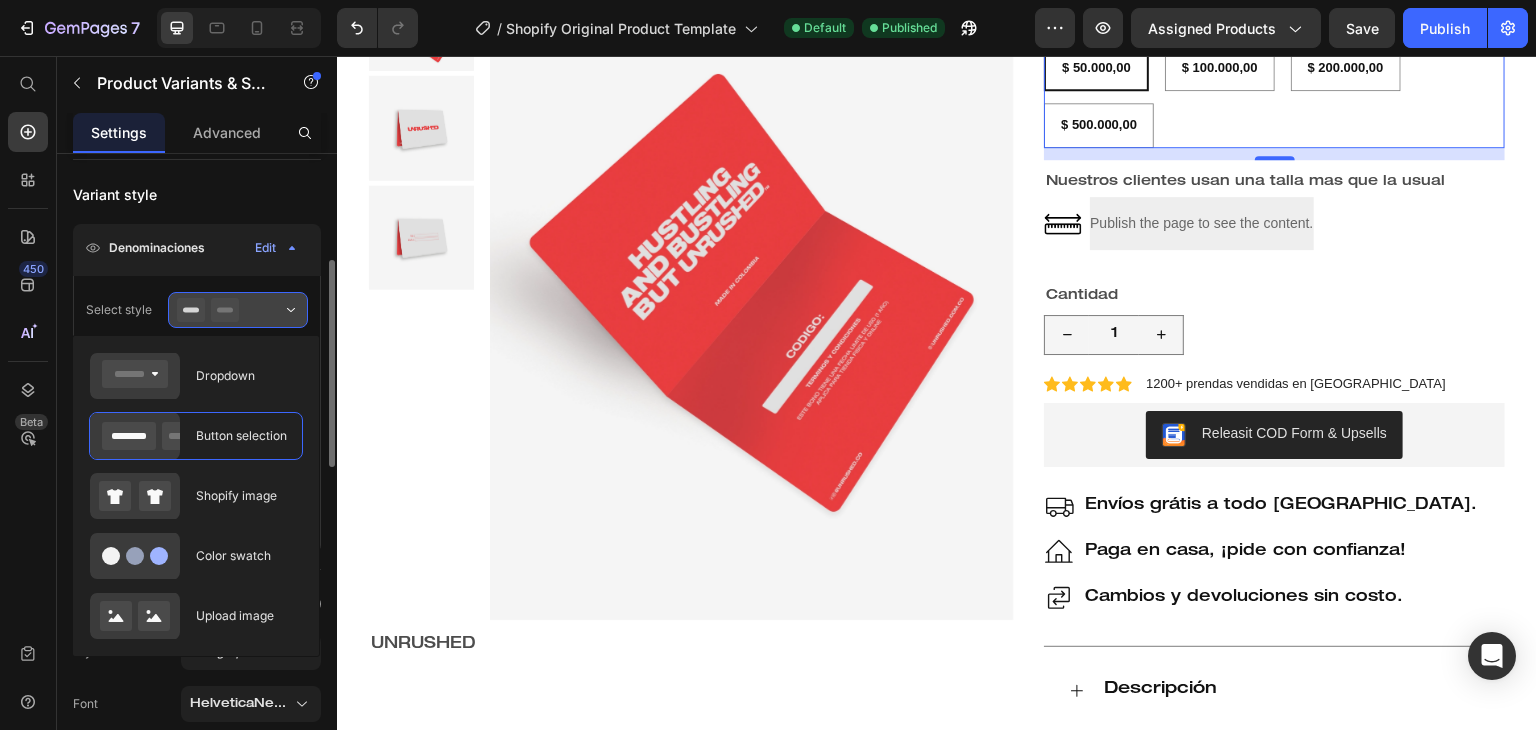 click at bounding box center (238, 310) 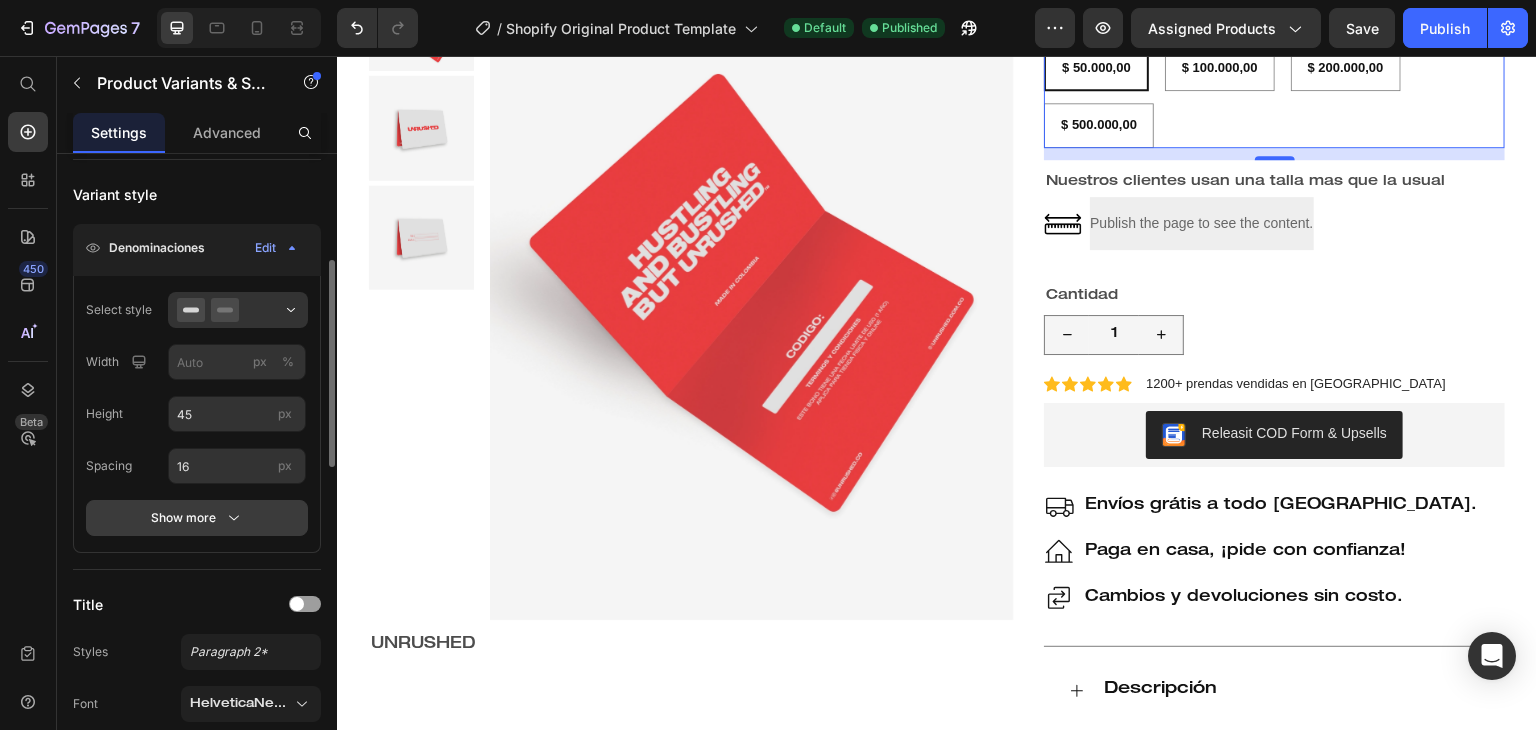 click on "Show more" at bounding box center (197, 518) 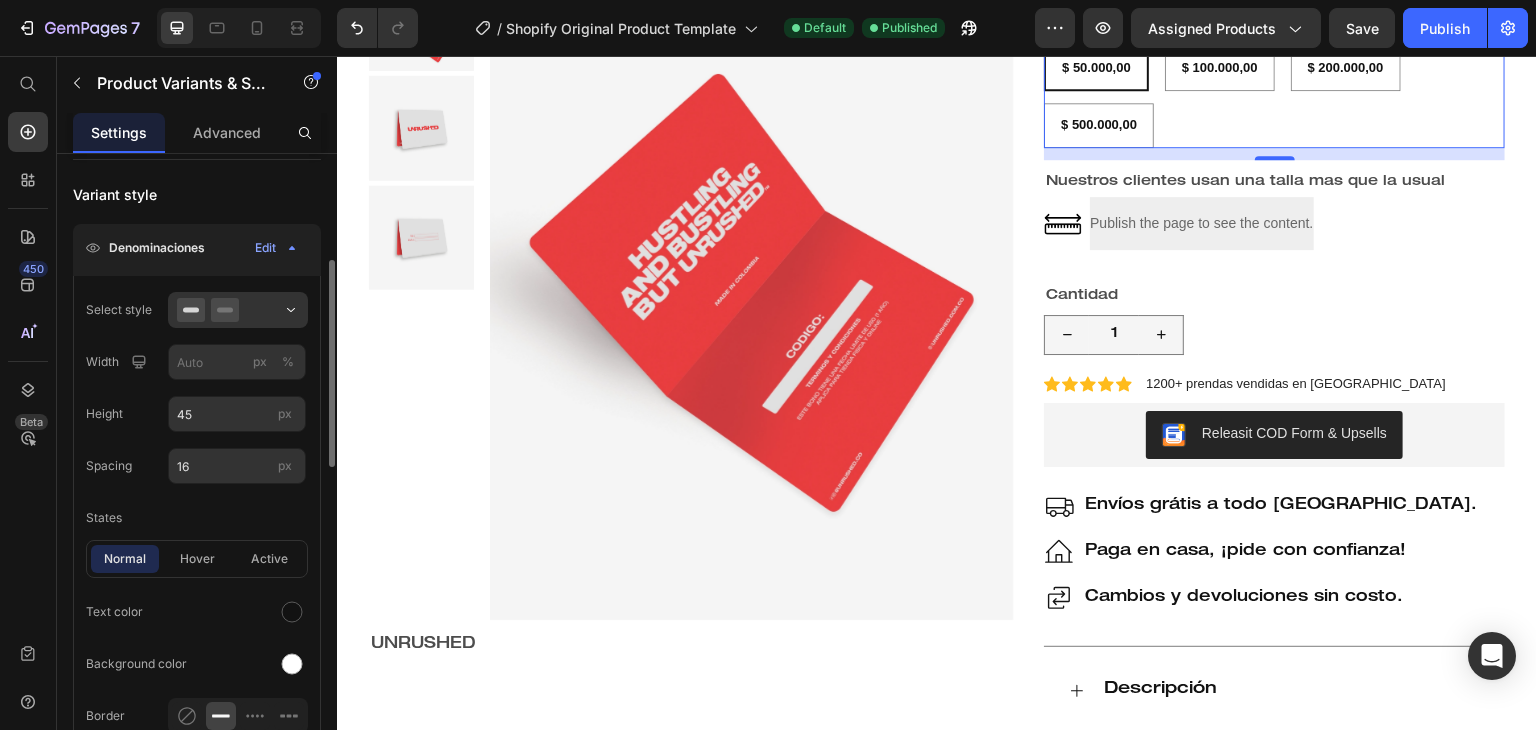 scroll, scrollTop: 524, scrollLeft: 0, axis: vertical 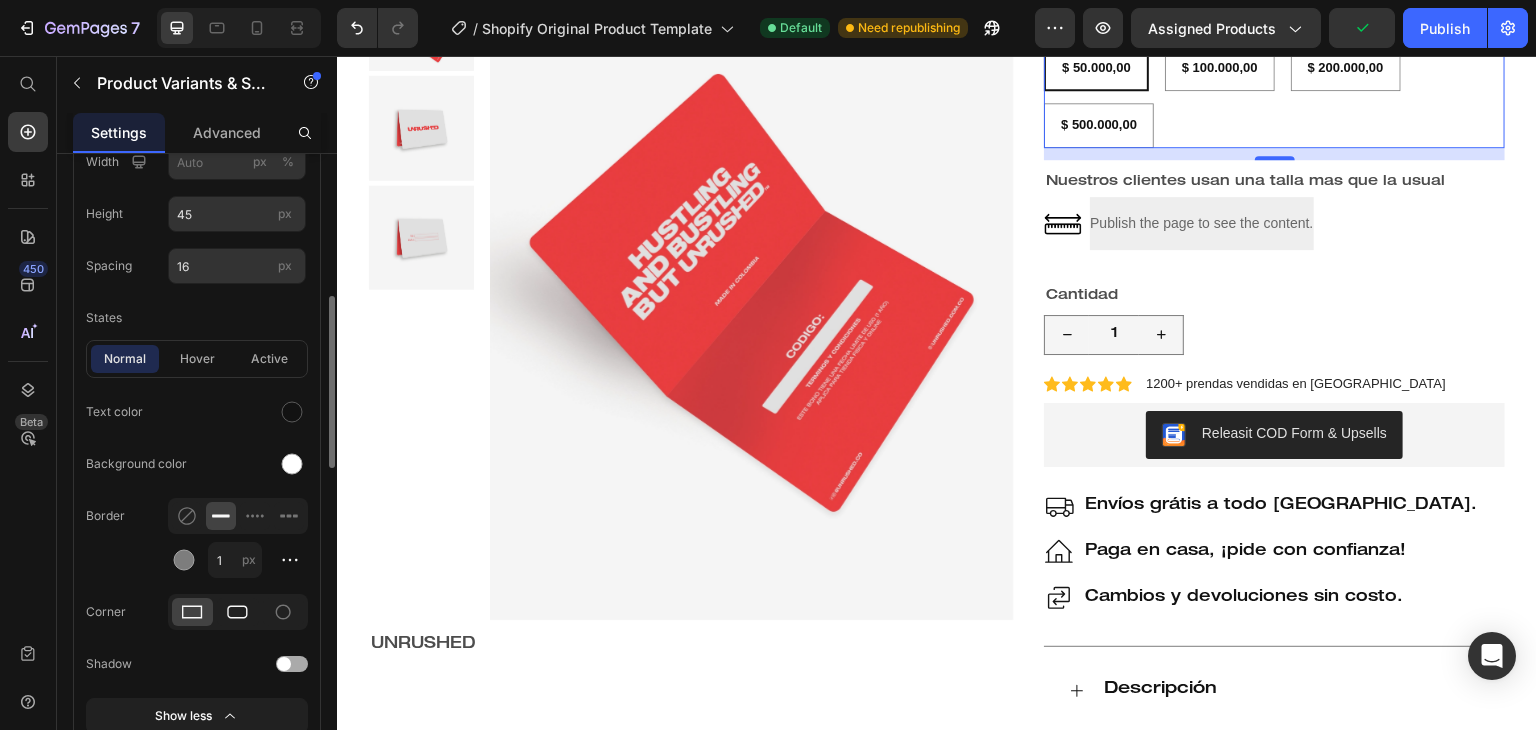 click 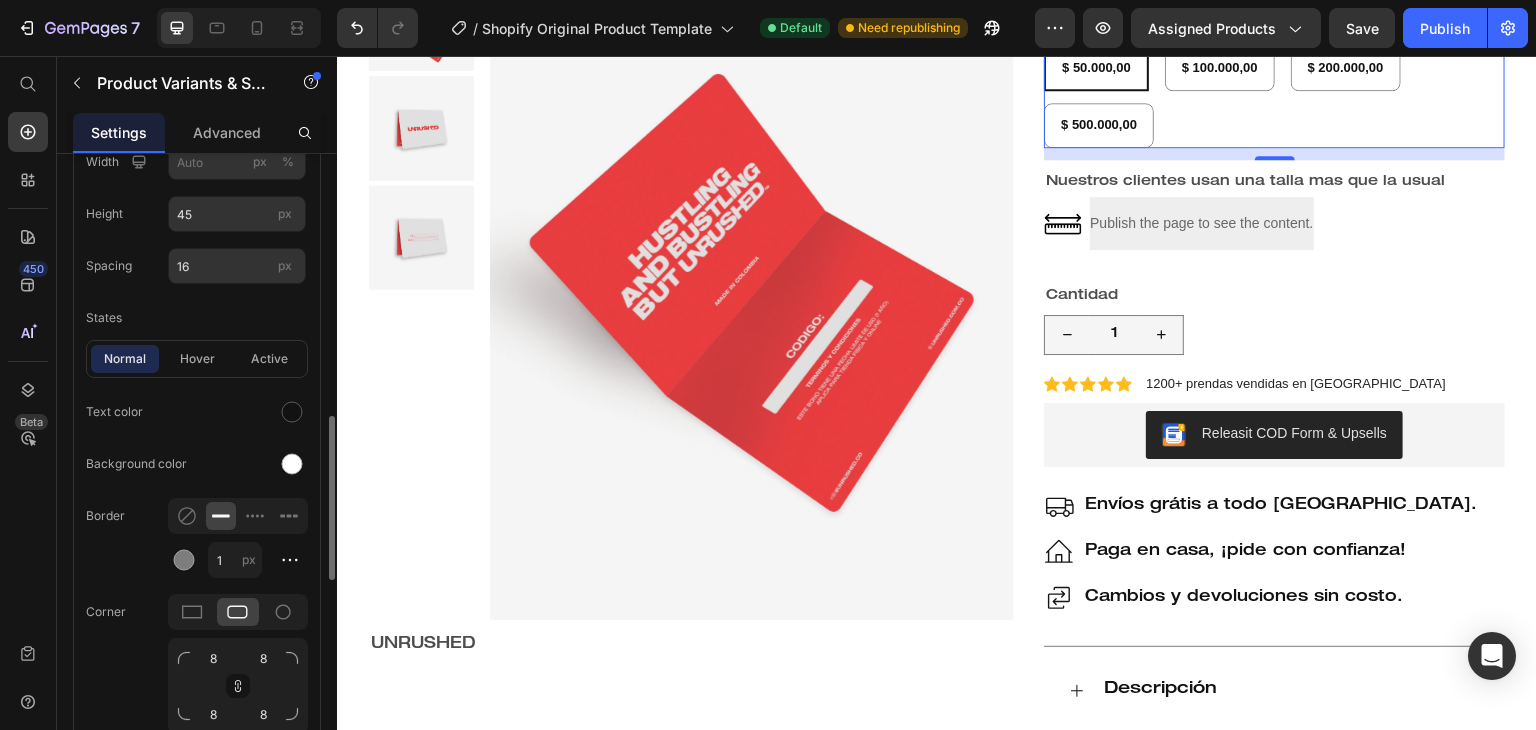 scroll, scrollTop: 724, scrollLeft: 0, axis: vertical 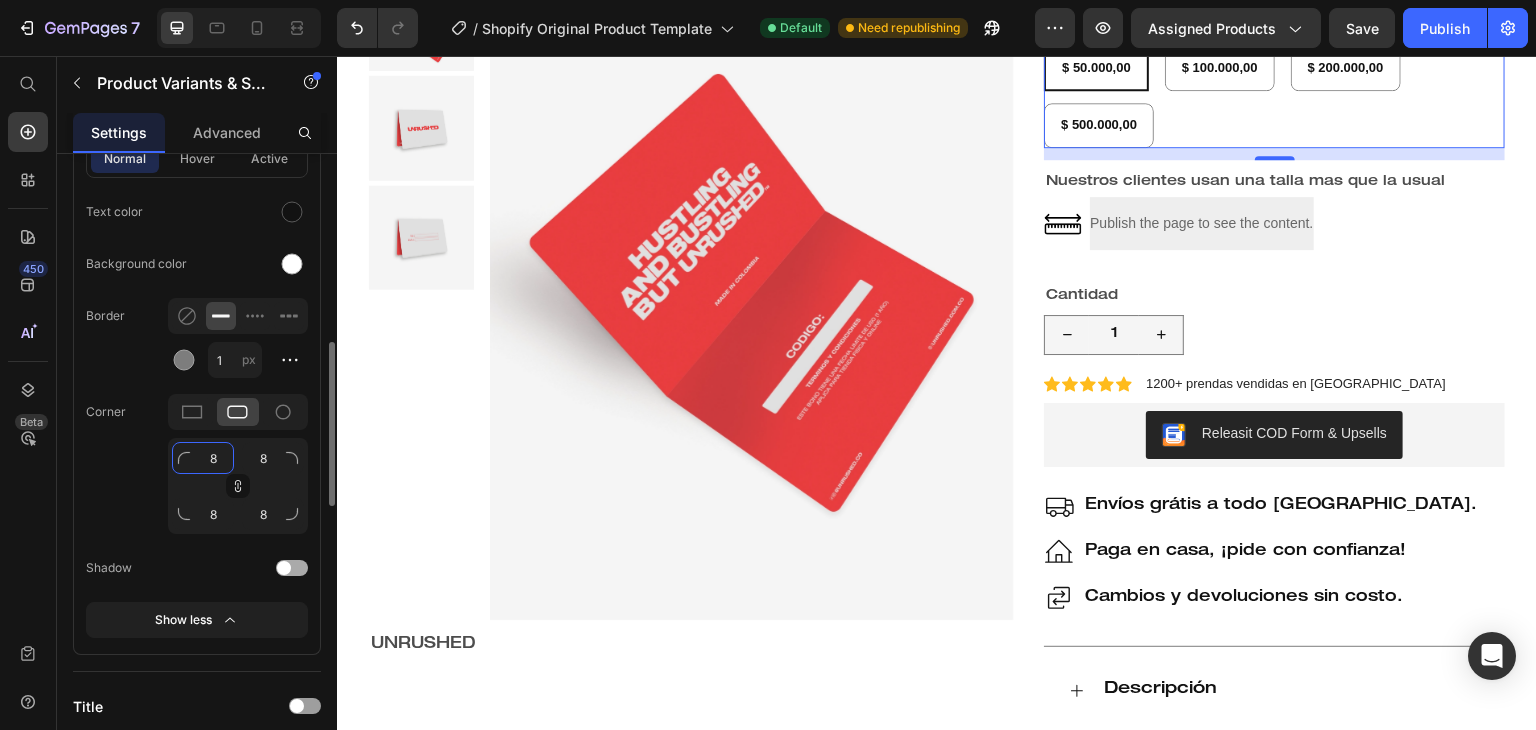 click on "8" 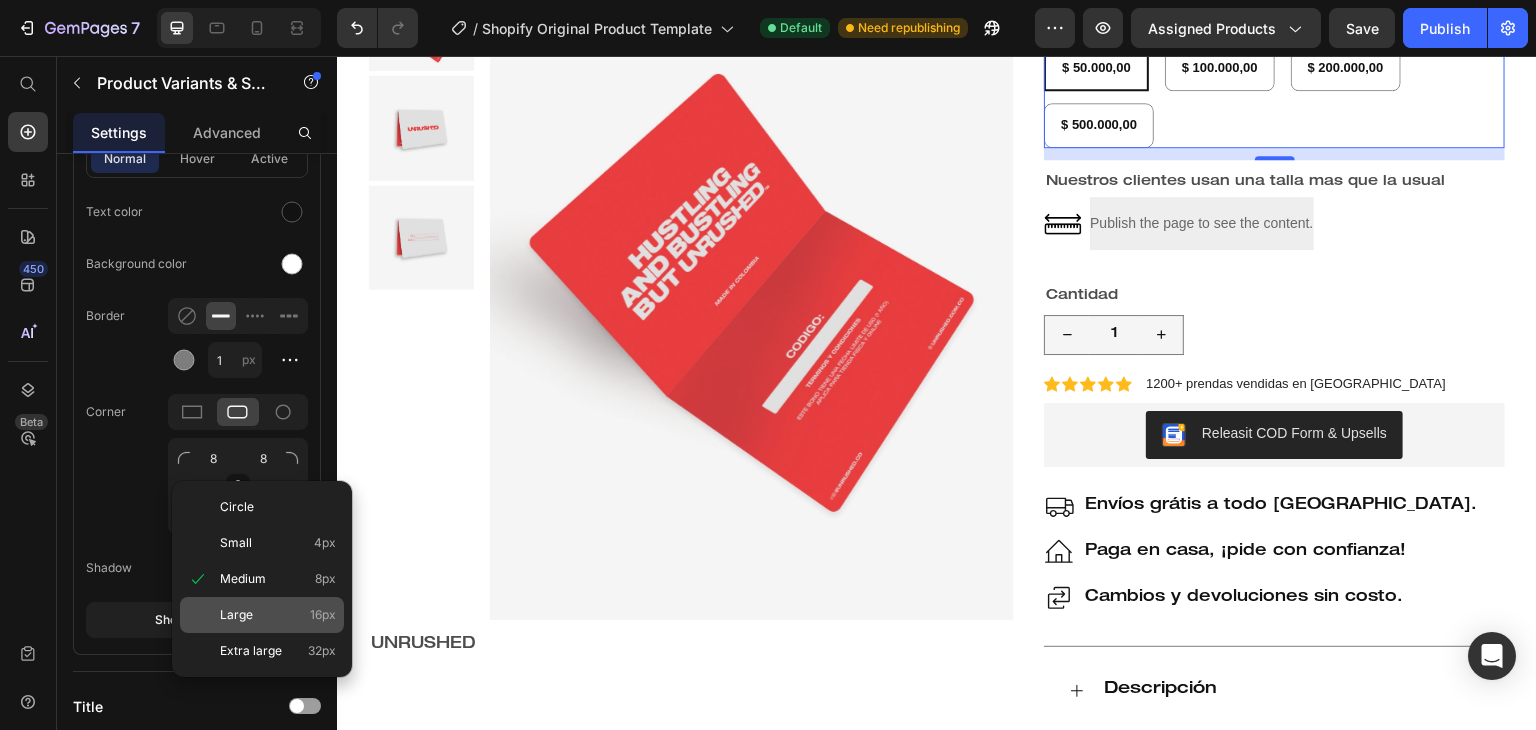 click on "Large 16px" at bounding box center [278, 615] 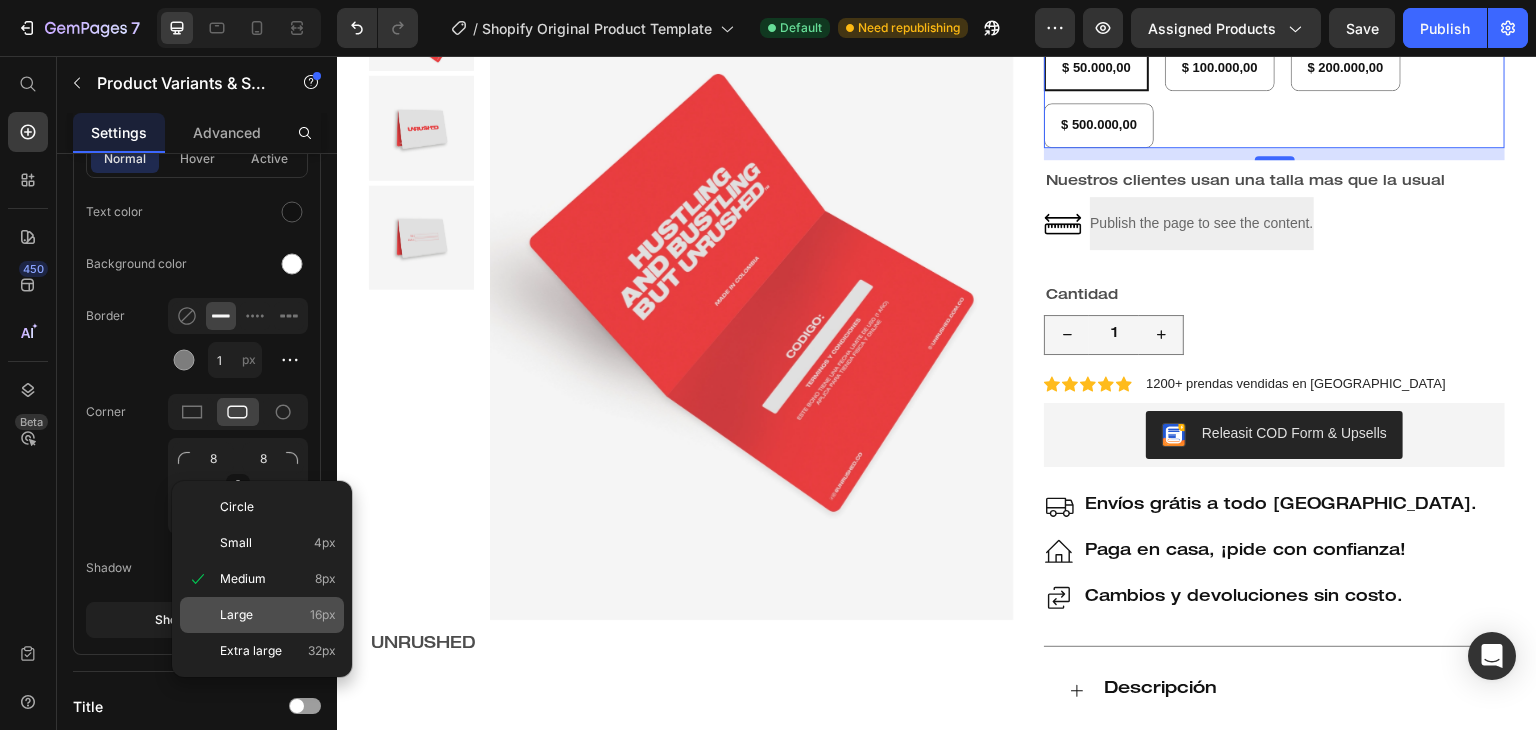type on "16" 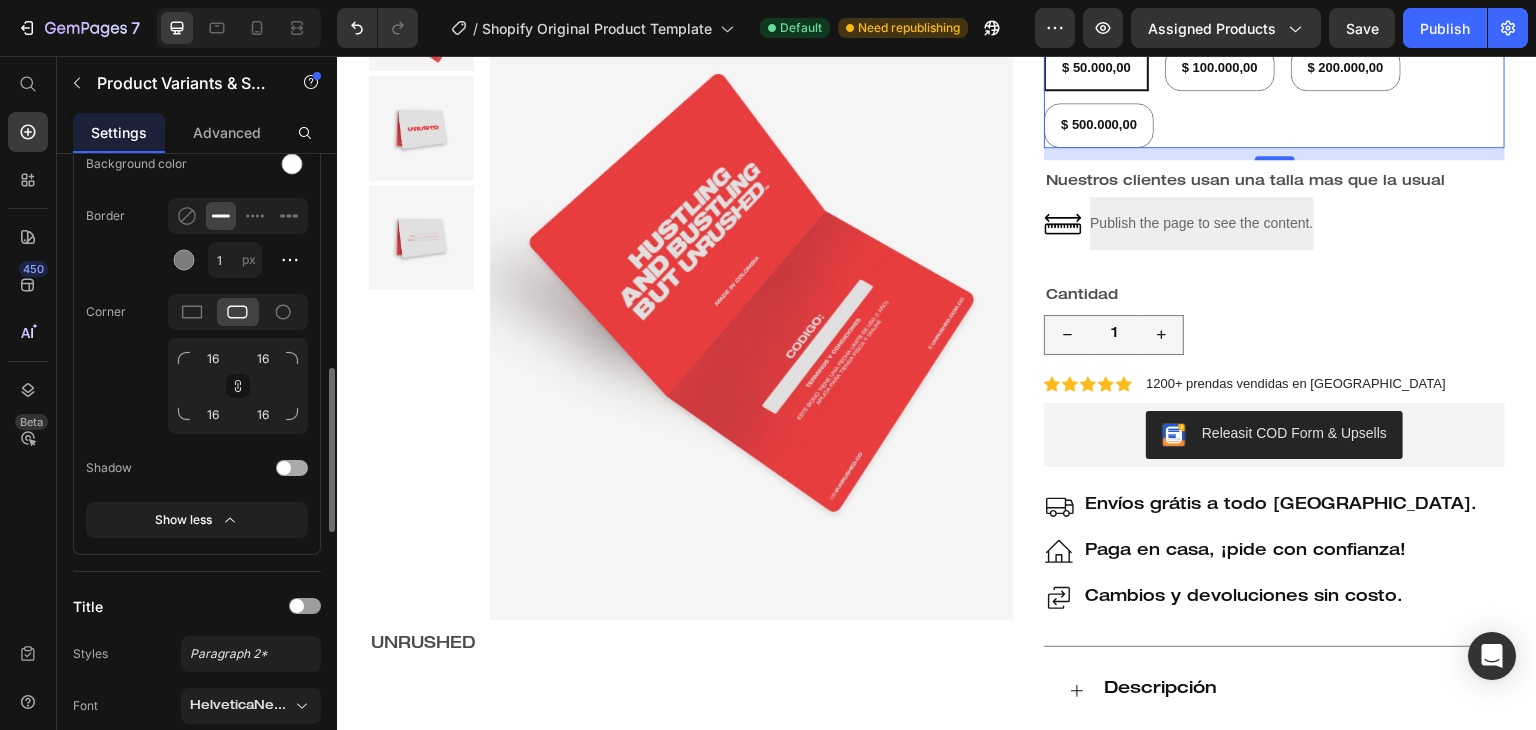scroll, scrollTop: 724, scrollLeft: 0, axis: vertical 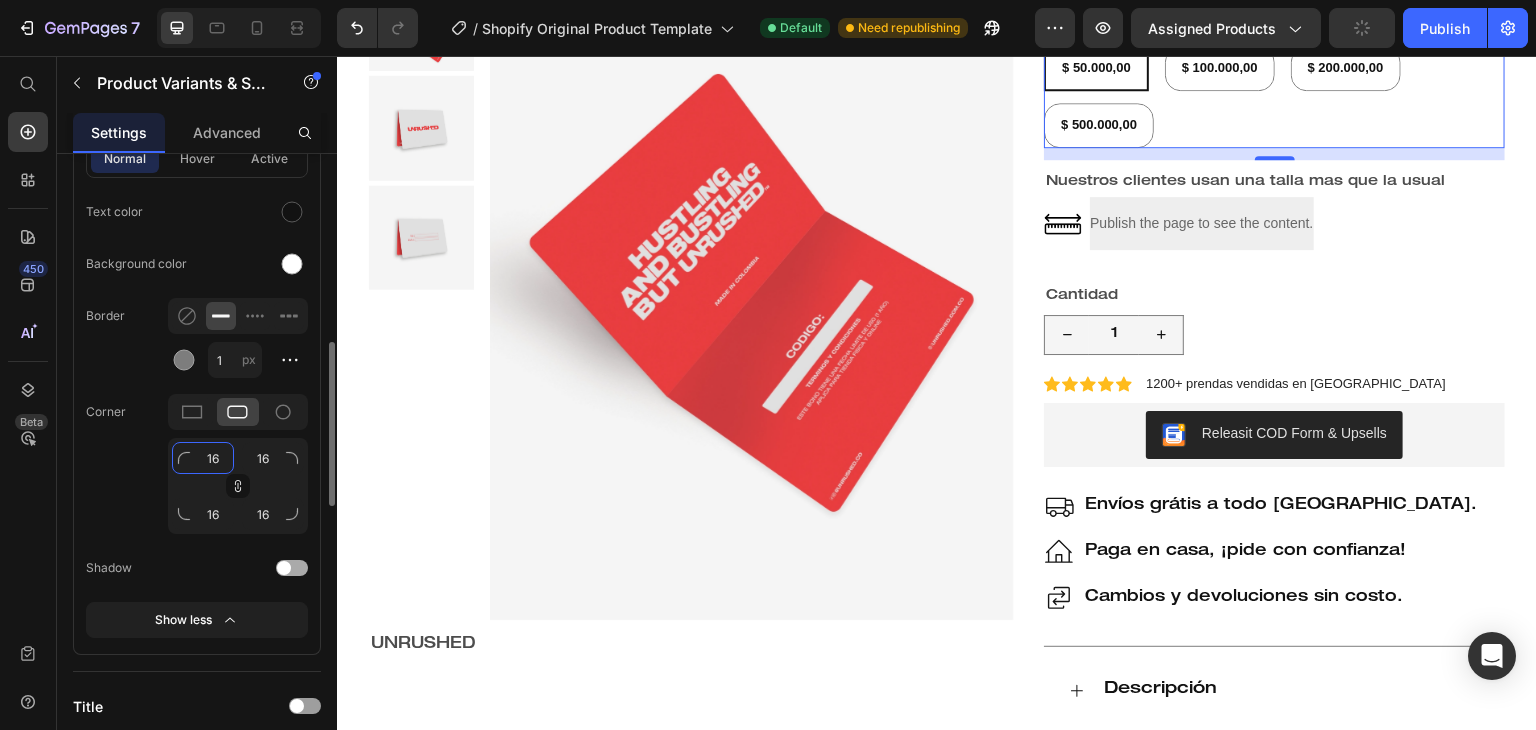 click on "16" 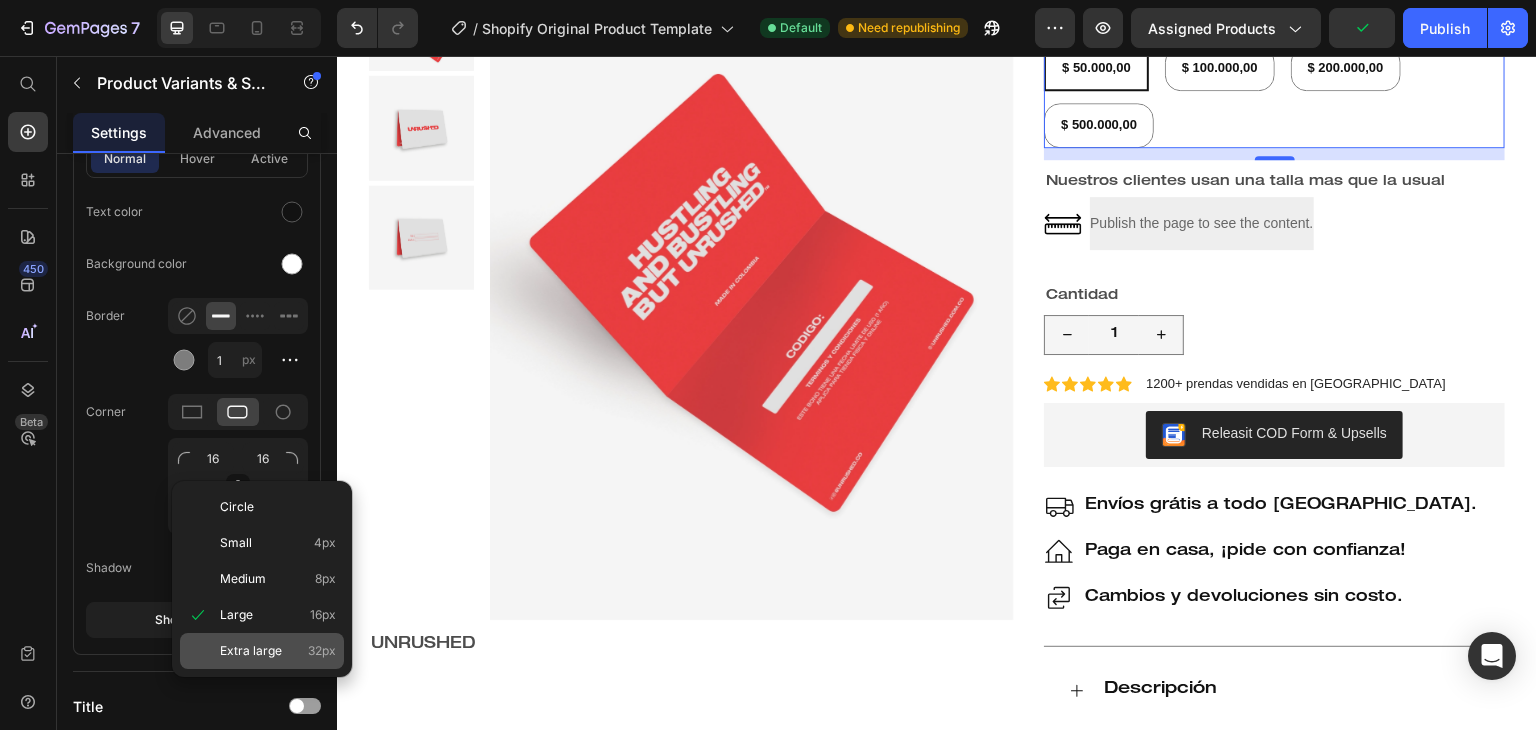 click on "Extra large" at bounding box center (251, 651) 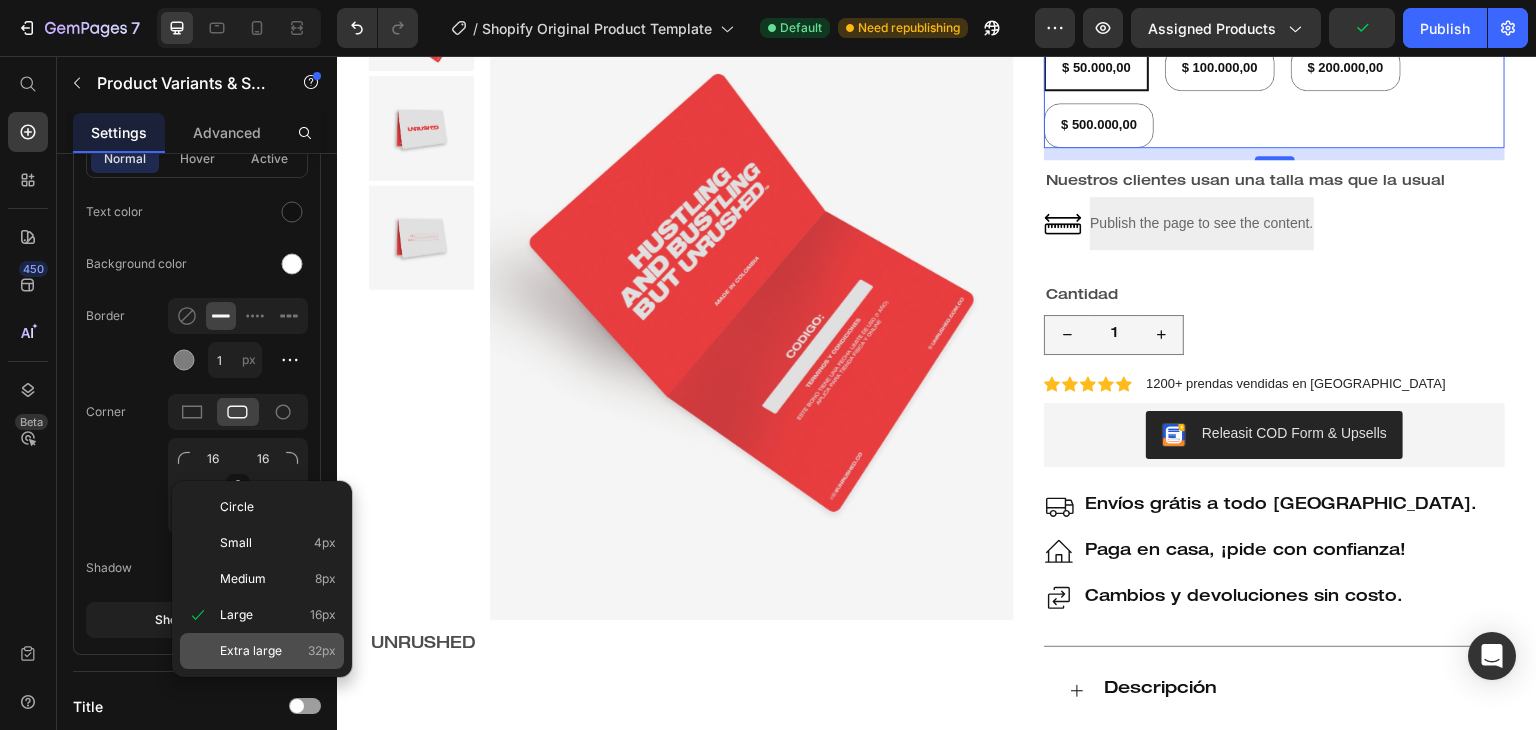 type on "32" 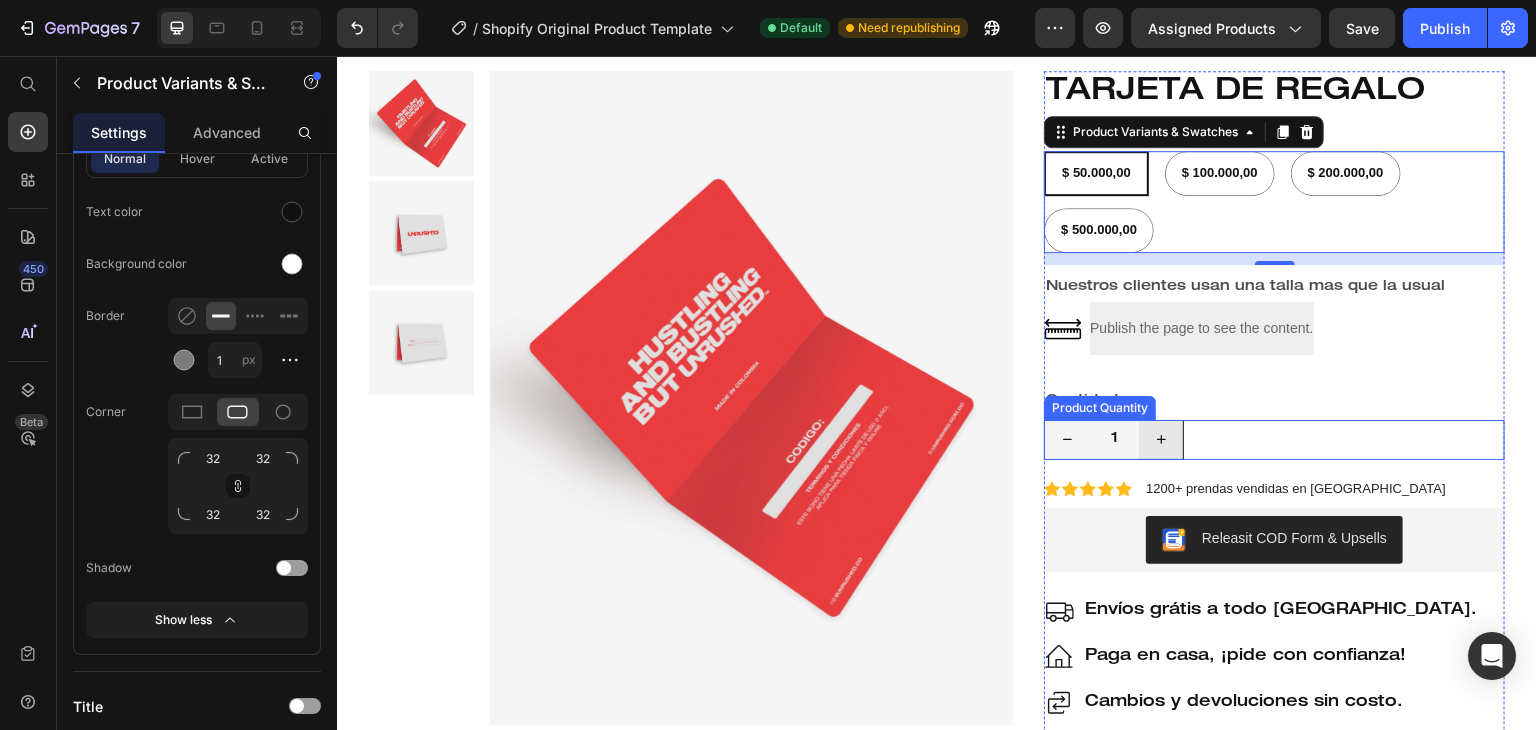 scroll, scrollTop: 0, scrollLeft: 0, axis: both 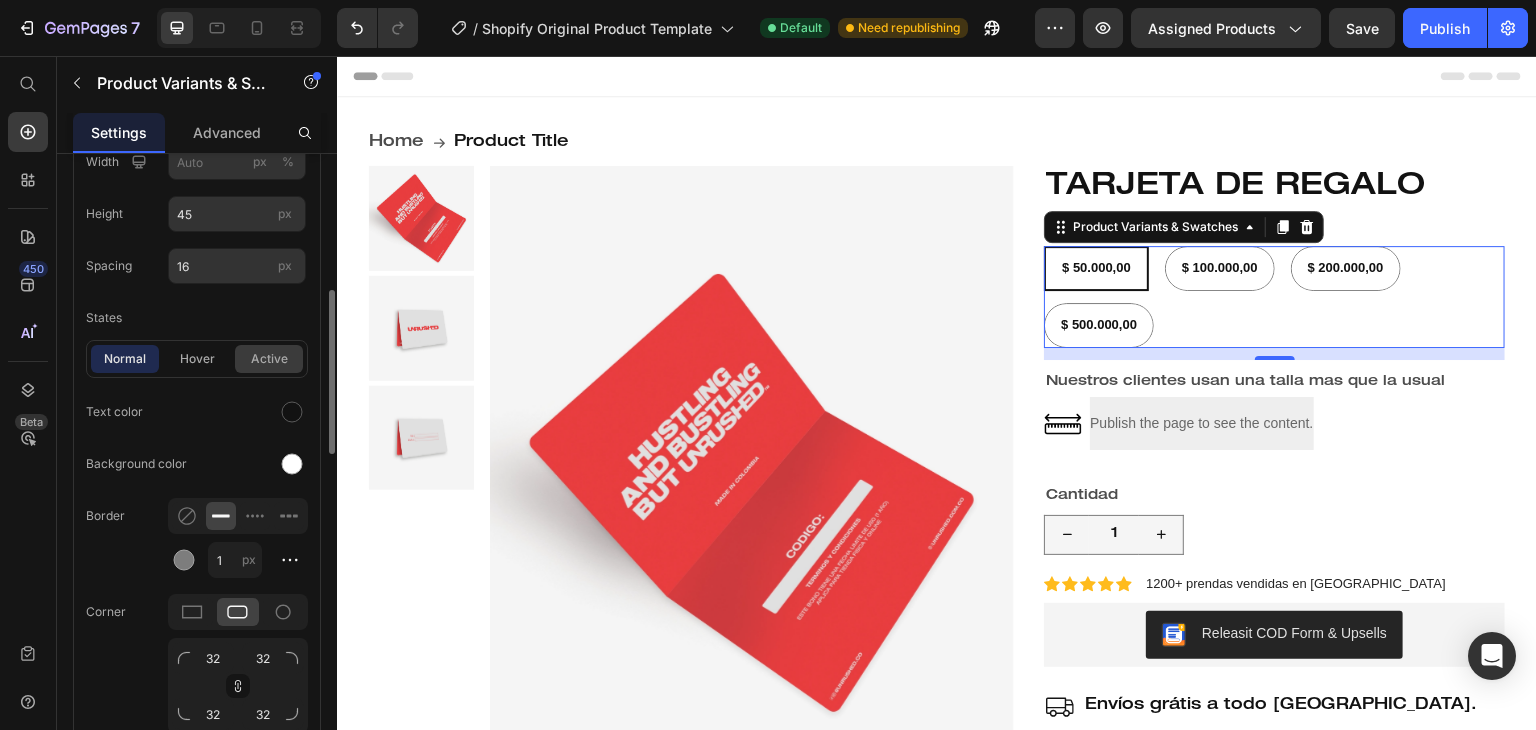 click on "active" at bounding box center (269, 359) 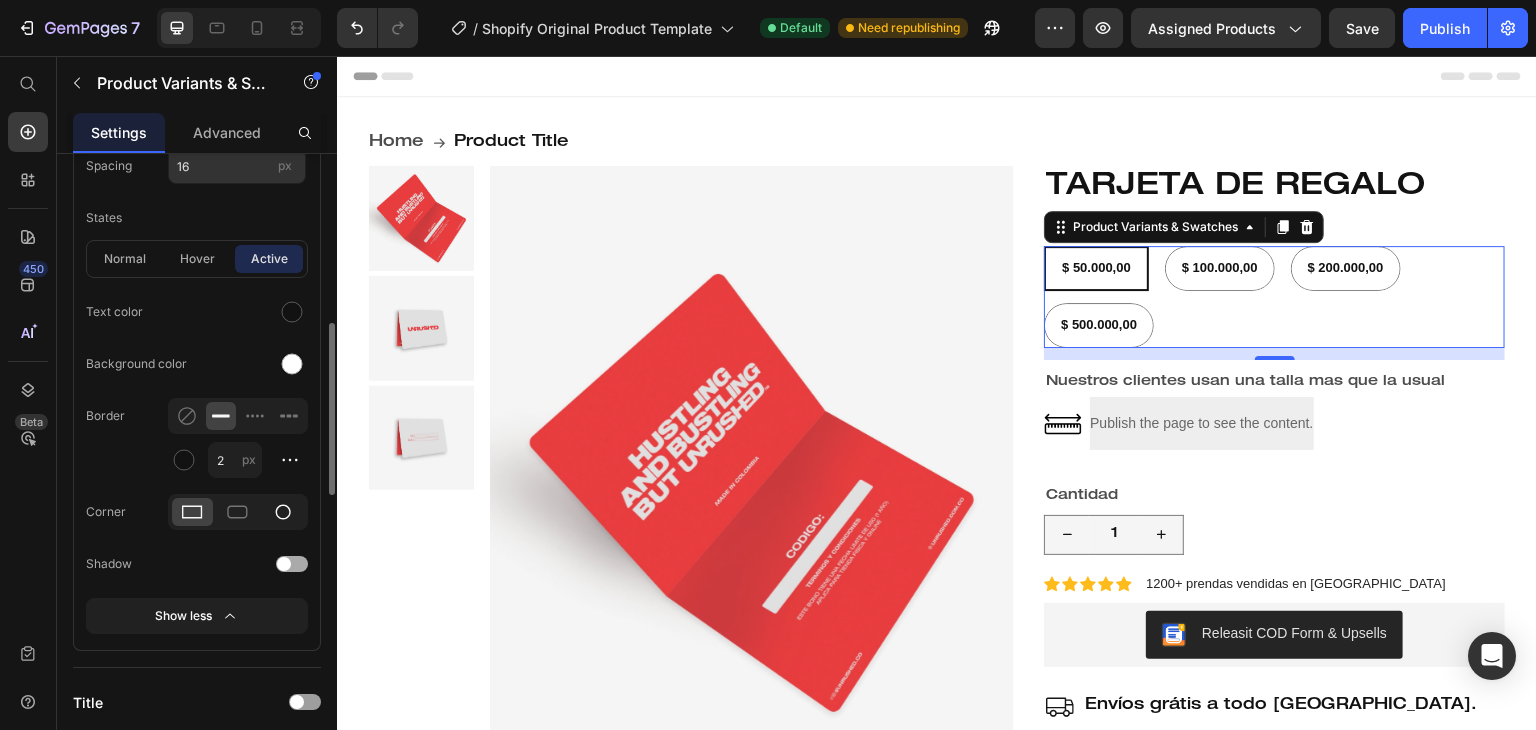 scroll, scrollTop: 724, scrollLeft: 0, axis: vertical 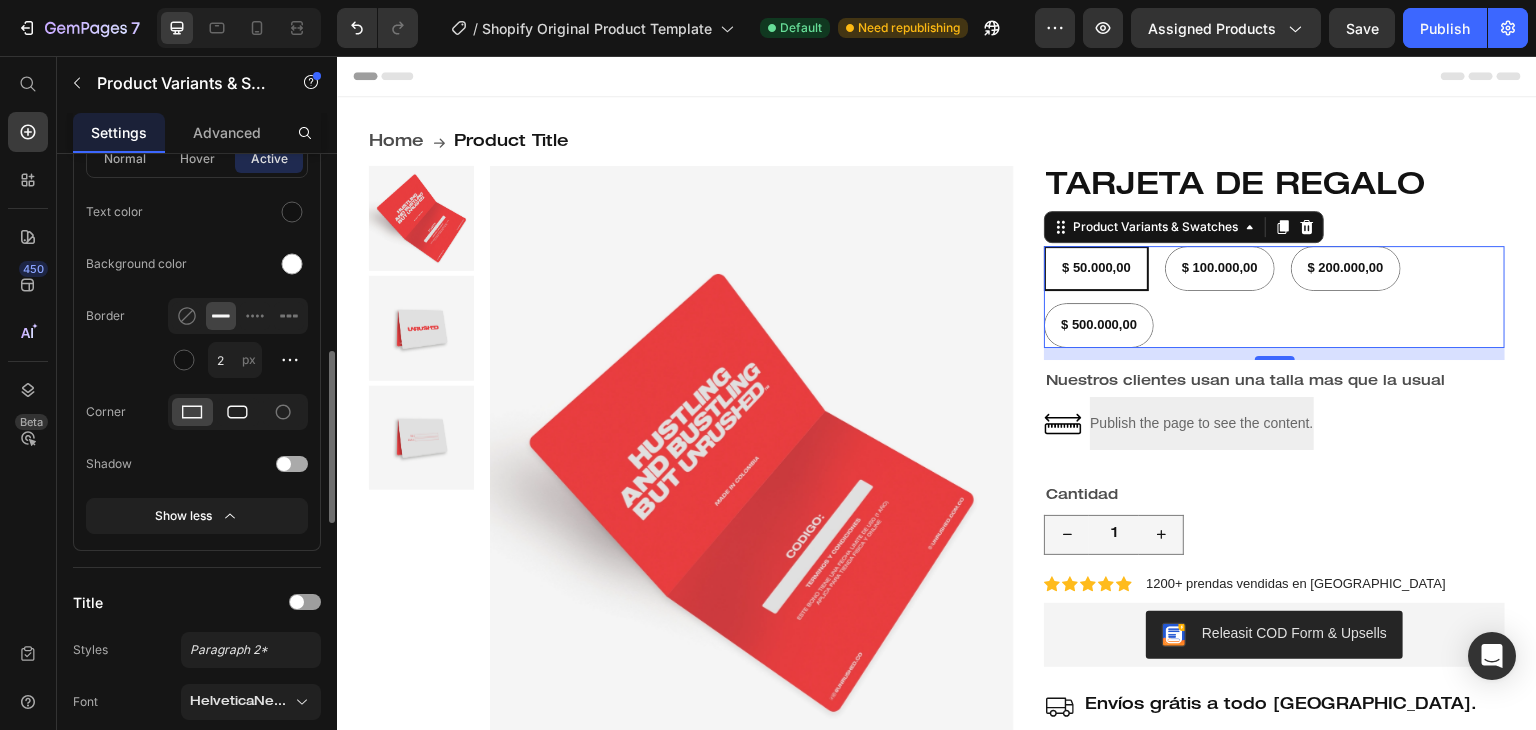click 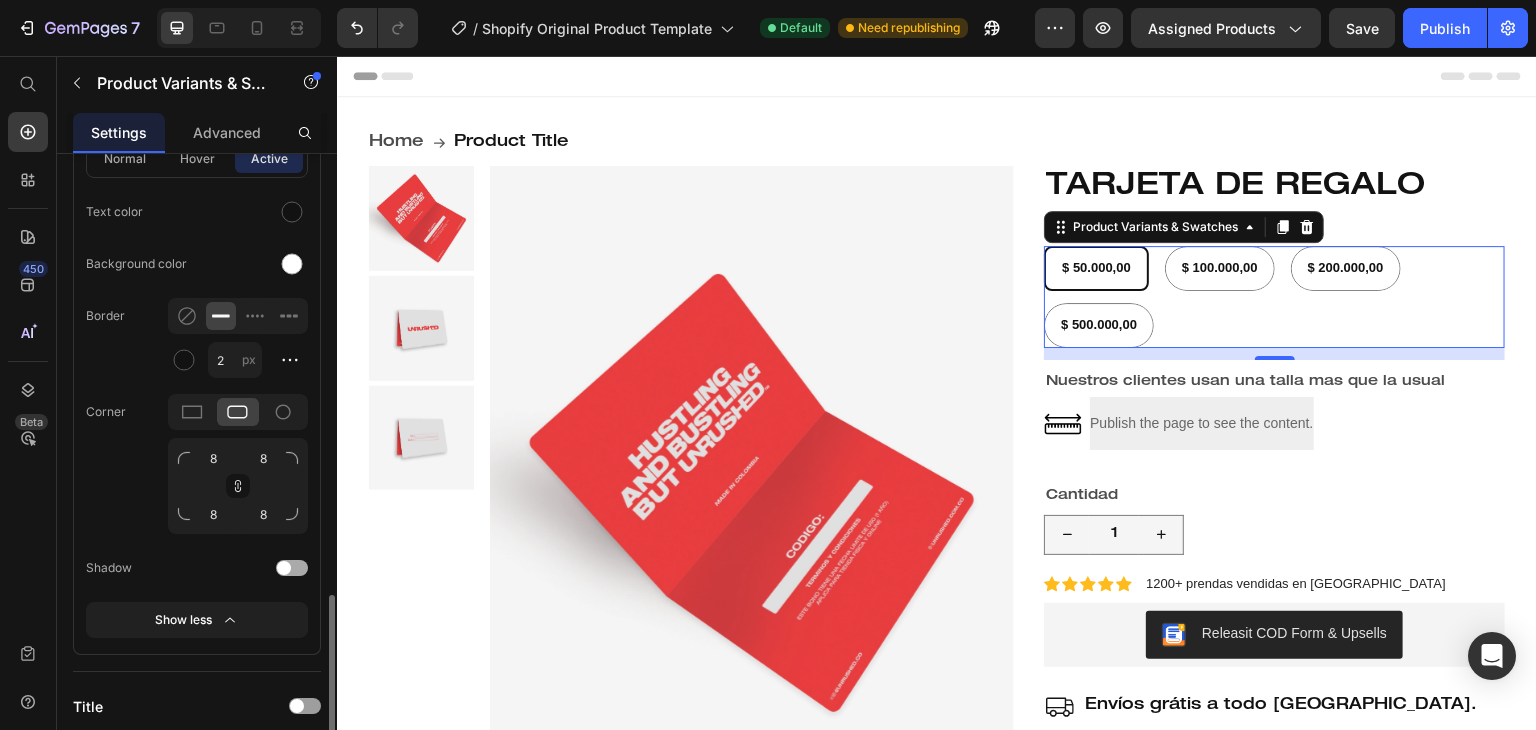 scroll, scrollTop: 924, scrollLeft: 0, axis: vertical 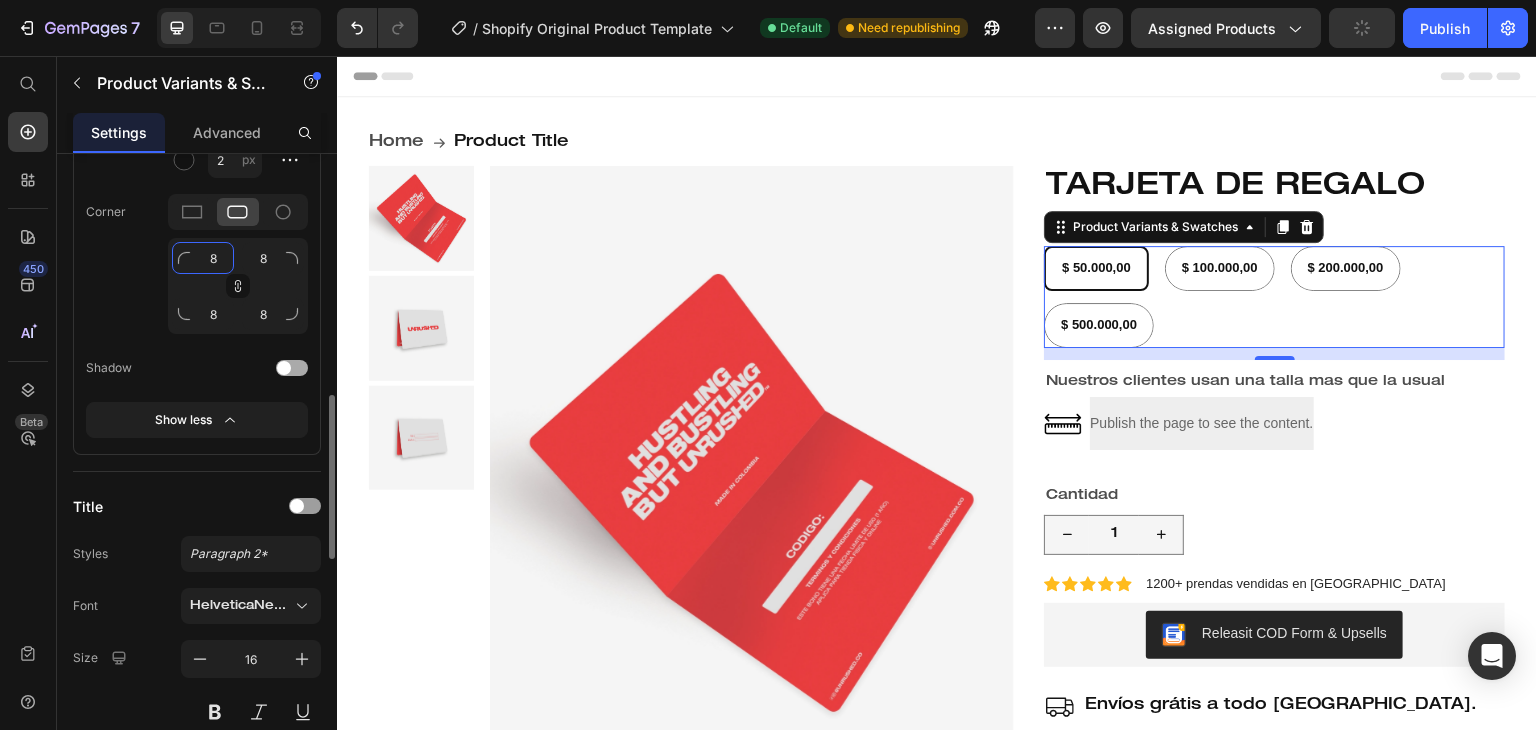 click on "8" 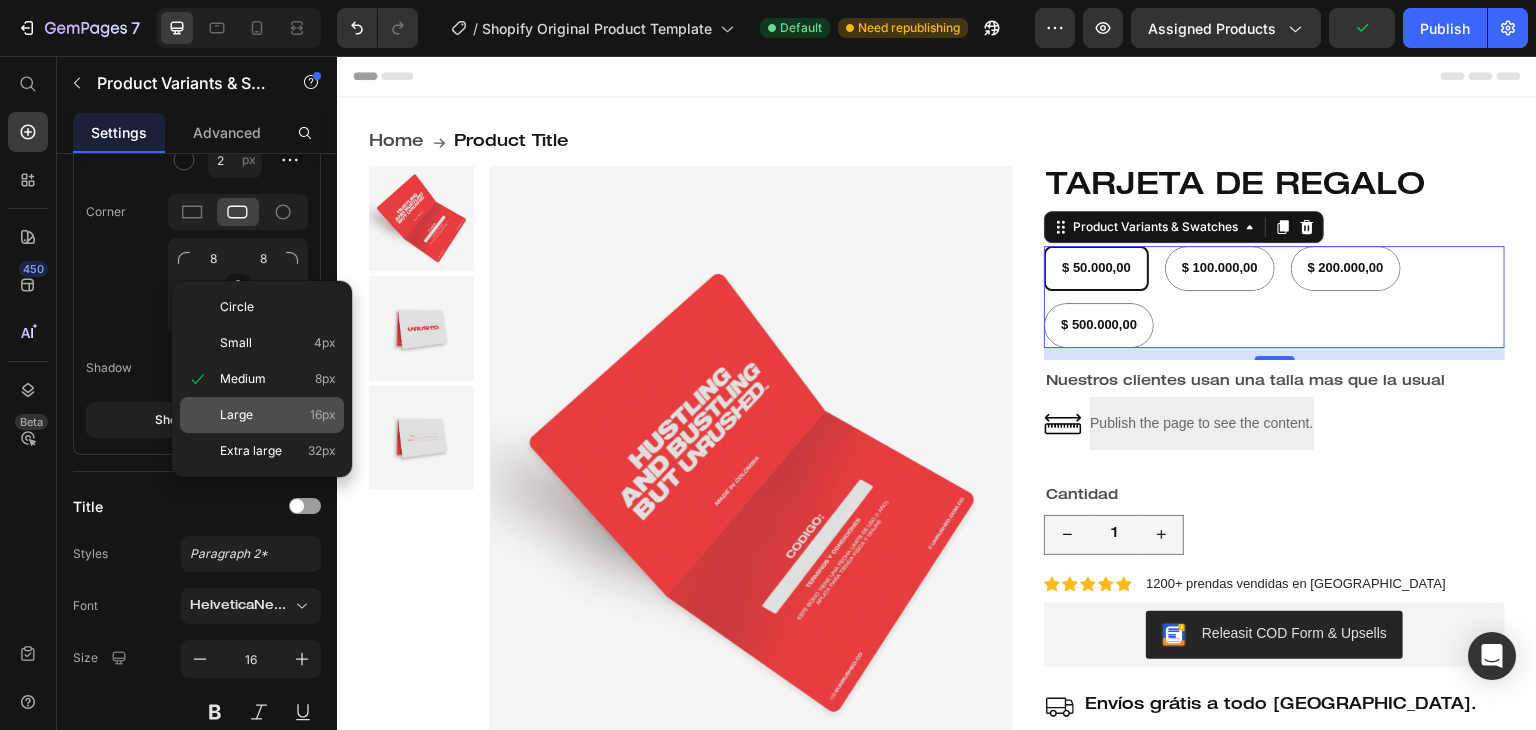 click on "Large 16px" 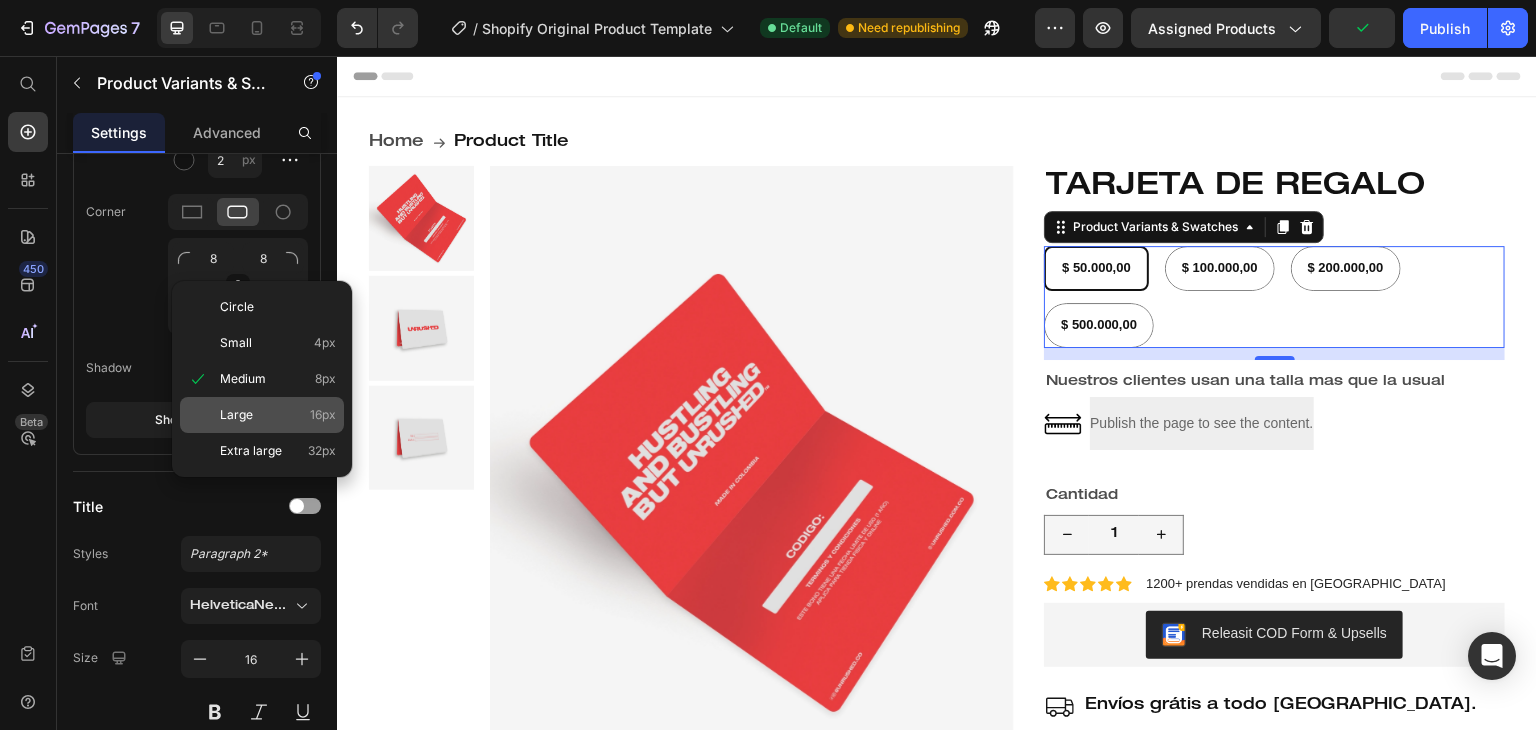 type on "16" 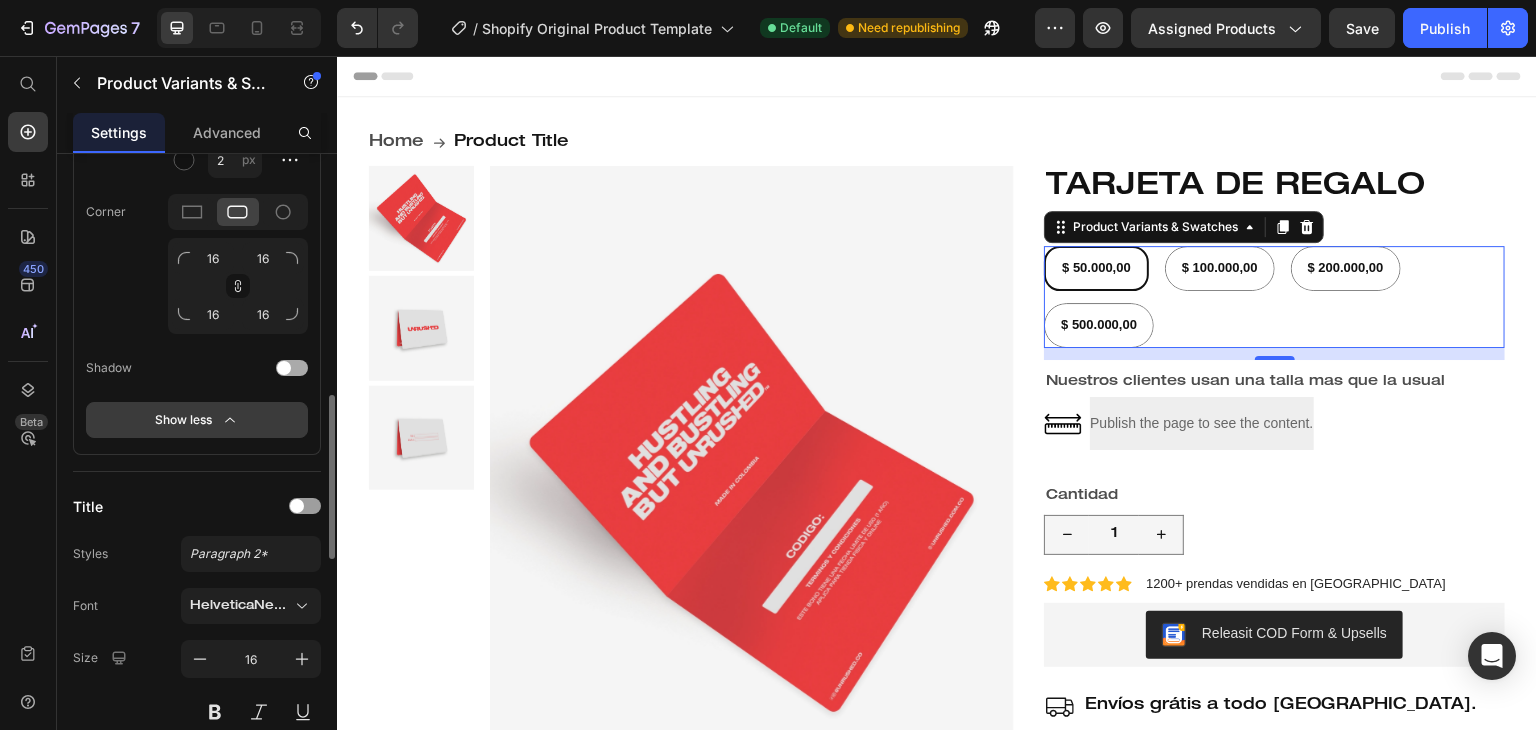 click 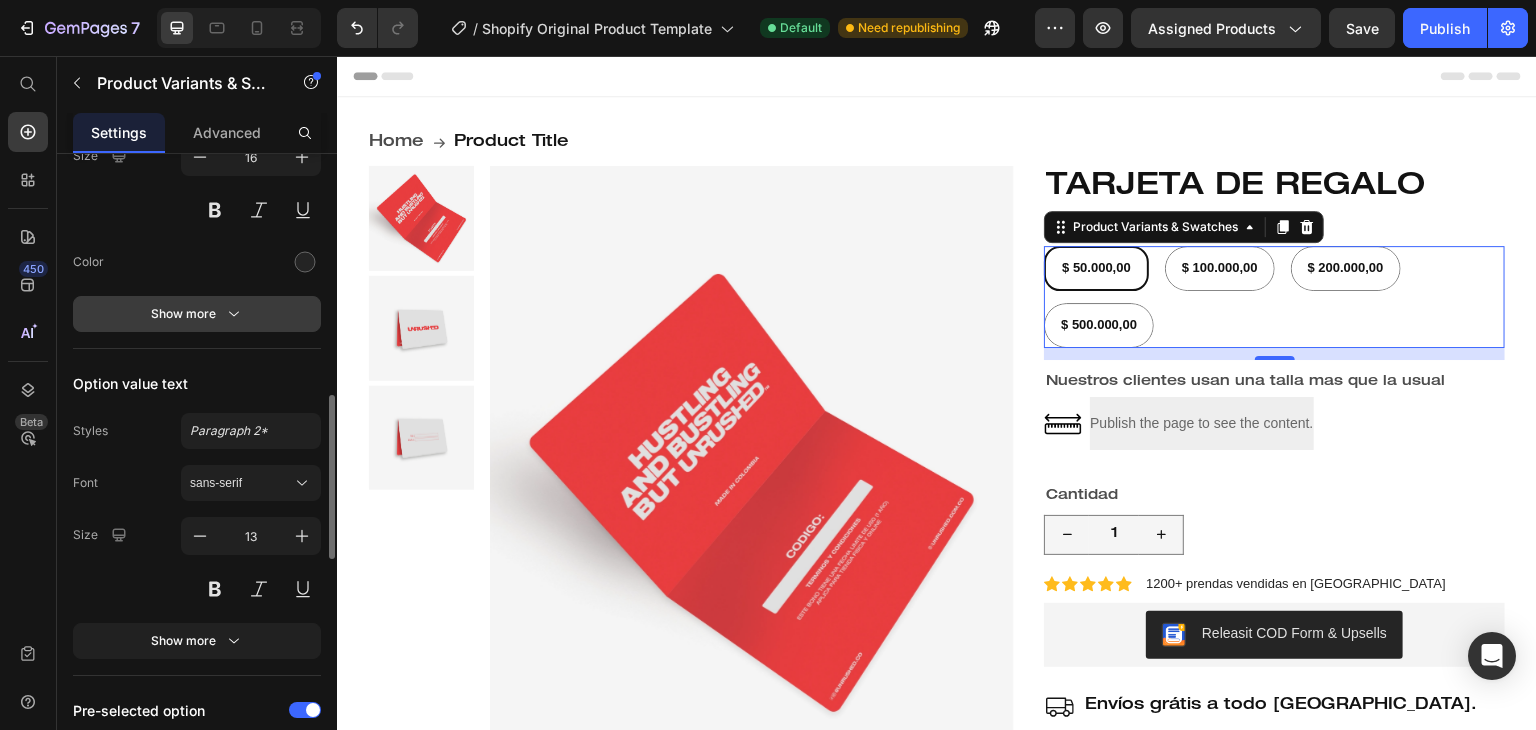 click 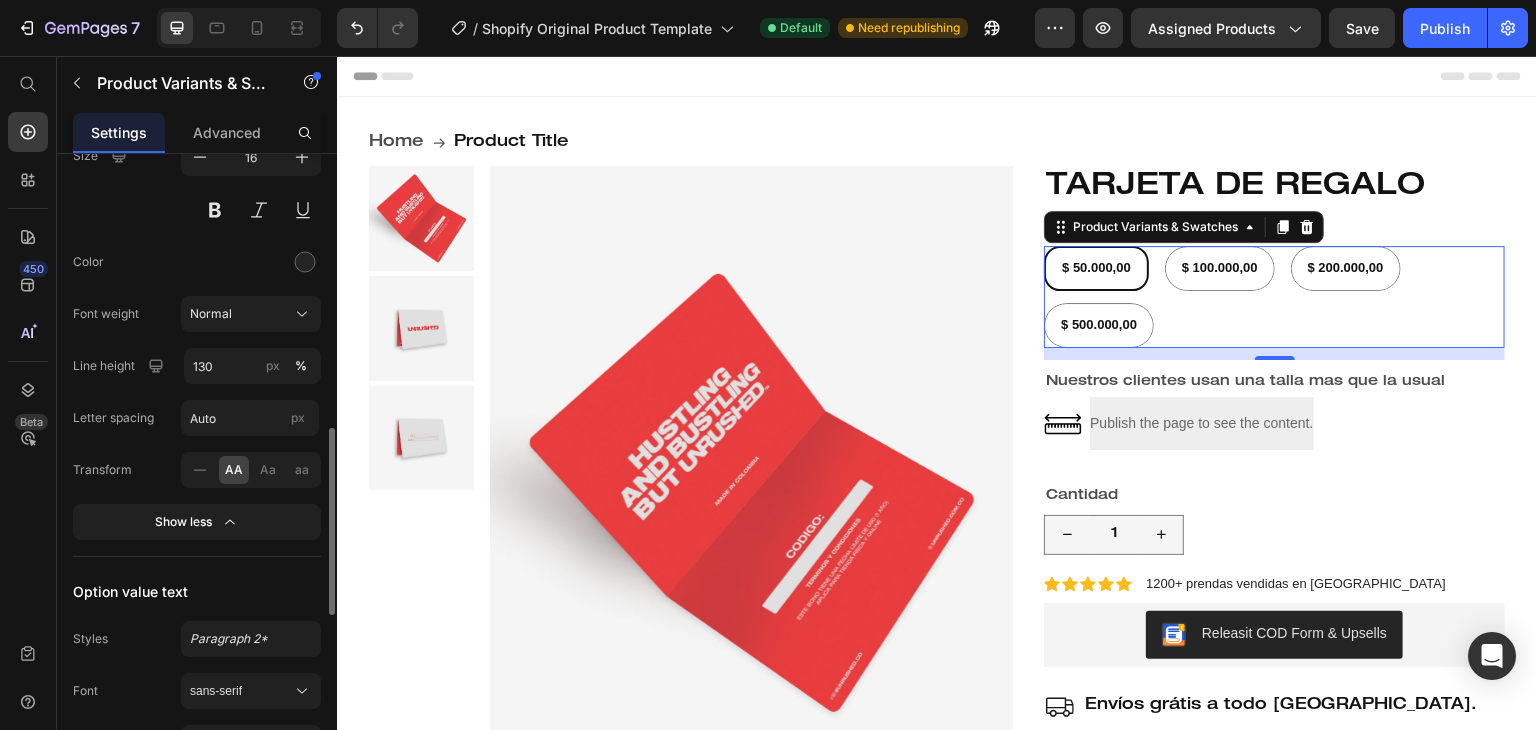 scroll, scrollTop: 424, scrollLeft: 0, axis: vertical 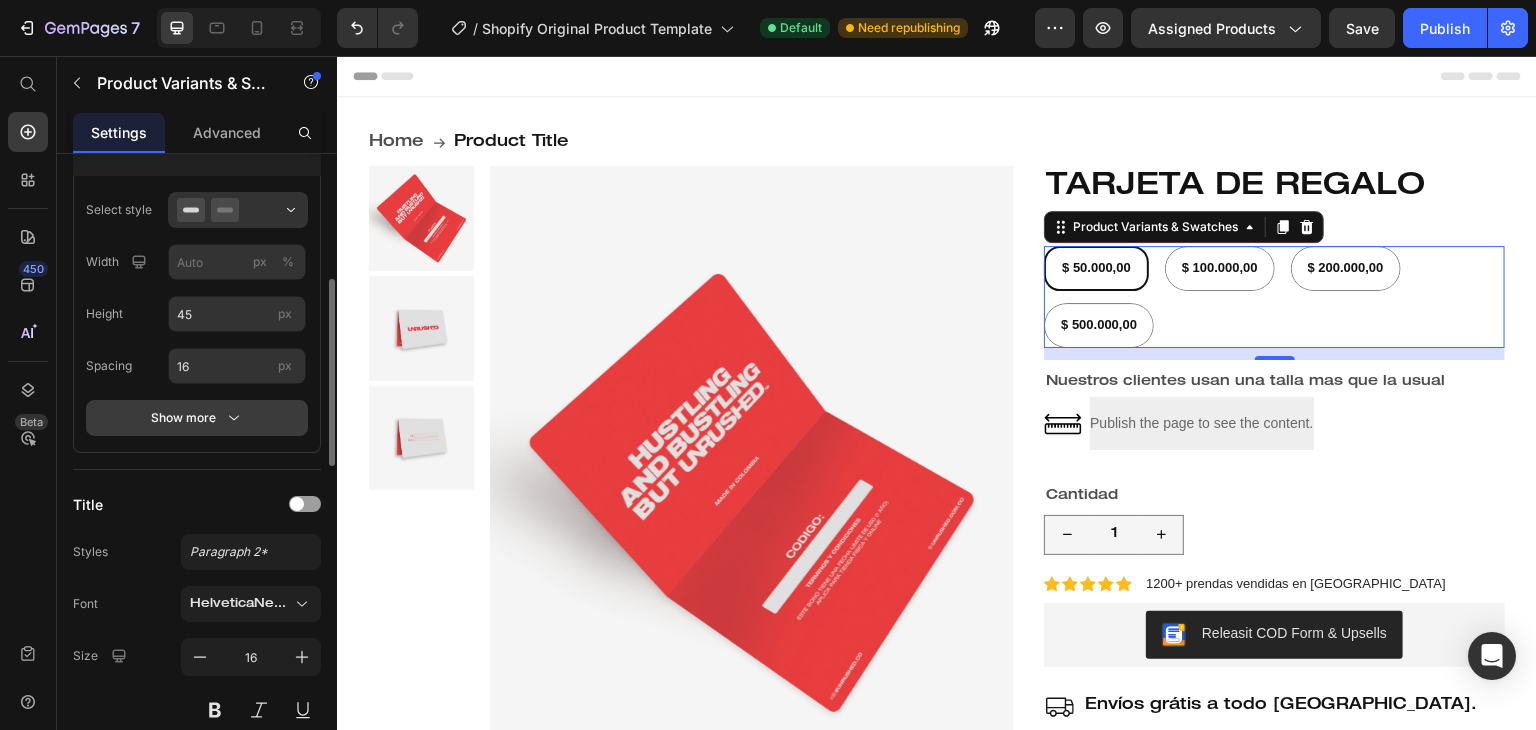 click on "Show more" at bounding box center [197, 418] 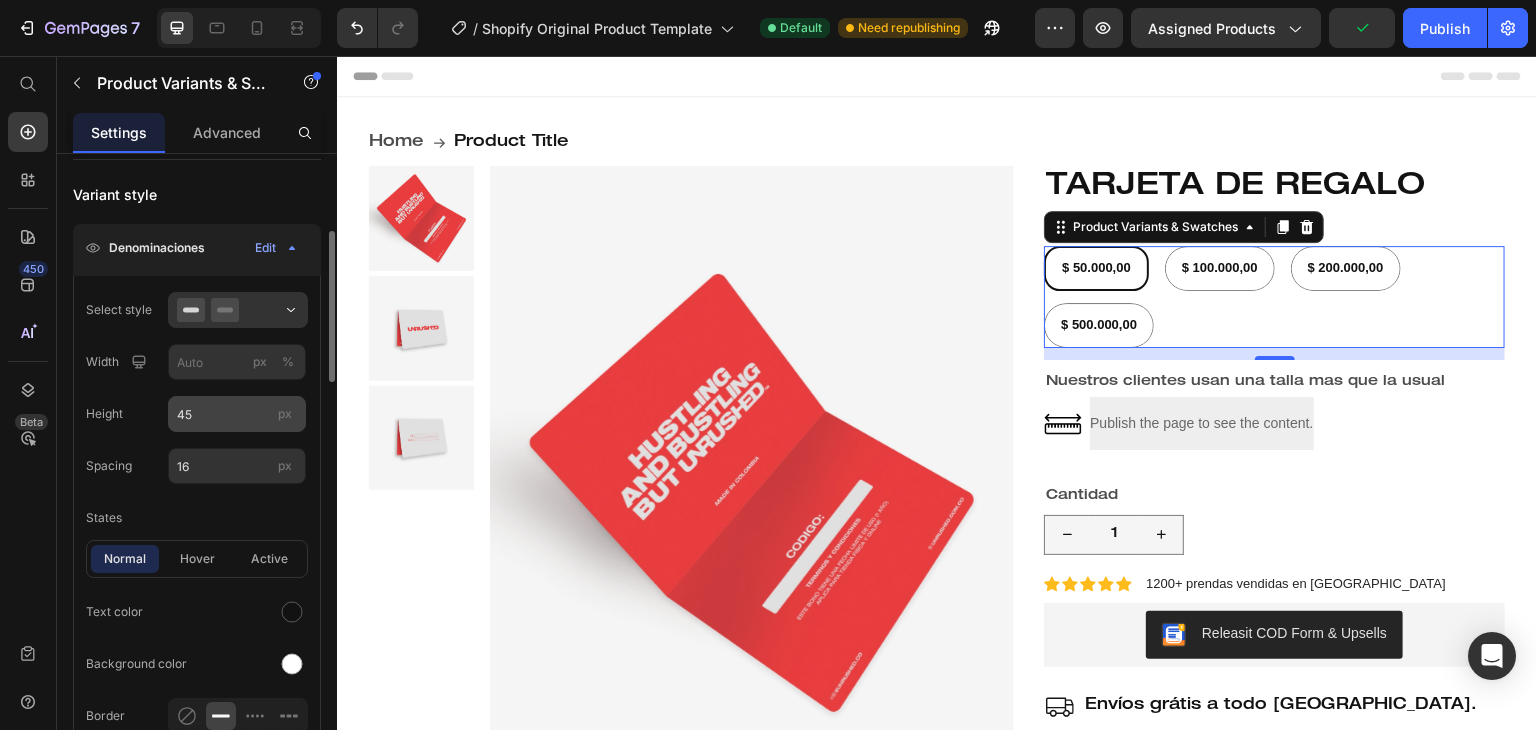 scroll, scrollTop: 824, scrollLeft: 0, axis: vertical 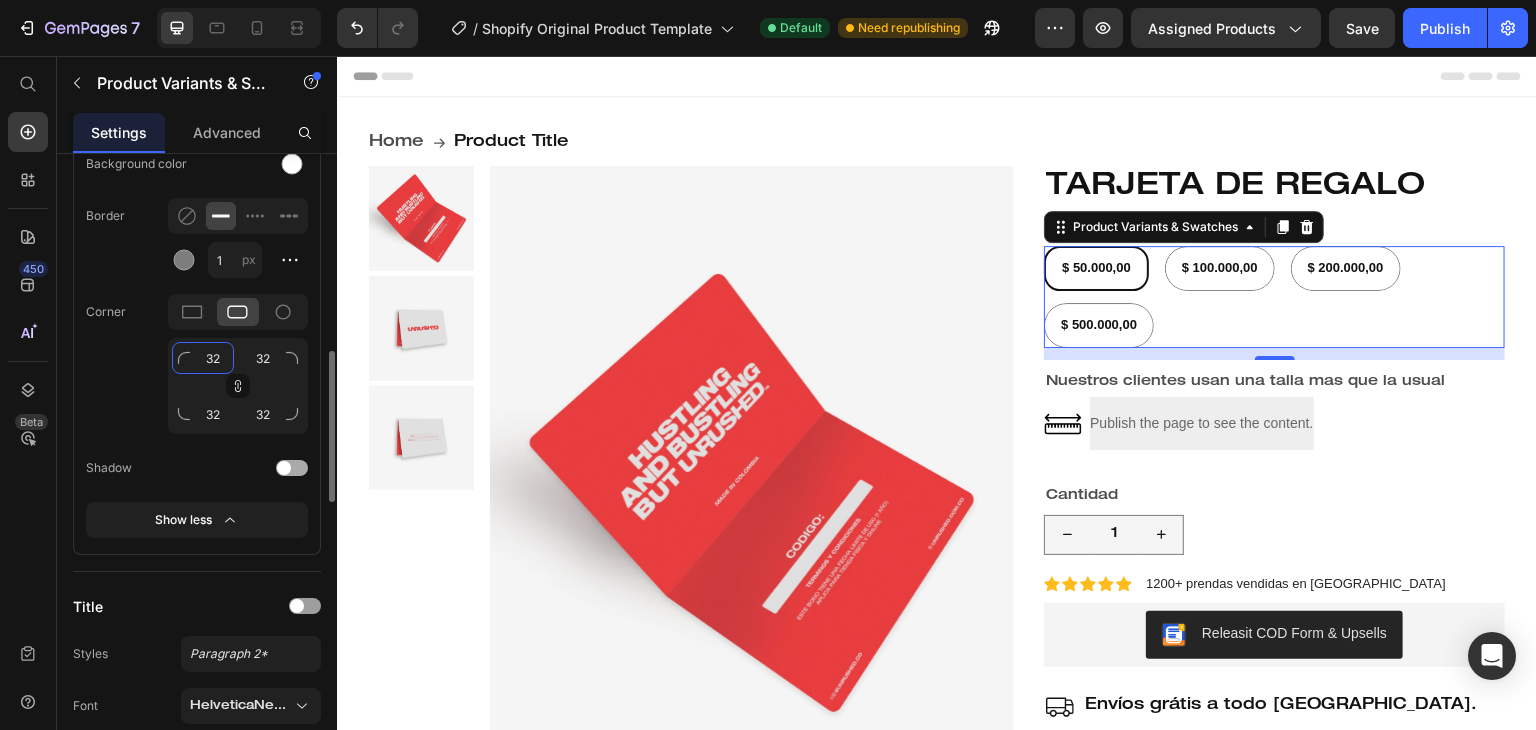 click on "32" 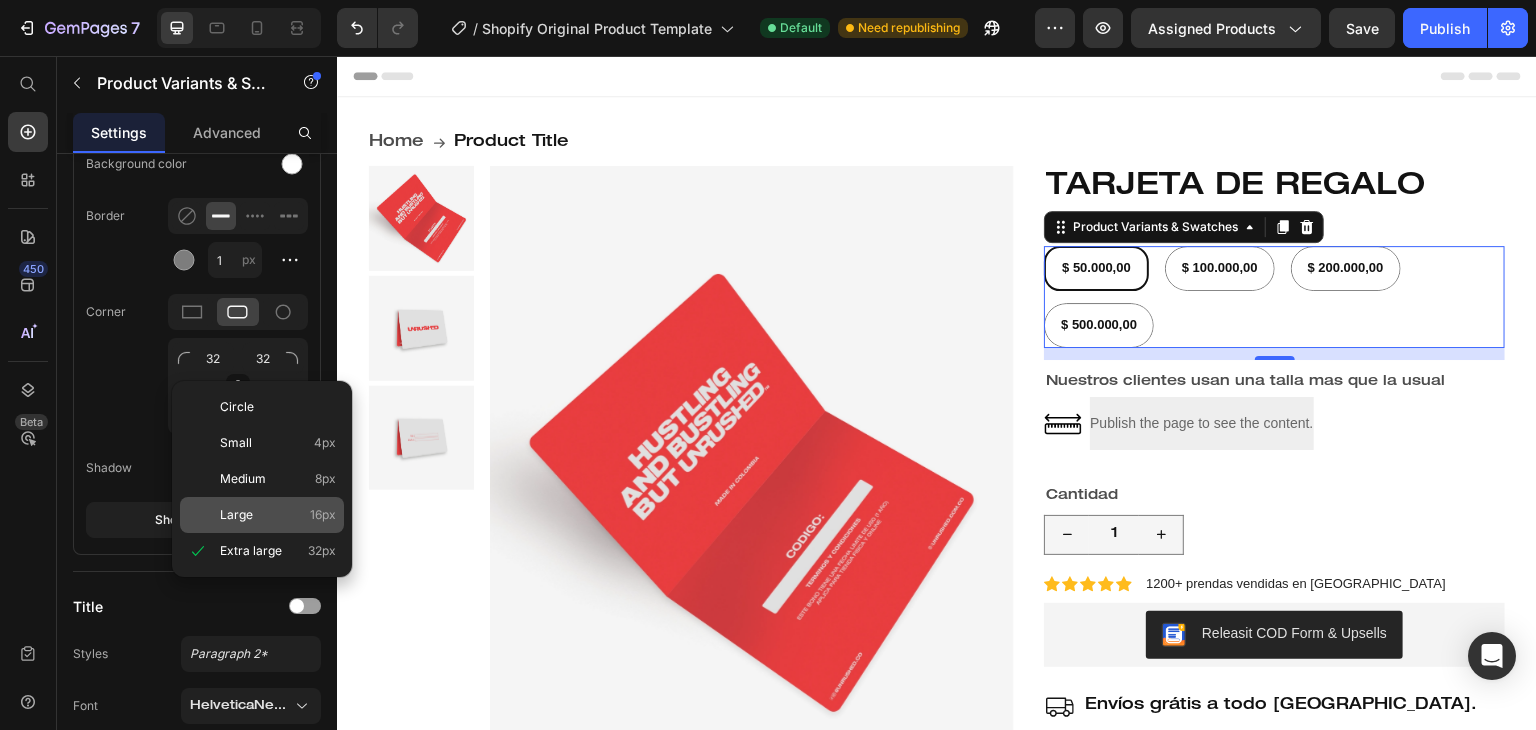 click on "Large 16px" at bounding box center (278, 515) 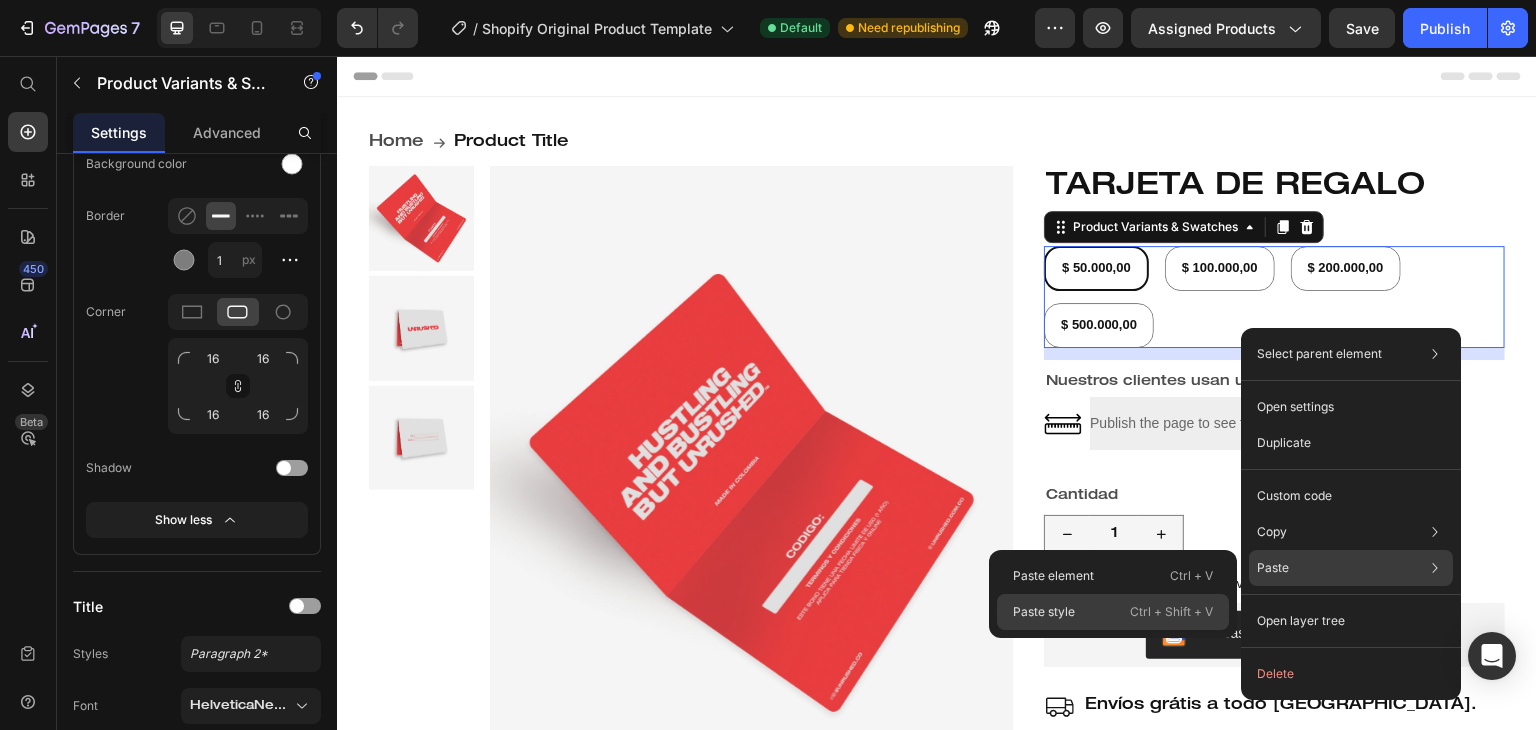 click on "Ctrl + Shift + V" at bounding box center (1171, 612) 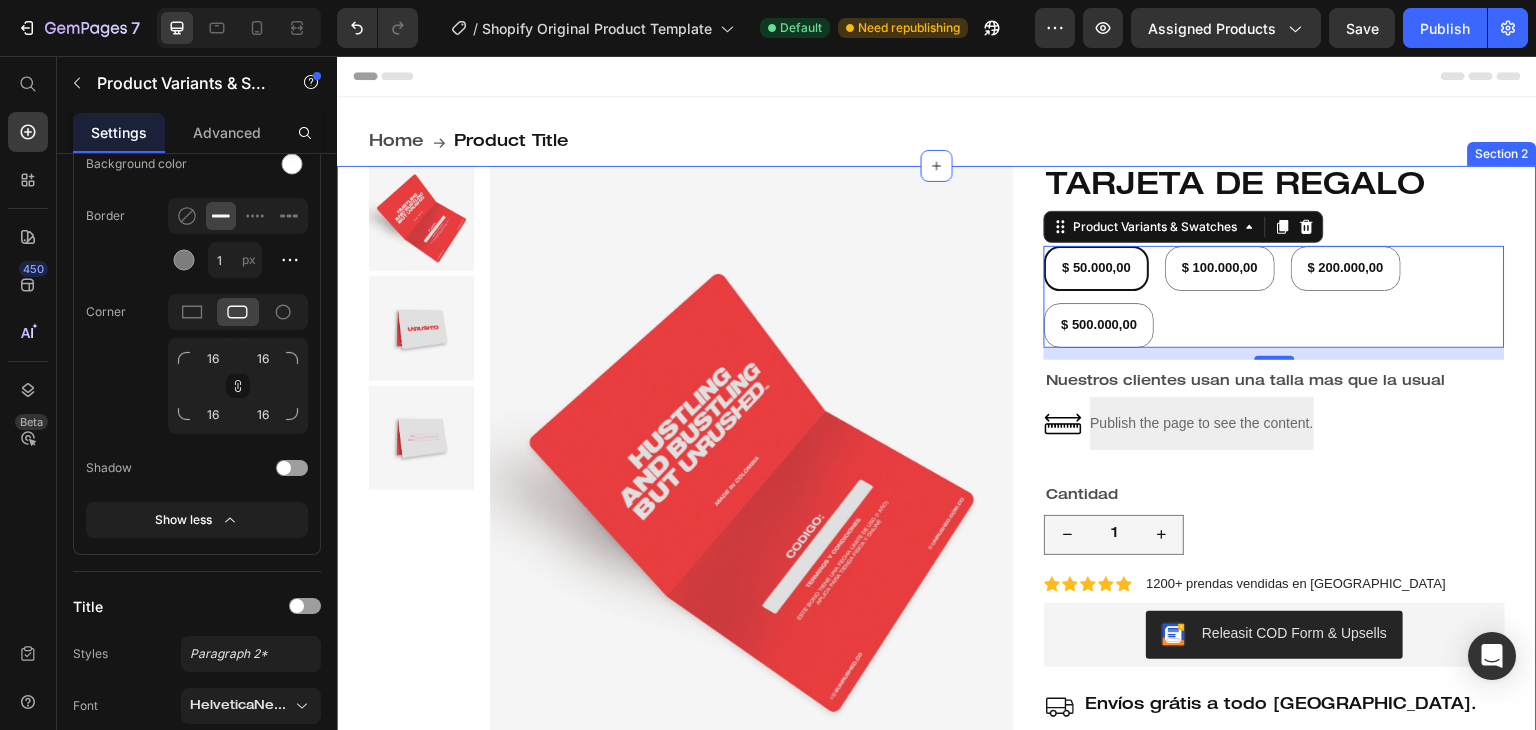 click on "Product Images UNRUSHED Text Block TARJETA DE REGALO Product Title $50.000 Product Price $0 Product Price 0% OFF Discount Tag Row $ 50.000,00 $ 50.000,00 $ 50.000,00 $ 100.000,00 $ 100.000,00 $ 100.000,00 $ 200.000,00 $ 200.000,00 $ 200.000,00 $ 500.000,00 $ 500.000,00 $ 500.000,00 Product Variants & Swatches   12 $ 50.000,00 $ 50.000,00 $ 50.000,00 $ 100.000,00 $ 100.000,00 $ 100.000,00 $ 200.000,00 $ 200.000,00 $ 200.000,00 $ 500.000,00 $ 500.000,00 $ 500.000,00 Product Variants & Swatches Nuestros clientes usan una talla mas que la usual Text Block
Icon
Publish the page to see the content.
Custom Code Row Cantidad Text Block 1 Product Quantity Icon Icon Icon Icon Icon Icon List 1200+ prendas vendidas en Colombia Text Block Row Releasit COD Form & Upsells Releasit COD Form & Upsells
Envíos grátis a todo Colombia.
Paga en casa, ¡pide con confianza!
Cambios y devoluciones sin costo. Item List                Title Line
Row" at bounding box center (937, 1029) 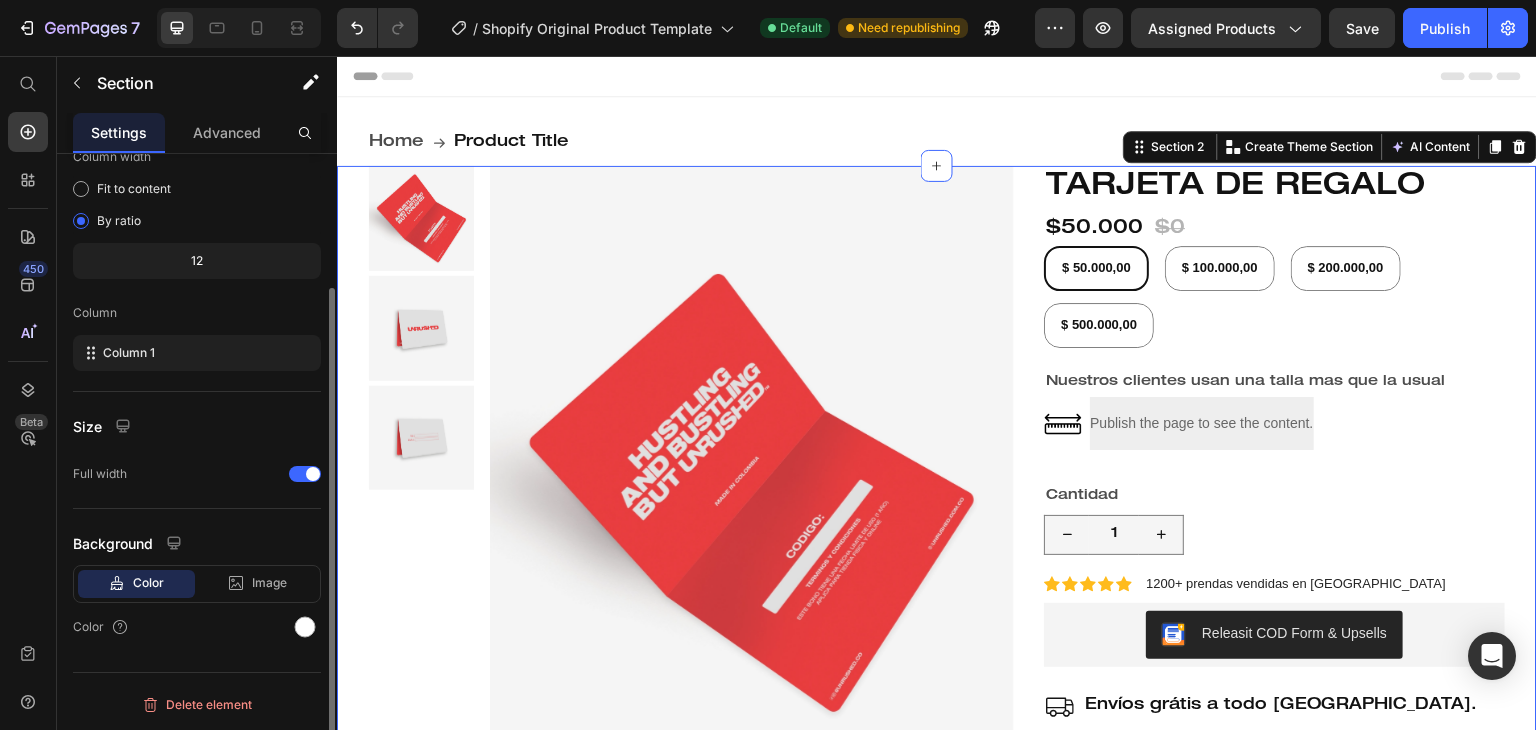 scroll, scrollTop: 0, scrollLeft: 0, axis: both 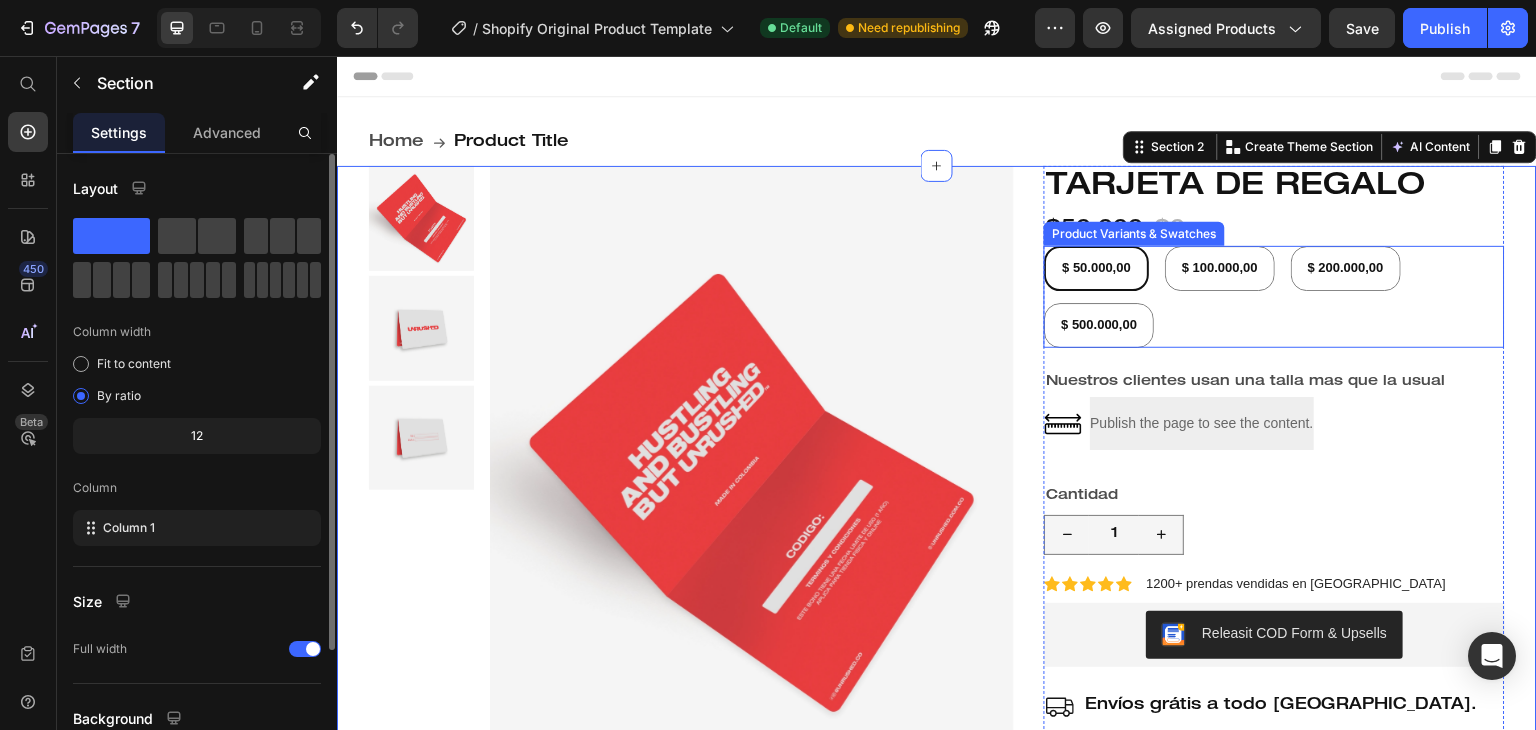 click on "$ 50.000,00 $ 50.000,00 $ 50.000,00 $ 100.000,00 $ 100.000,00 $ 100.000,00 $ 200.000,00 $ 200.000,00 $ 200.000,00 $ 500.000,00 $ 500.000,00 $ 500.000,00" at bounding box center (1274, 297) 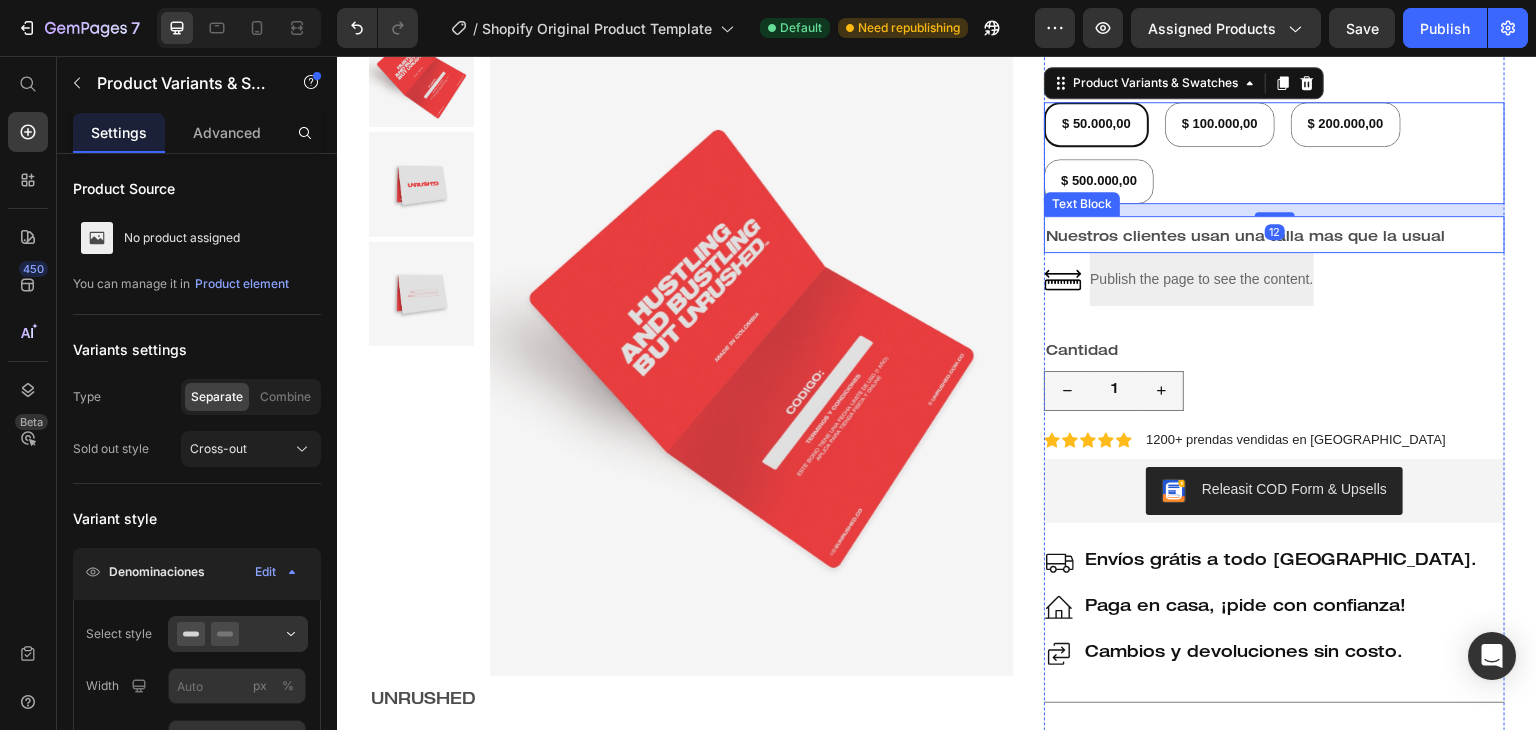 scroll, scrollTop: 100, scrollLeft: 0, axis: vertical 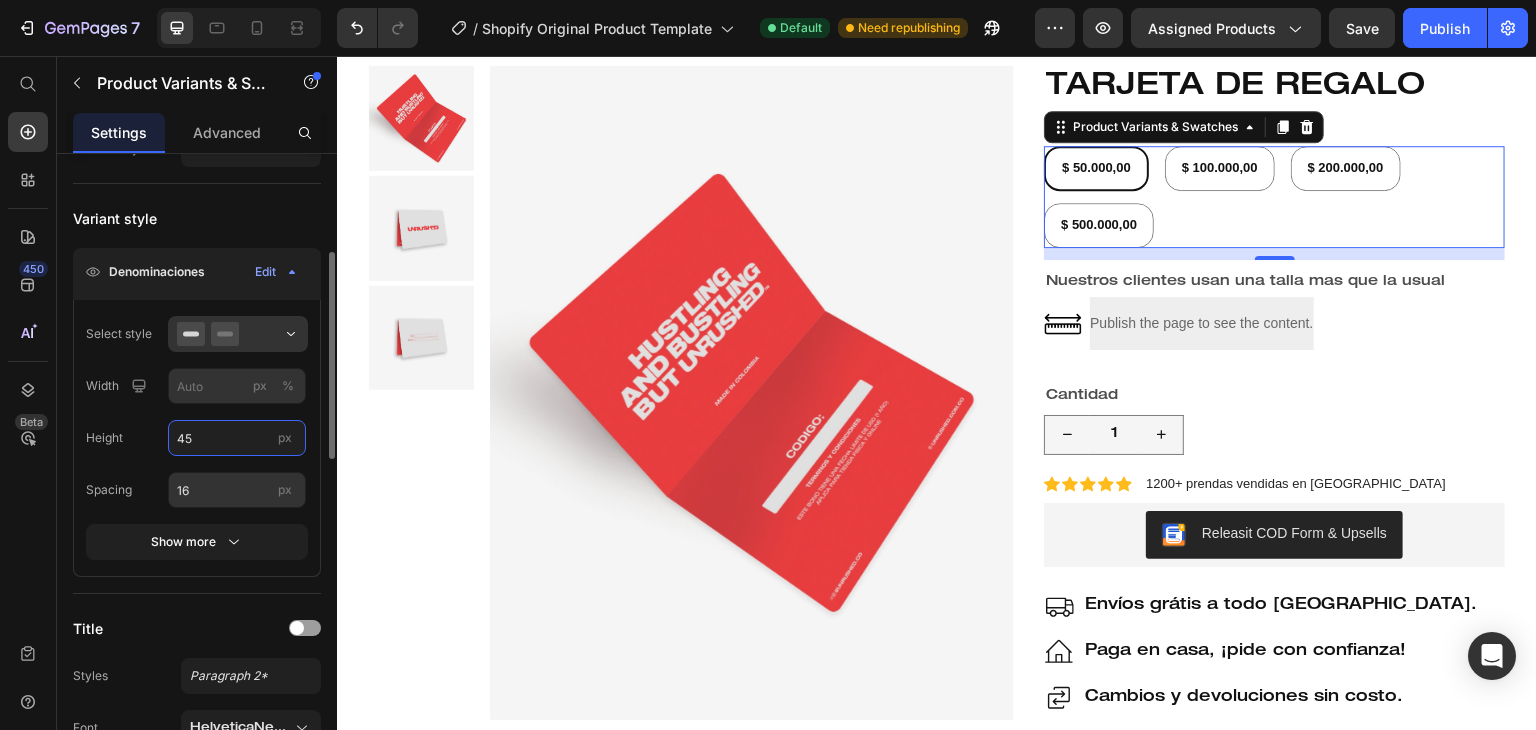click on "45" at bounding box center (237, 438) 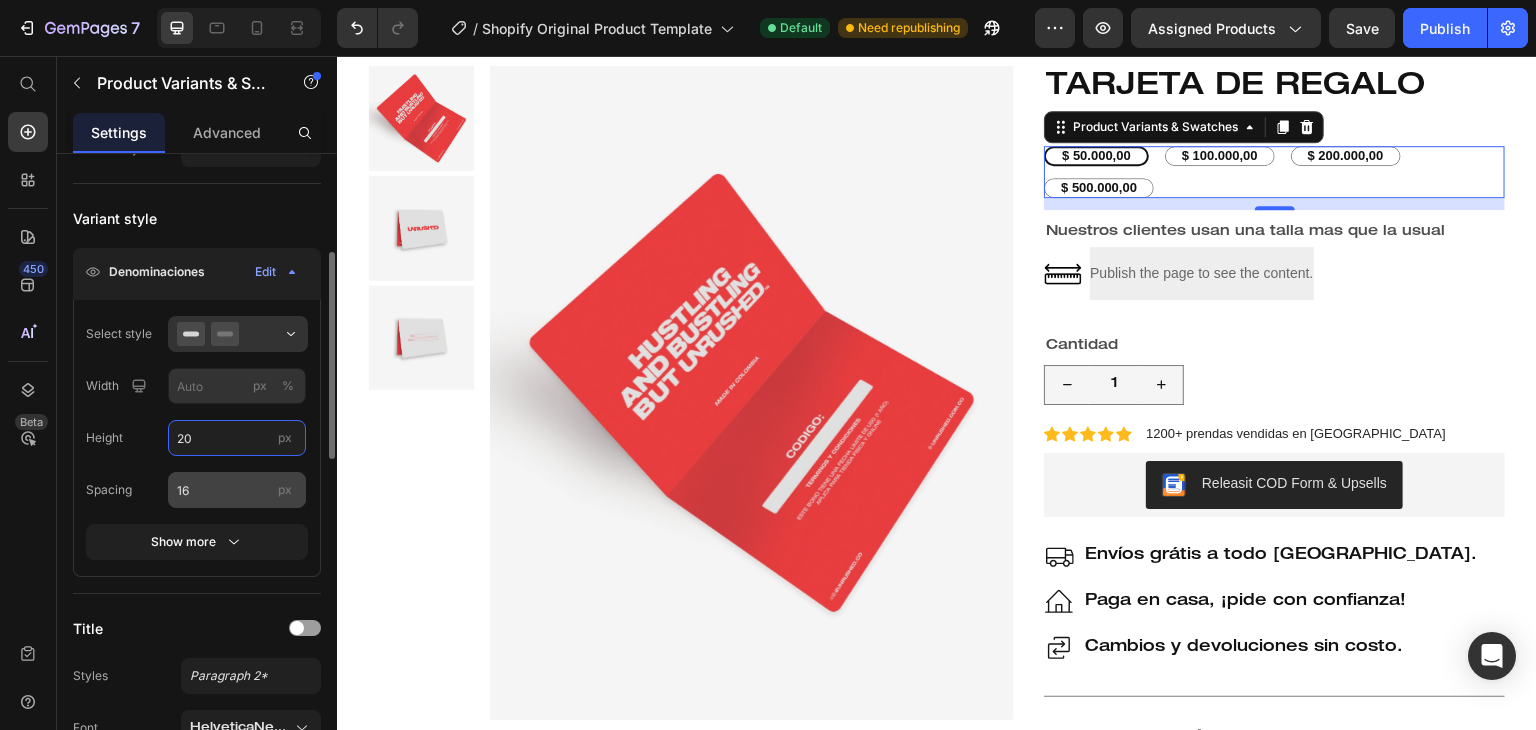 type on "20" 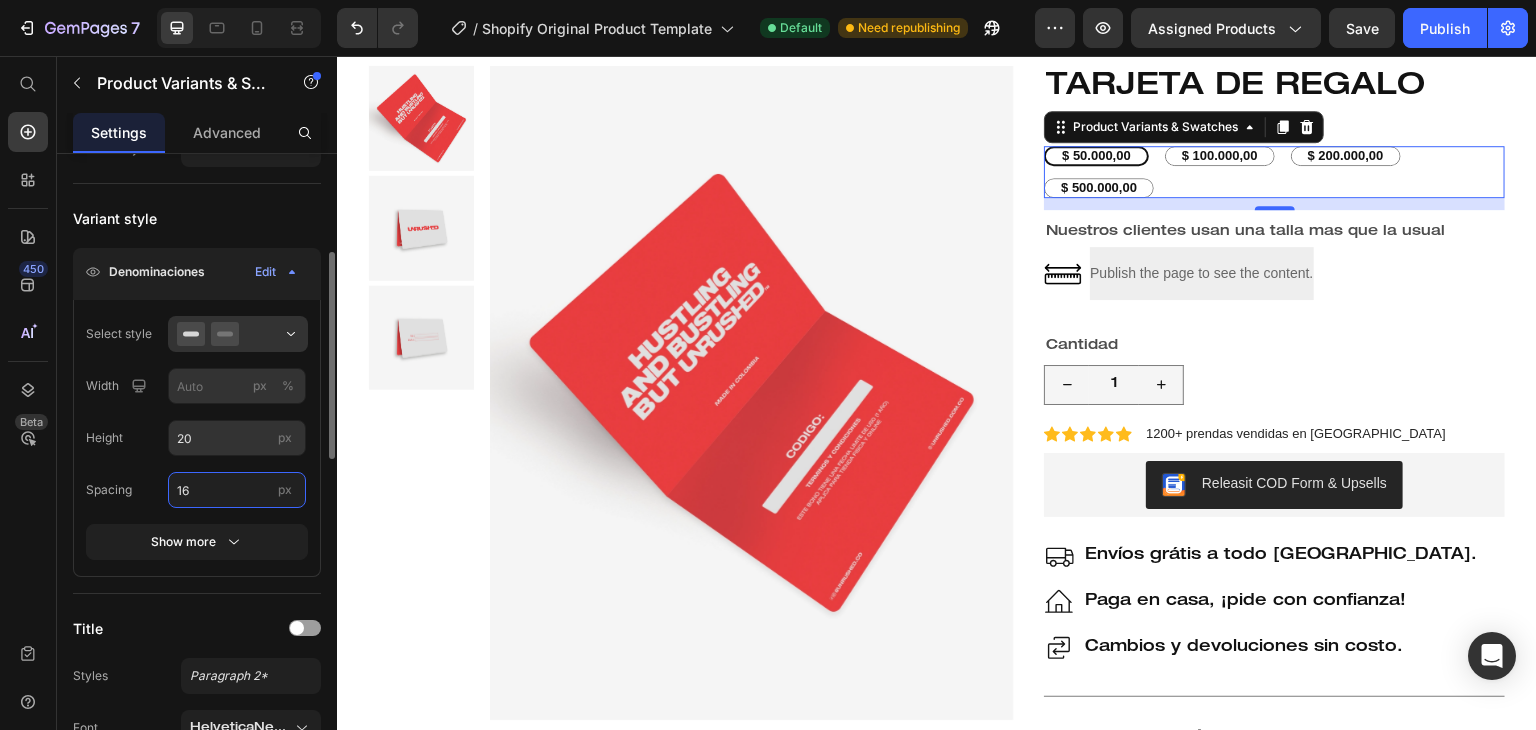 click on "16" at bounding box center [237, 490] 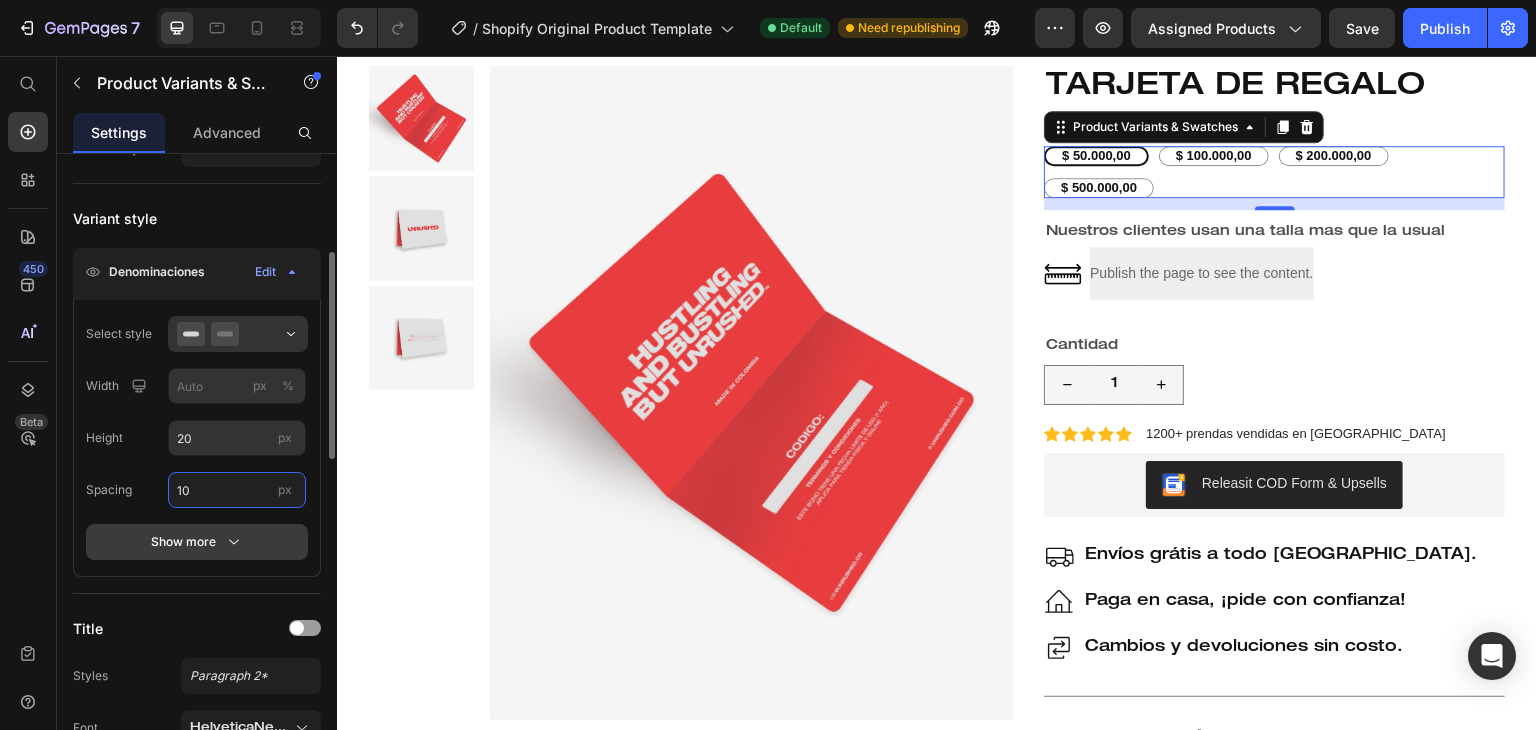 type on "10" 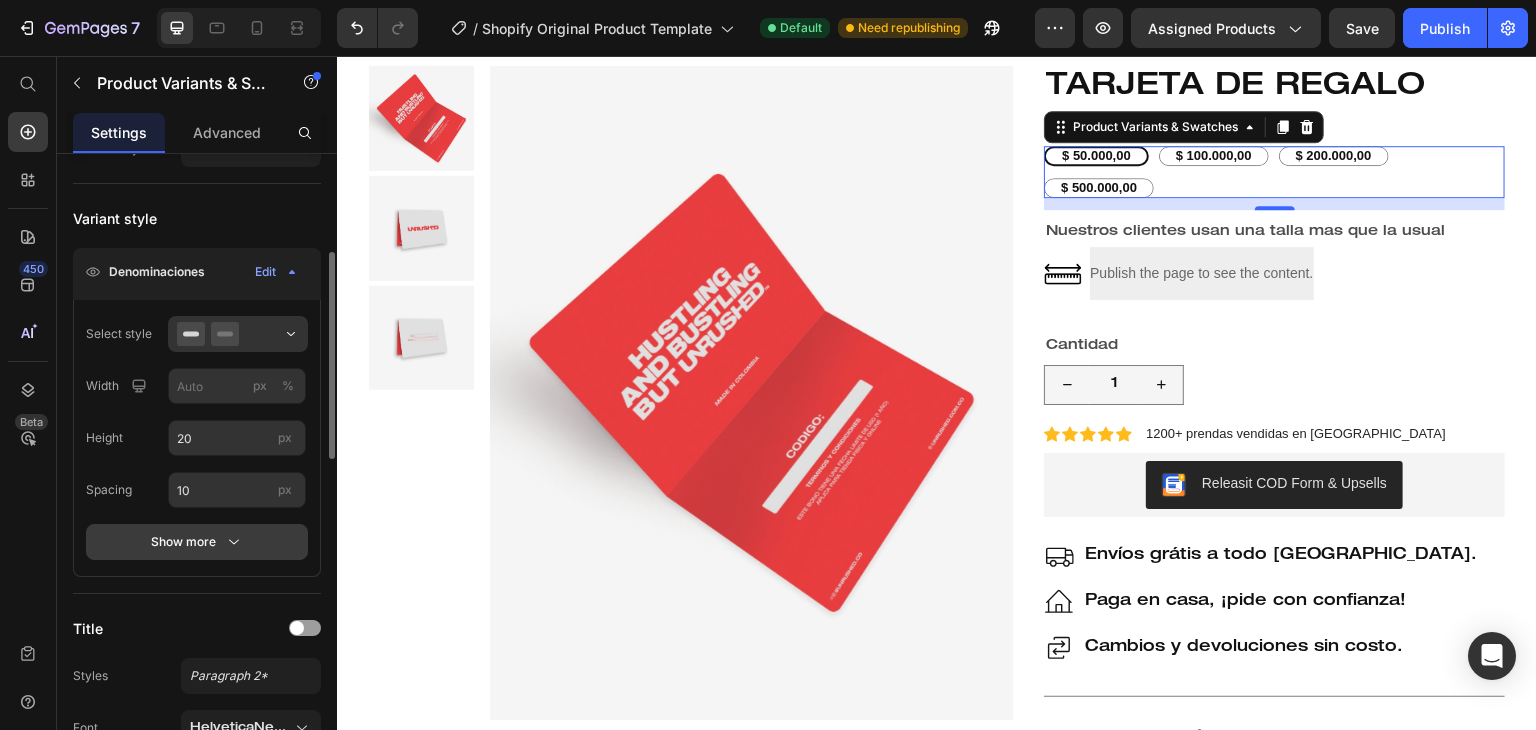 click on "Show more" at bounding box center [197, 542] 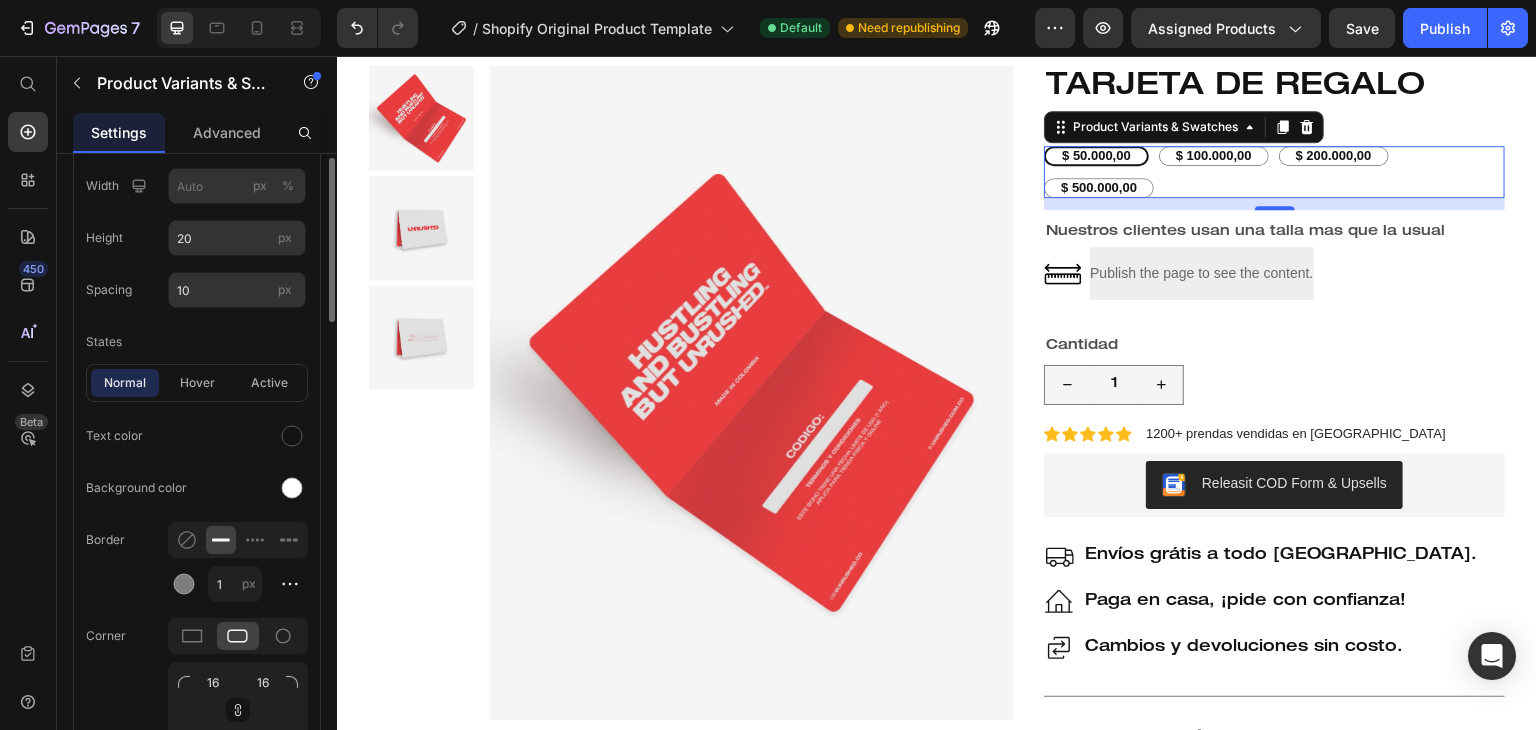 scroll, scrollTop: 800, scrollLeft: 0, axis: vertical 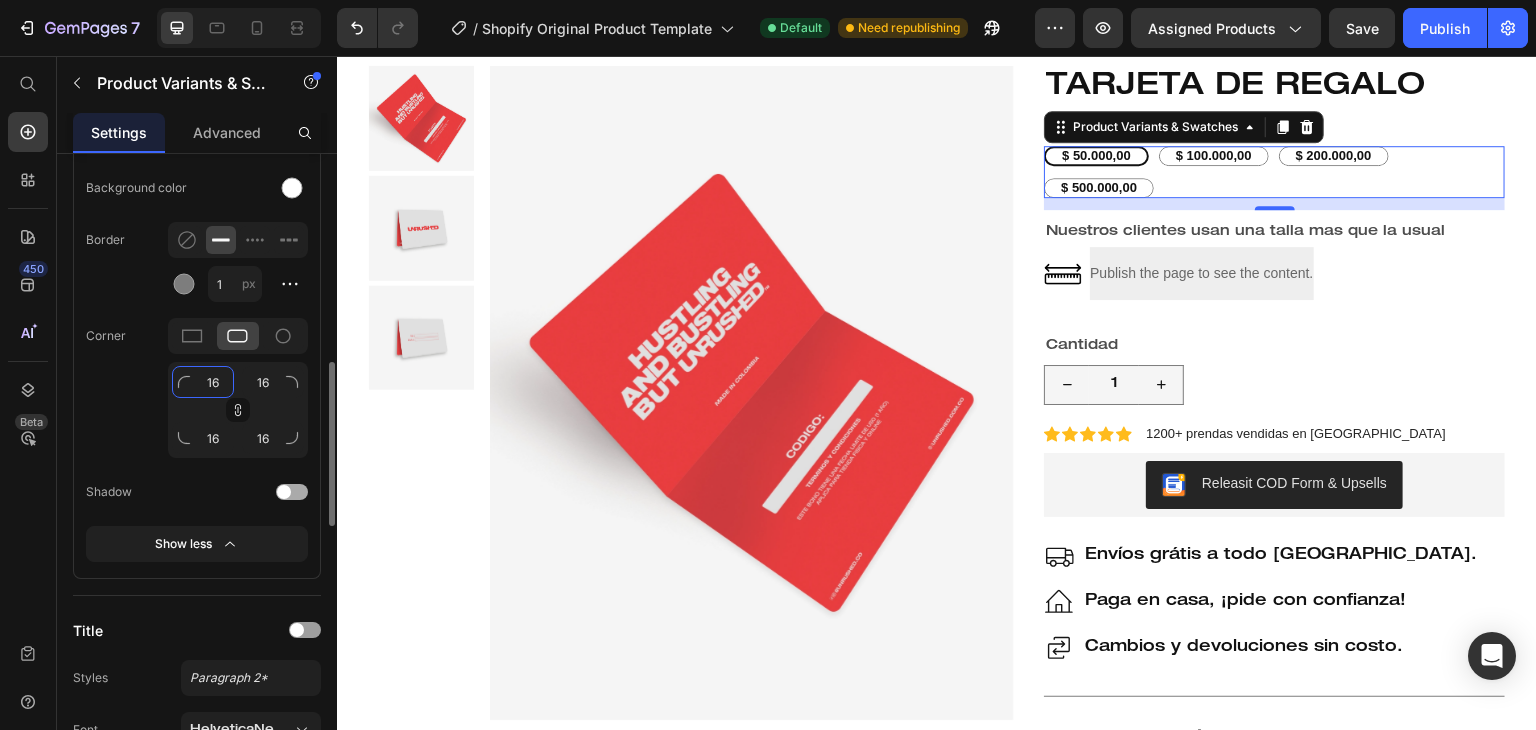click on "16" 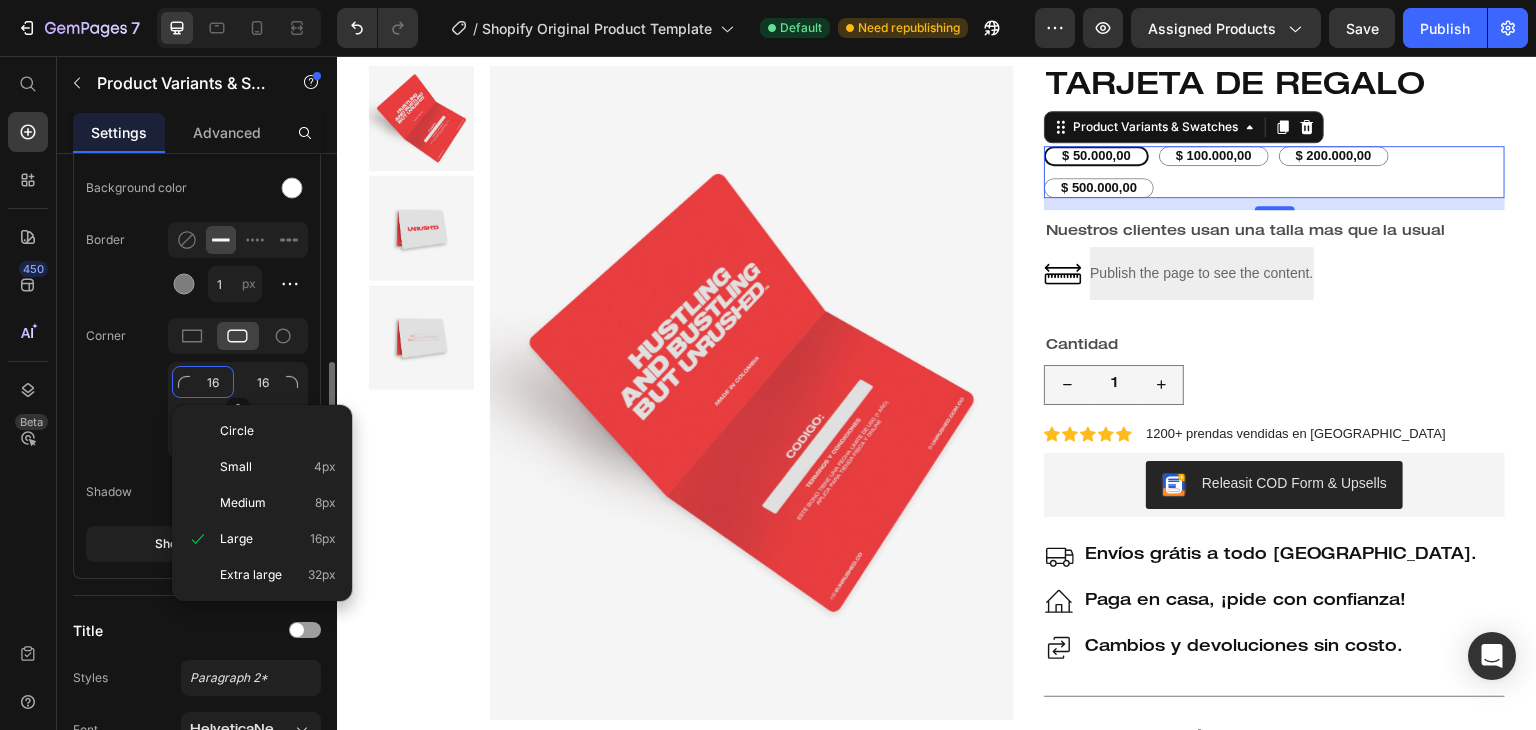 type on "6" 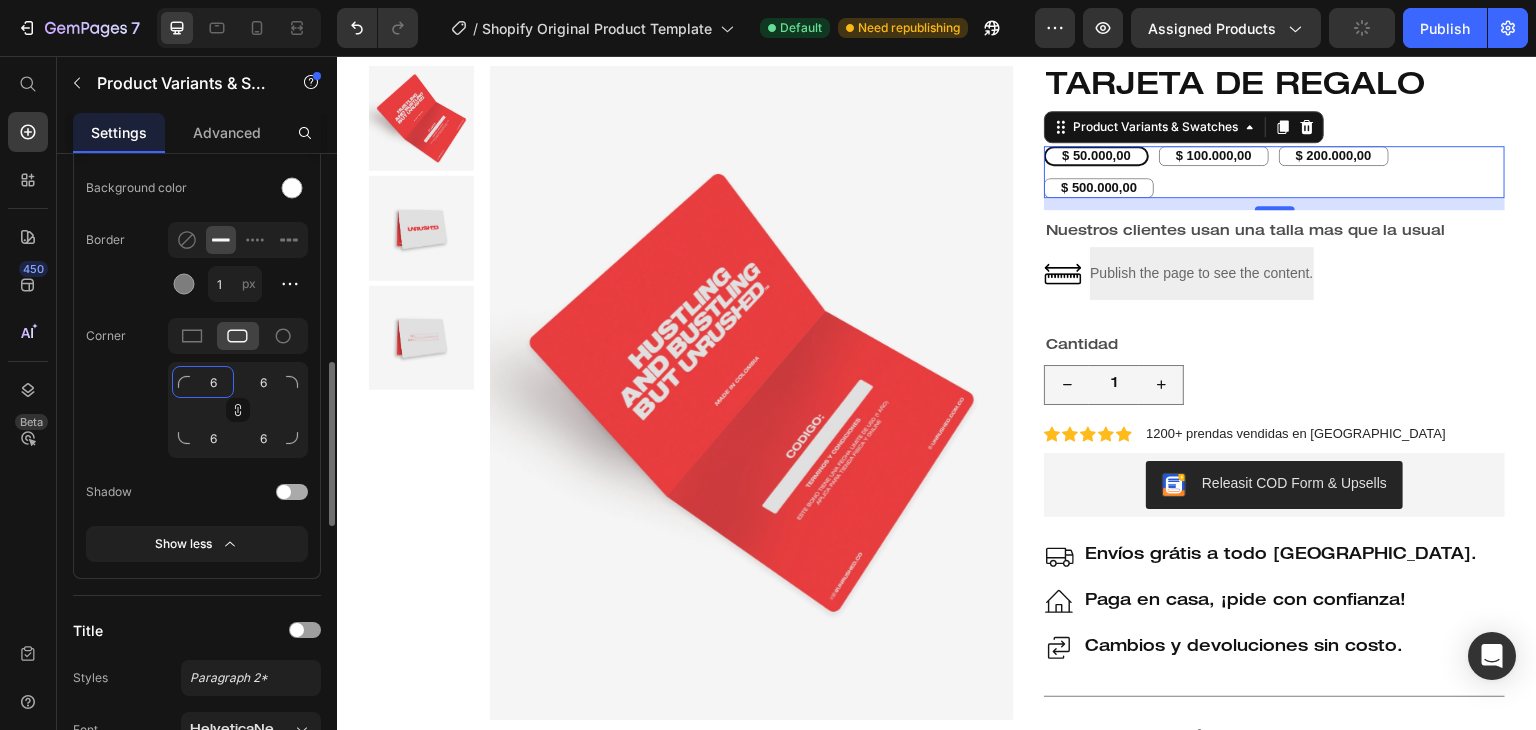 type on "6" 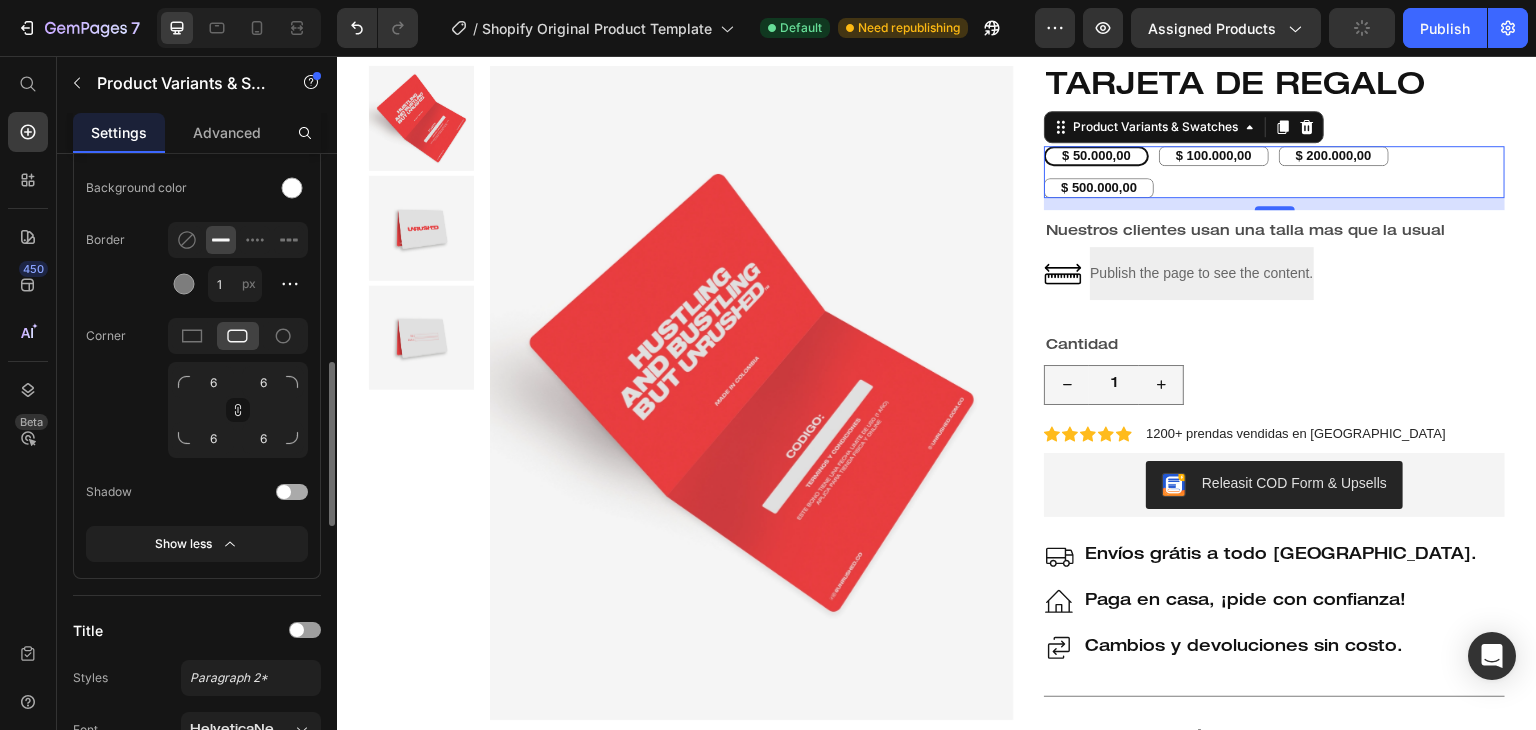 click on "Corner 6 6 6 6" at bounding box center (197, 388) 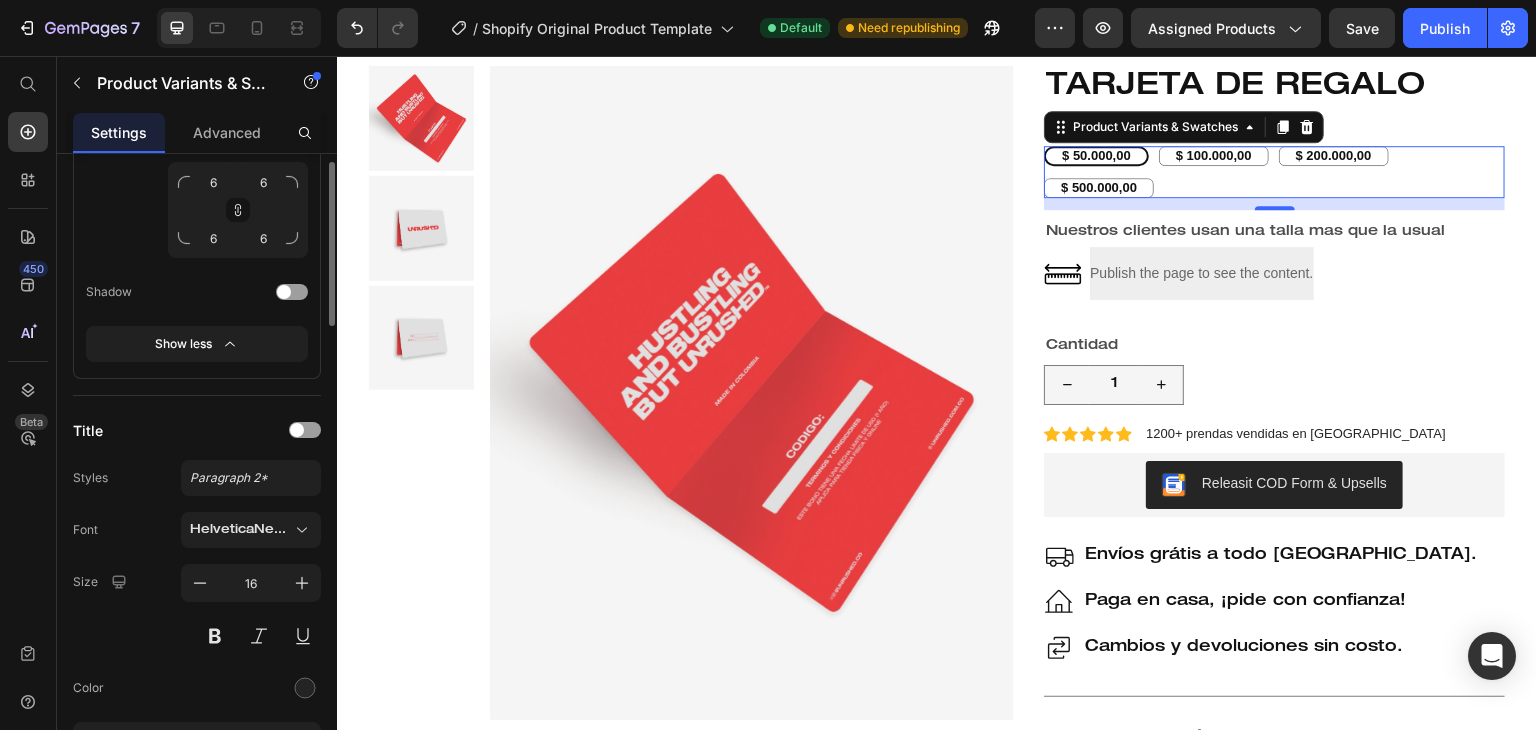 scroll, scrollTop: 600, scrollLeft: 0, axis: vertical 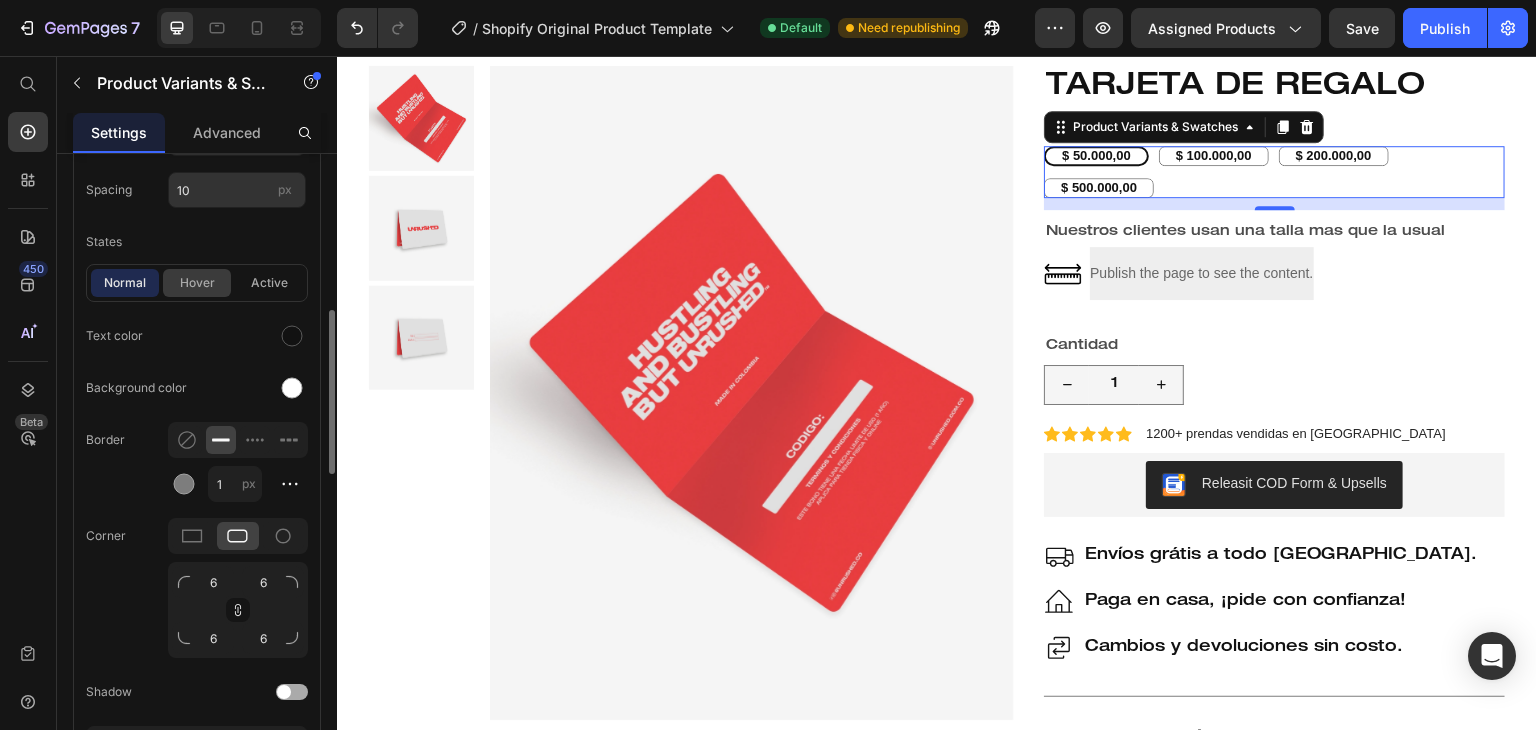 click on "hover" at bounding box center (197, 283) 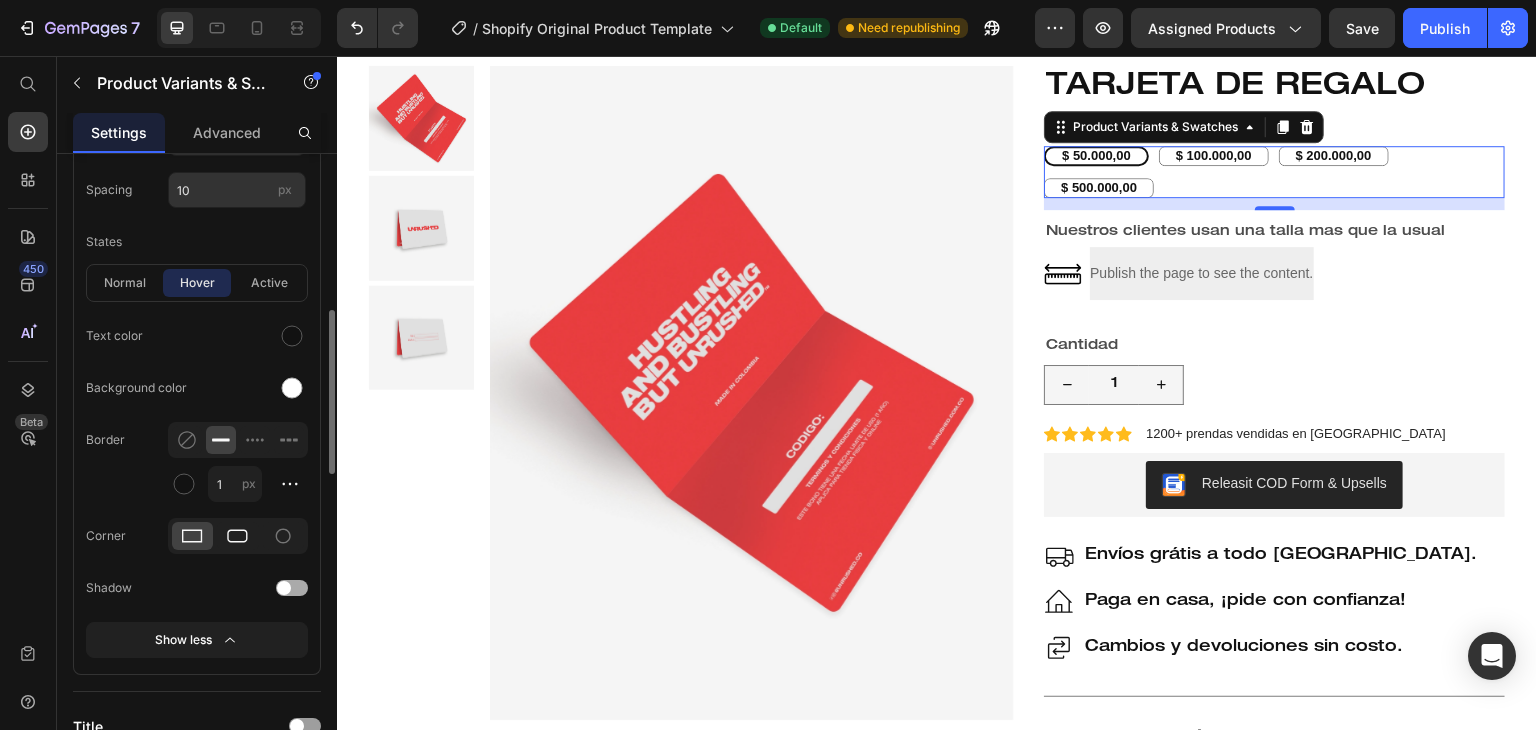 click 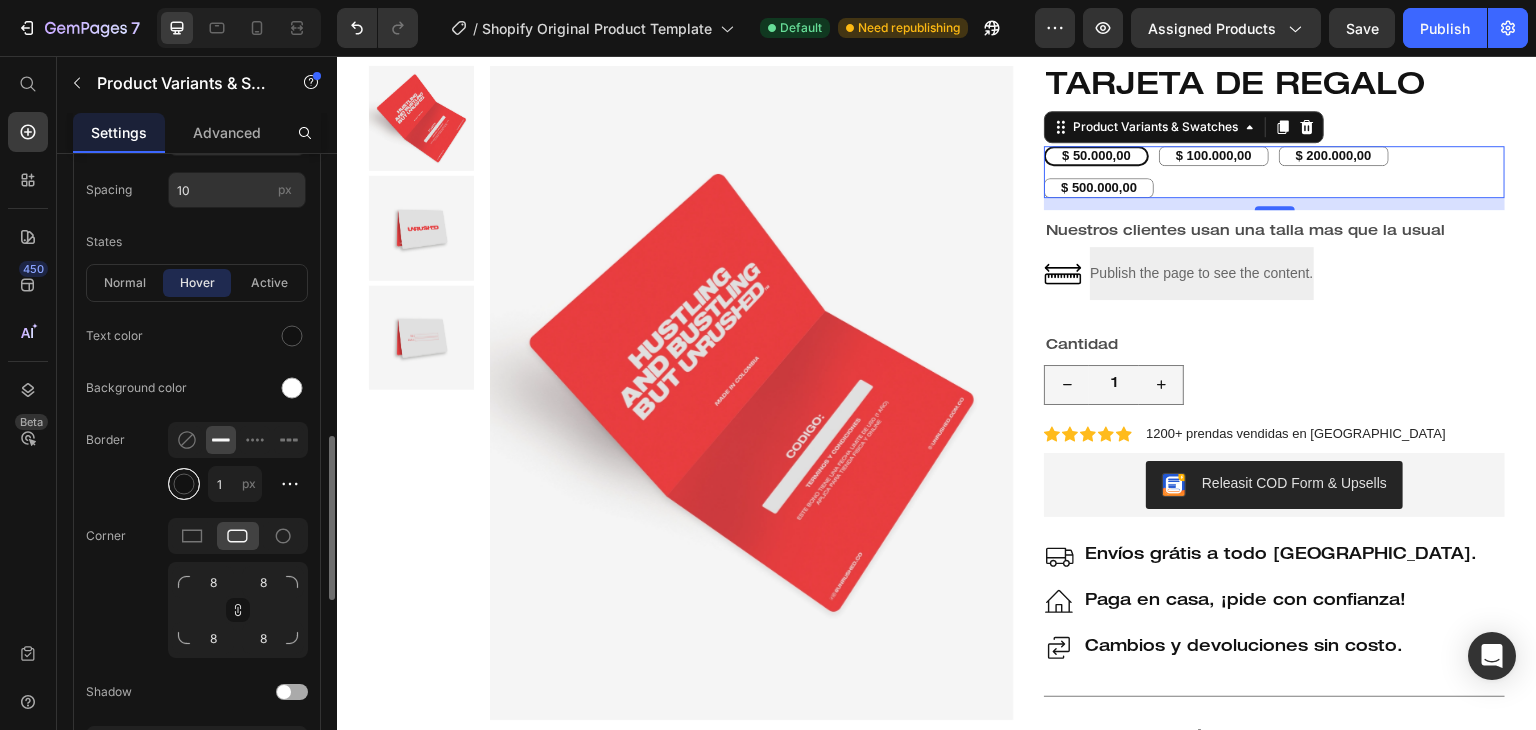 scroll, scrollTop: 800, scrollLeft: 0, axis: vertical 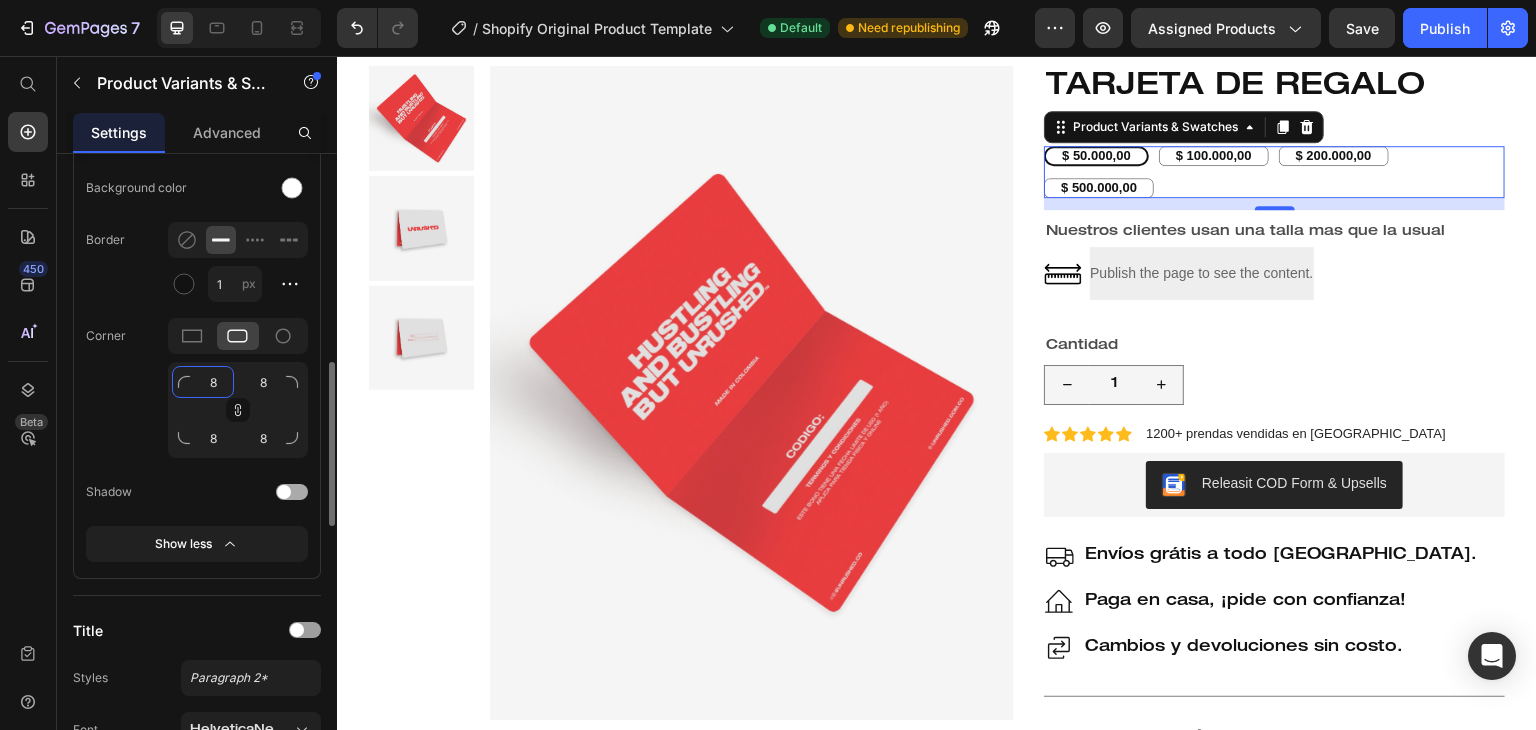 click on "8" 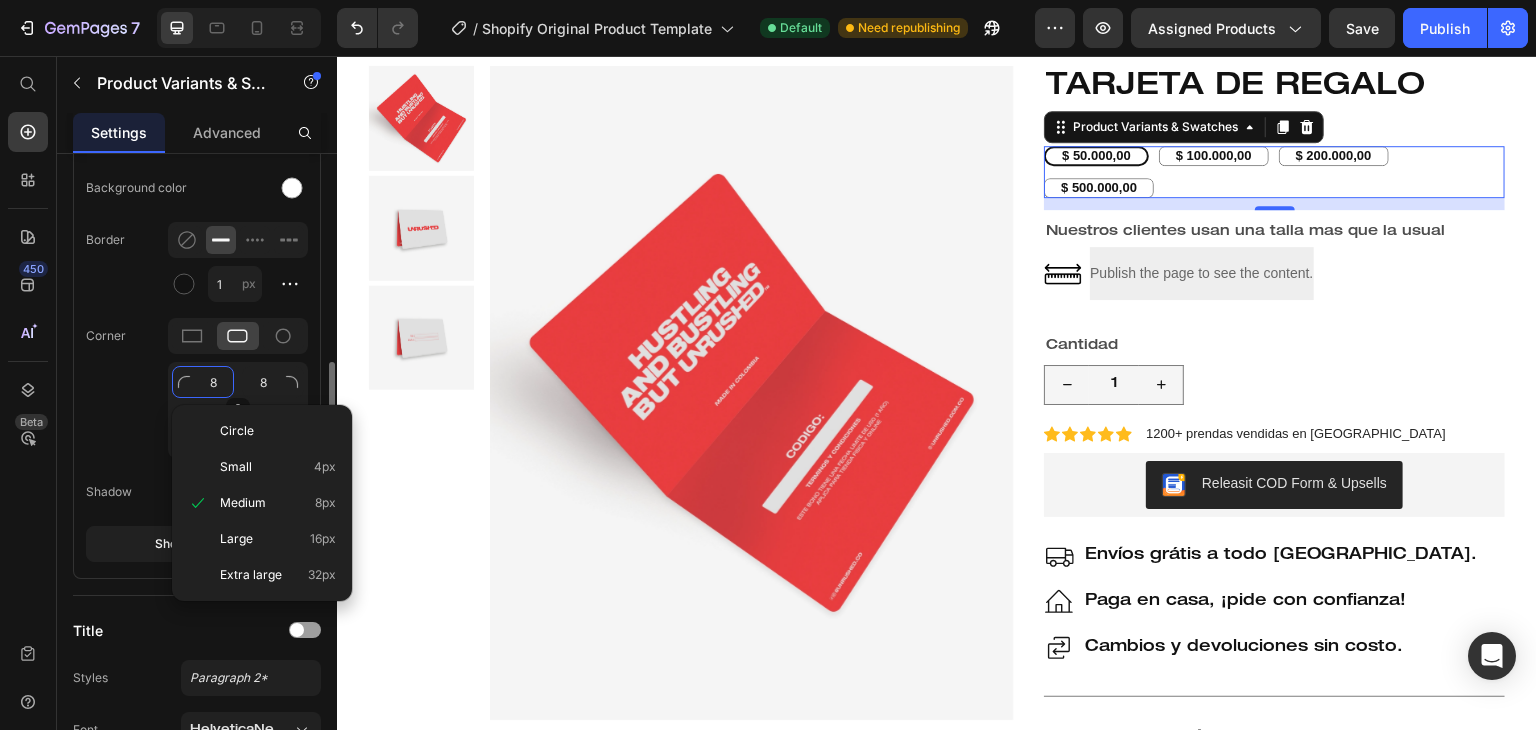 type on "6" 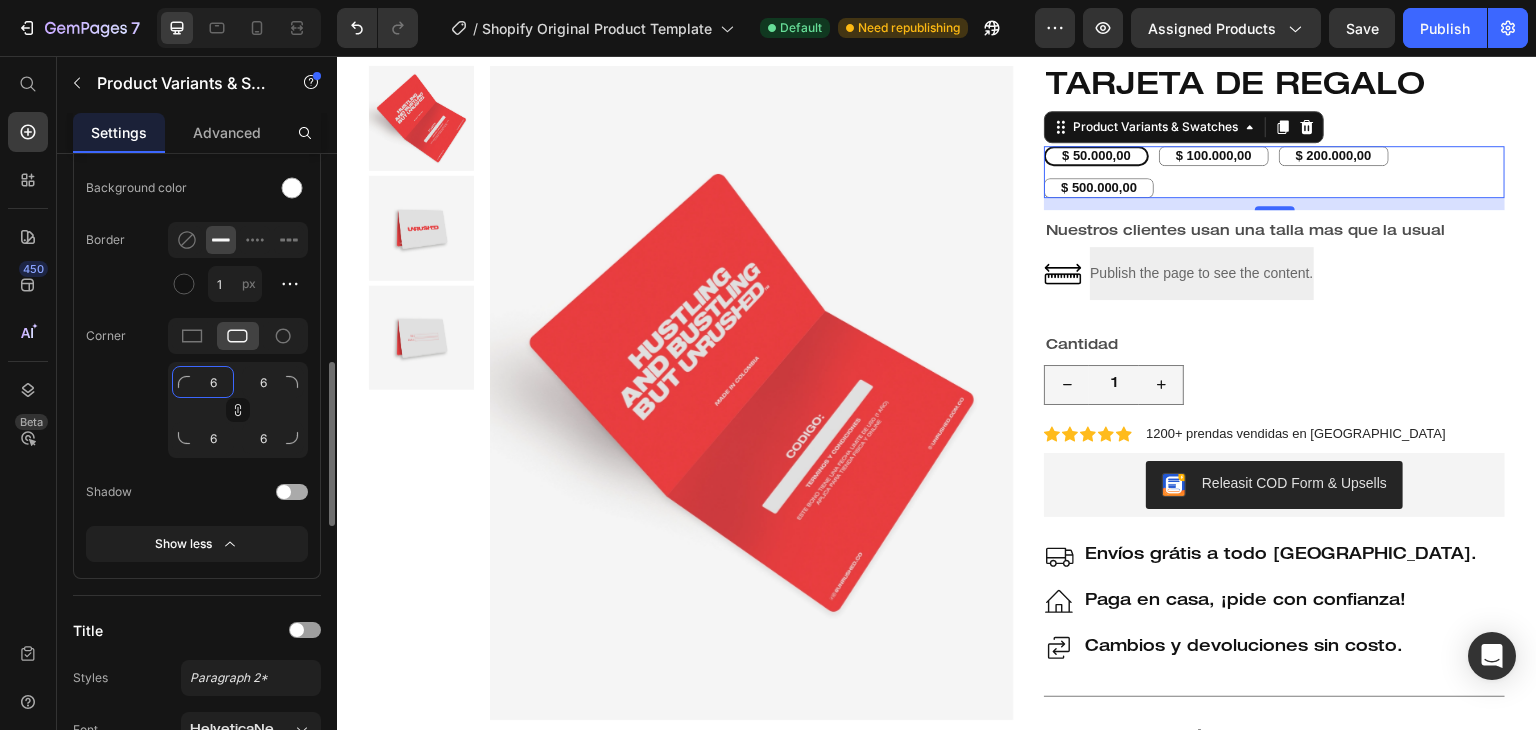 type on "6" 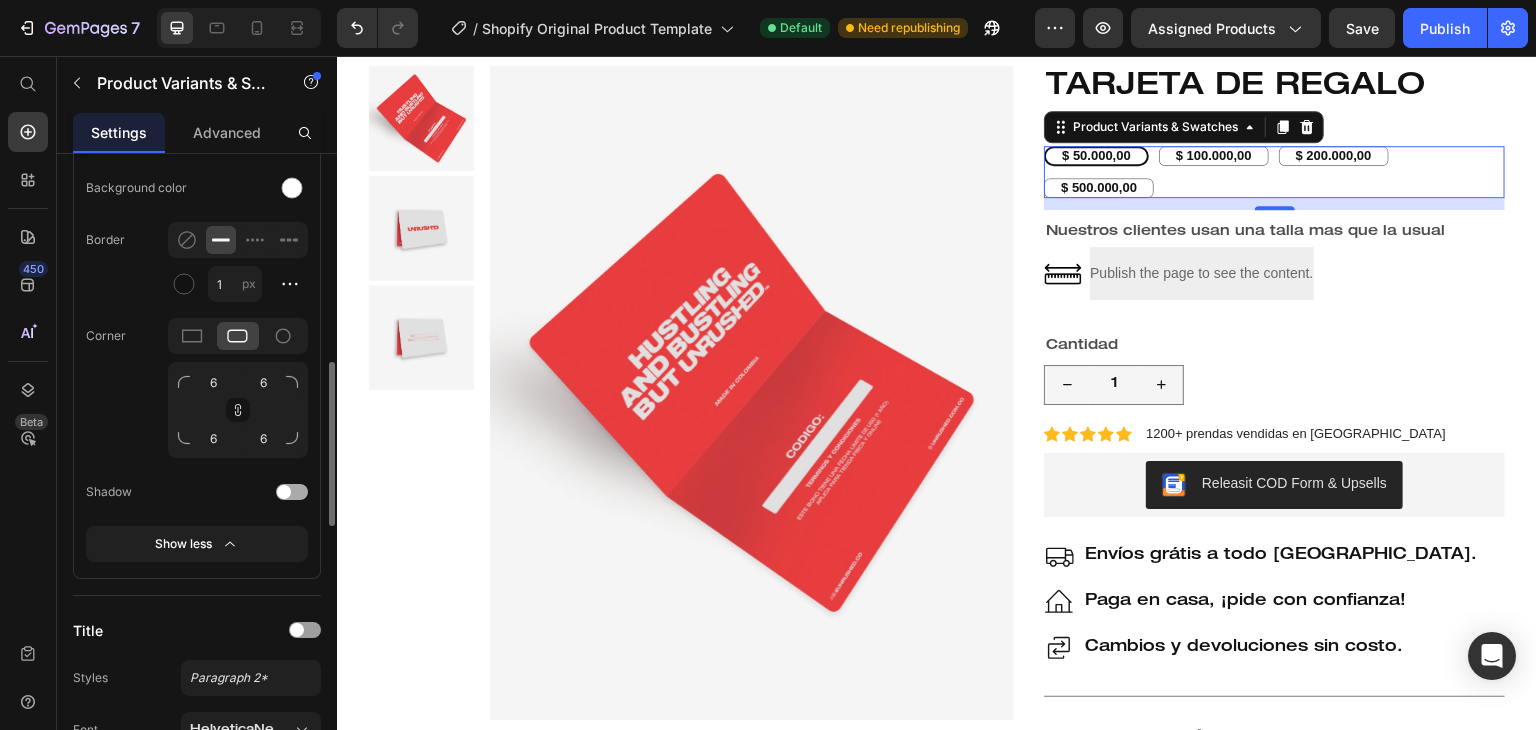 click on "Corner 6 6 6 6" at bounding box center [197, 388] 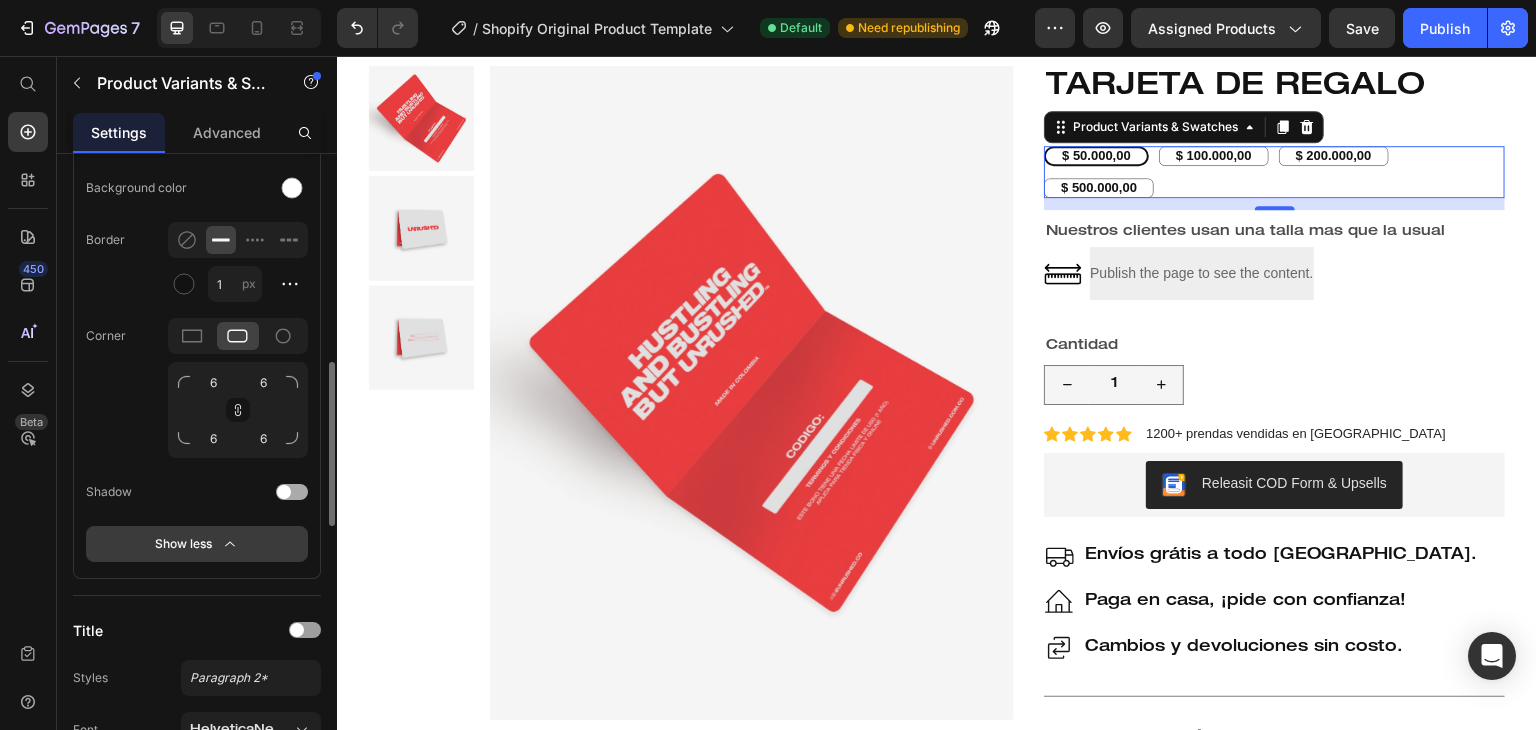click 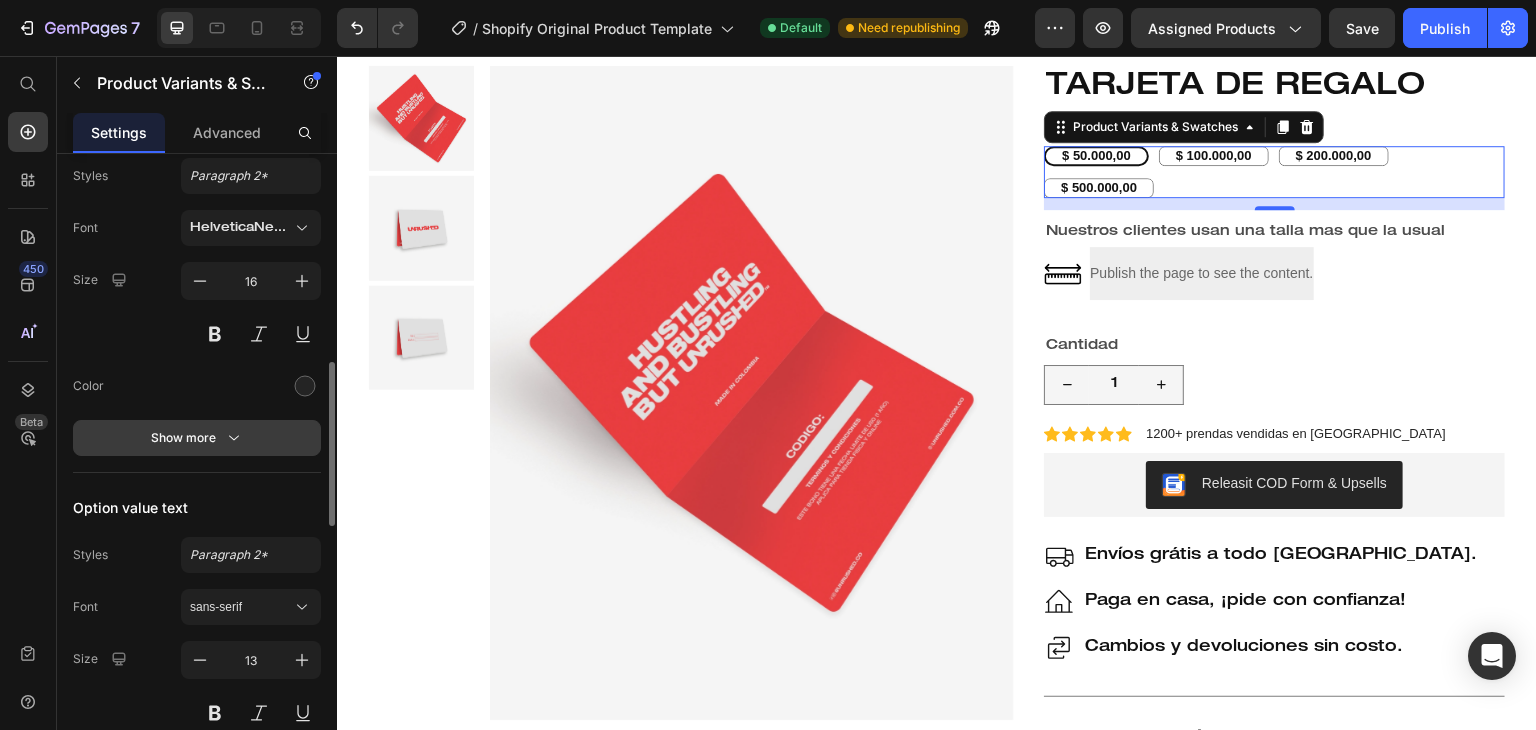 click on "Show more" at bounding box center (197, 438) 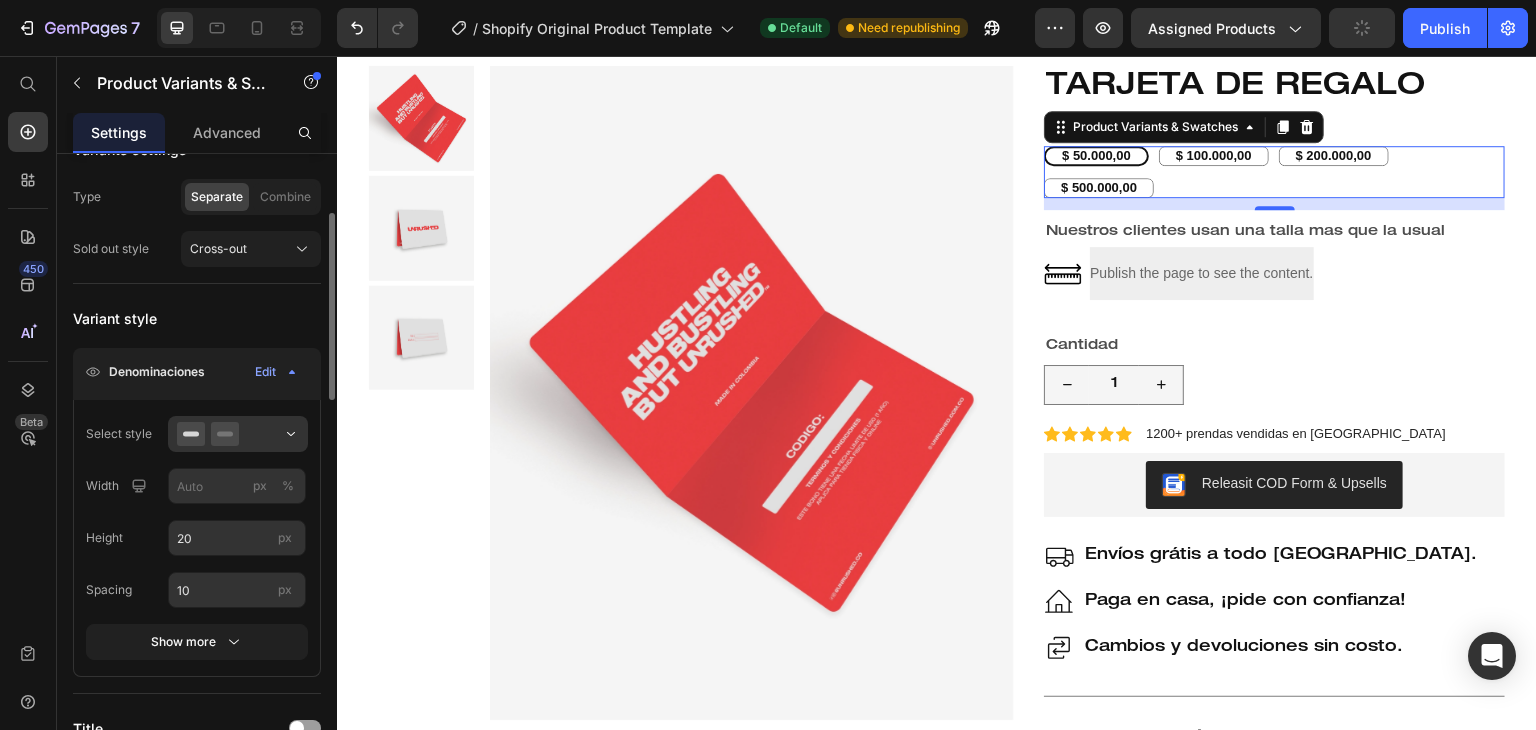 scroll, scrollTop: 400, scrollLeft: 0, axis: vertical 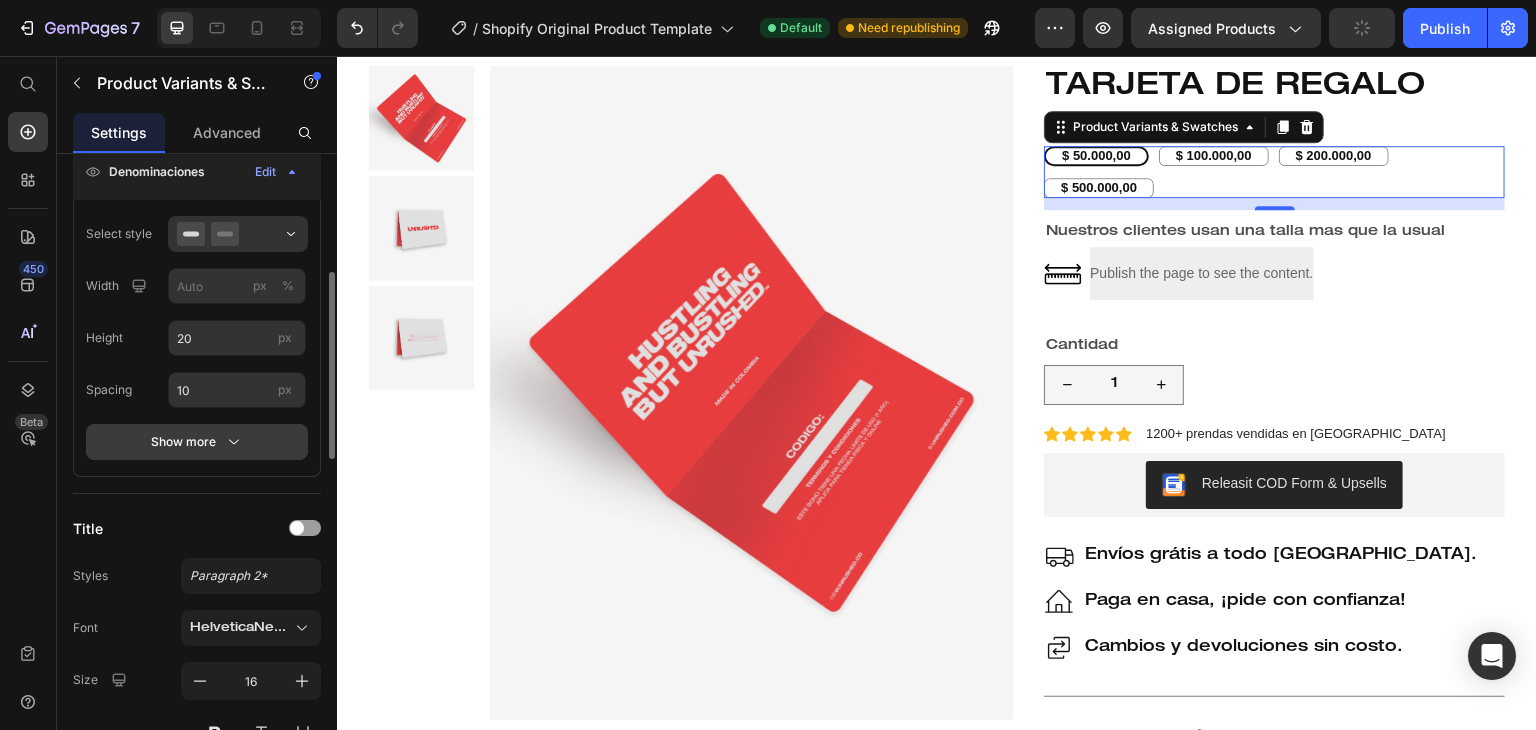 click on "Show more" at bounding box center [197, 442] 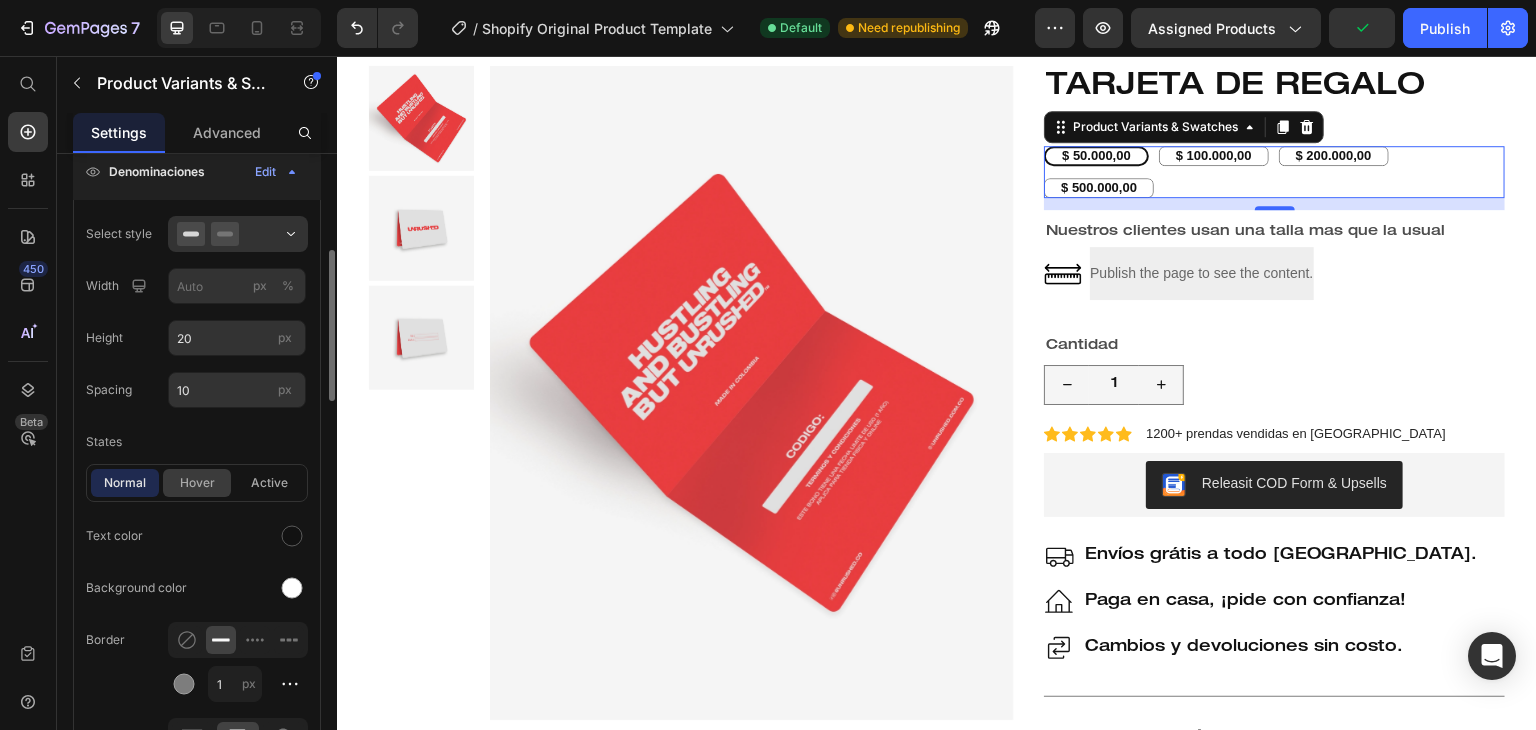 click on "hover" at bounding box center [197, 483] 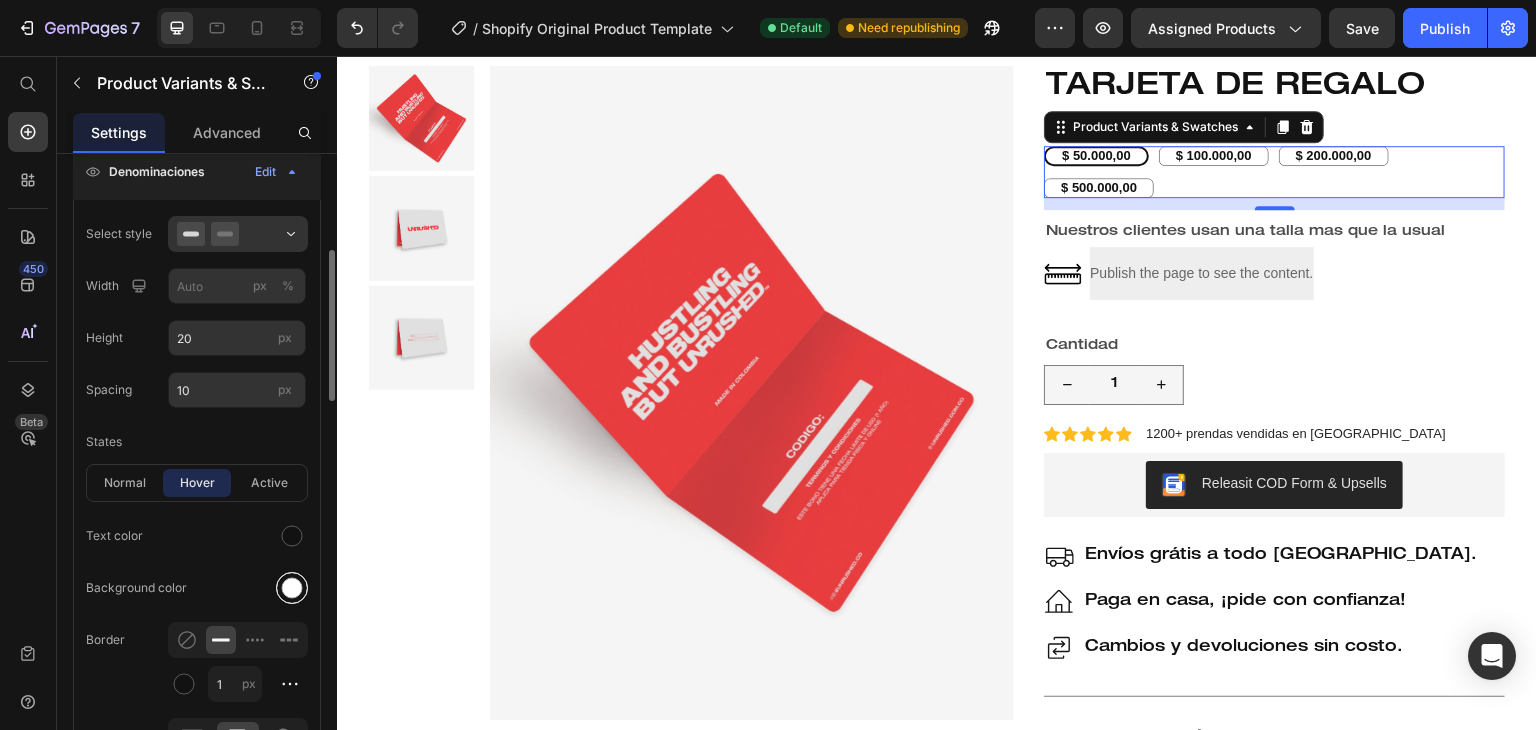 click at bounding box center [292, 588] 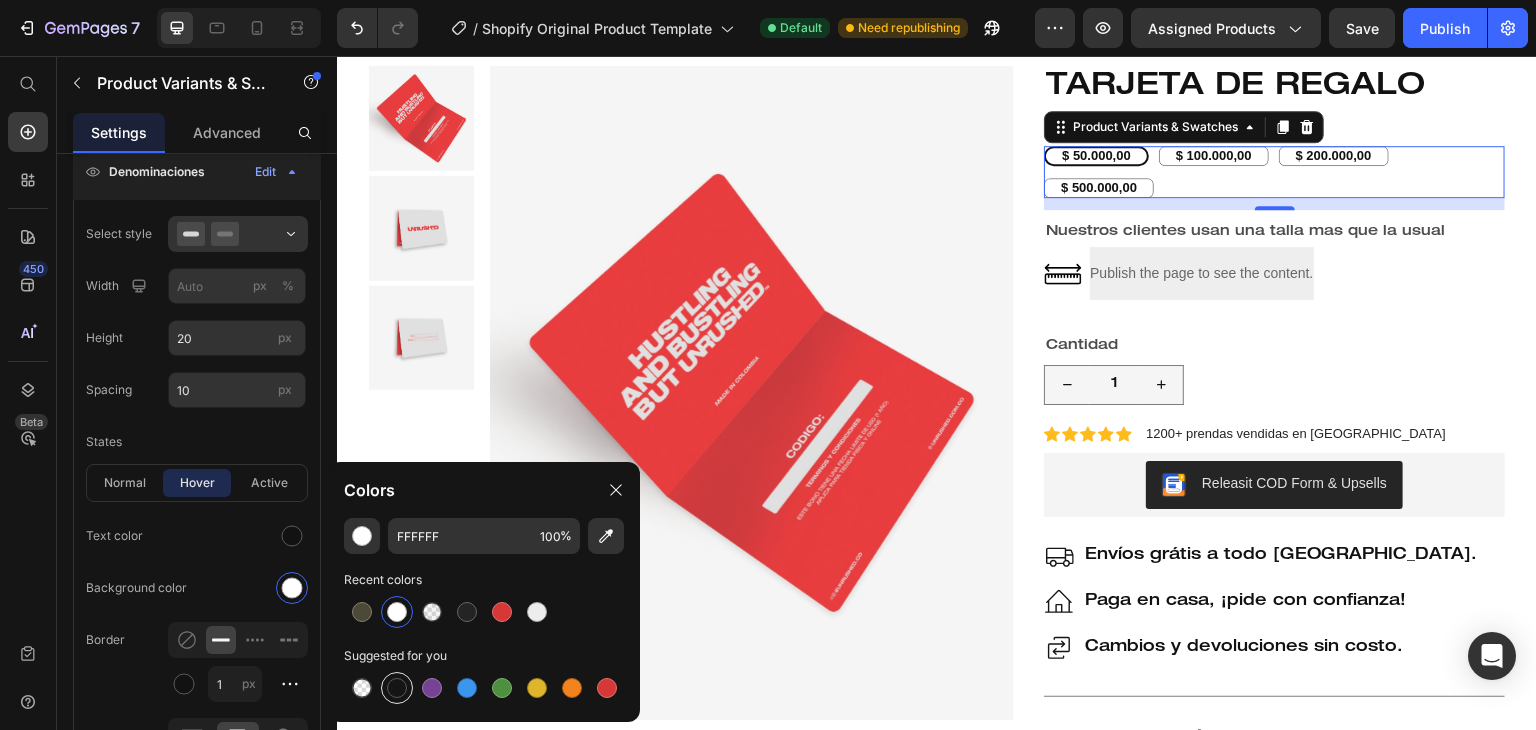 click at bounding box center (397, 688) 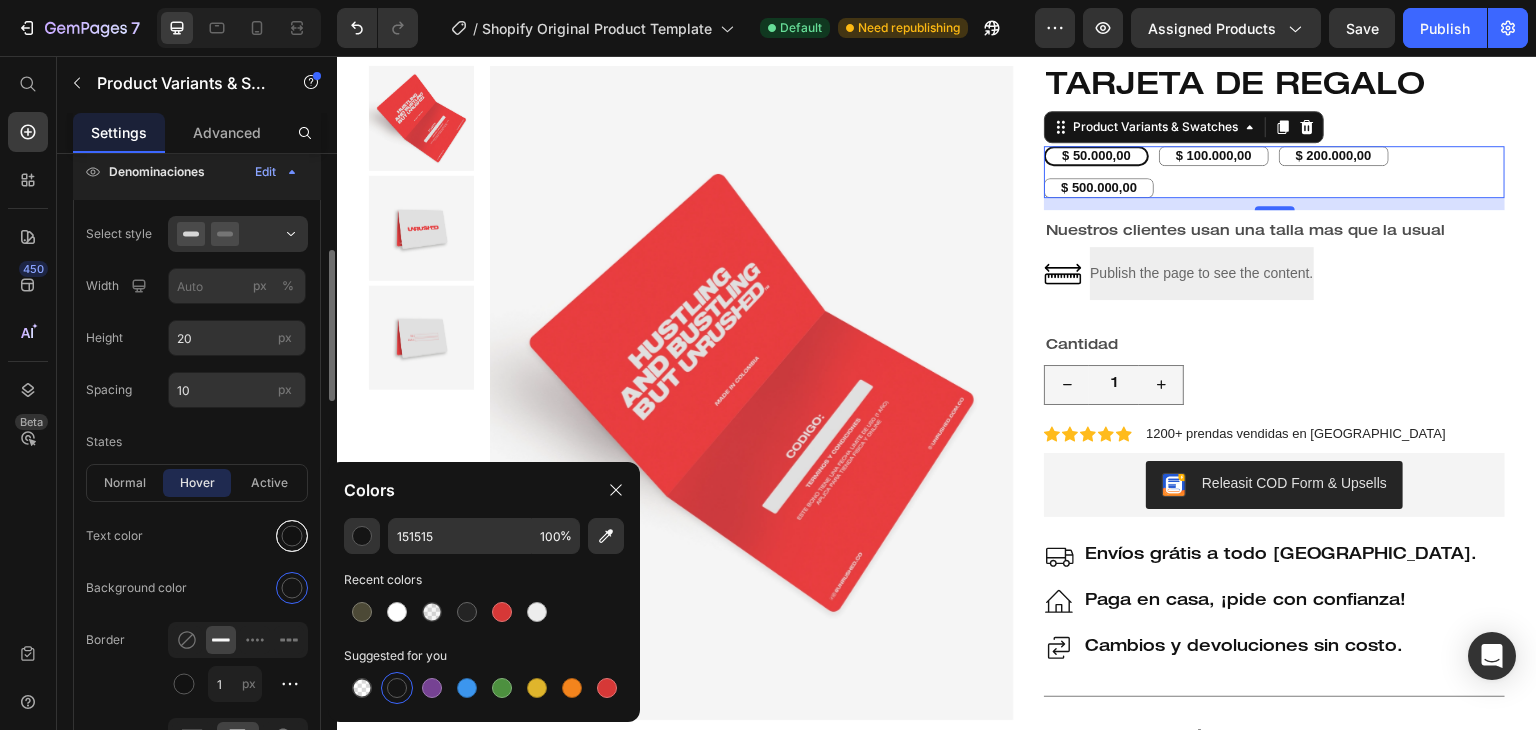 click at bounding box center (292, 536) 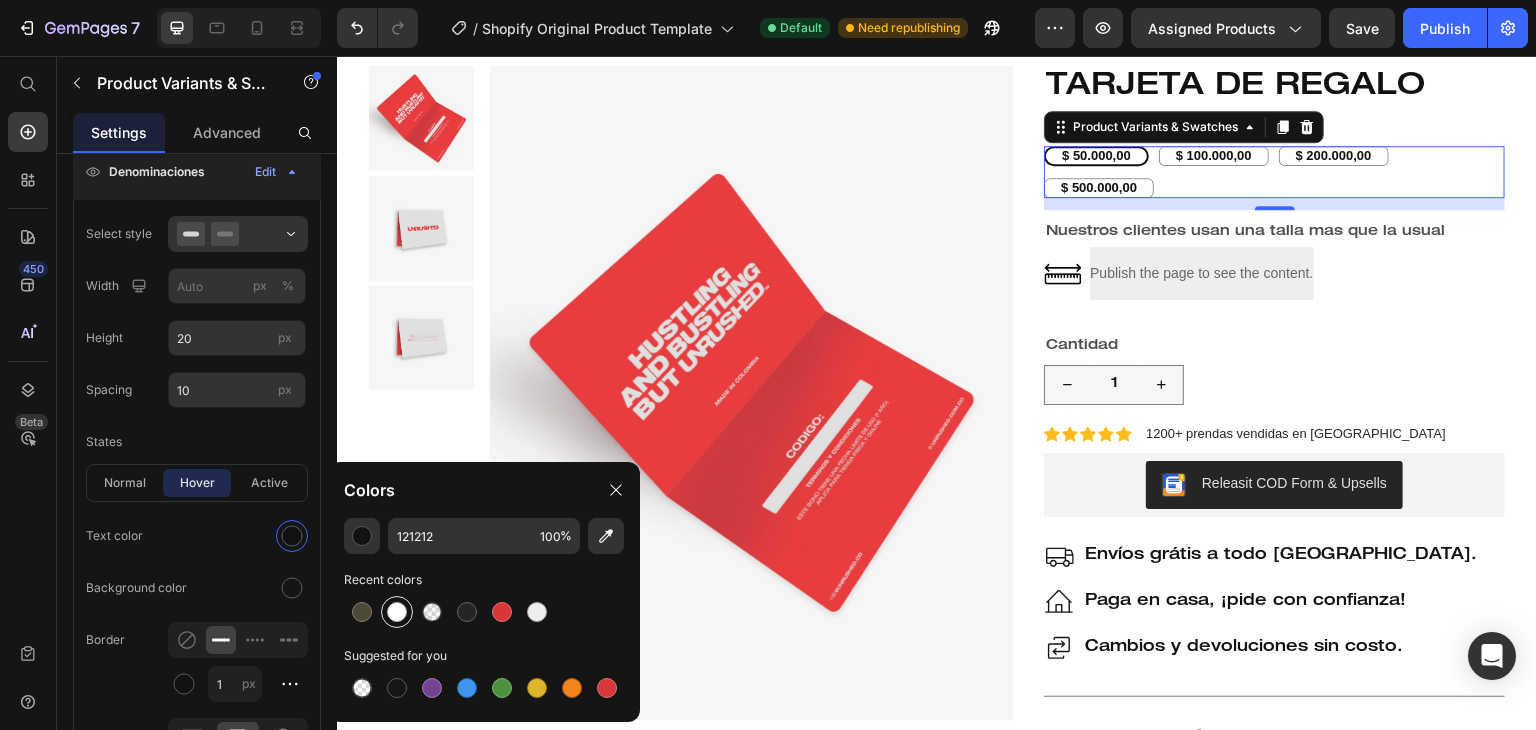 click at bounding box center [397, 612] 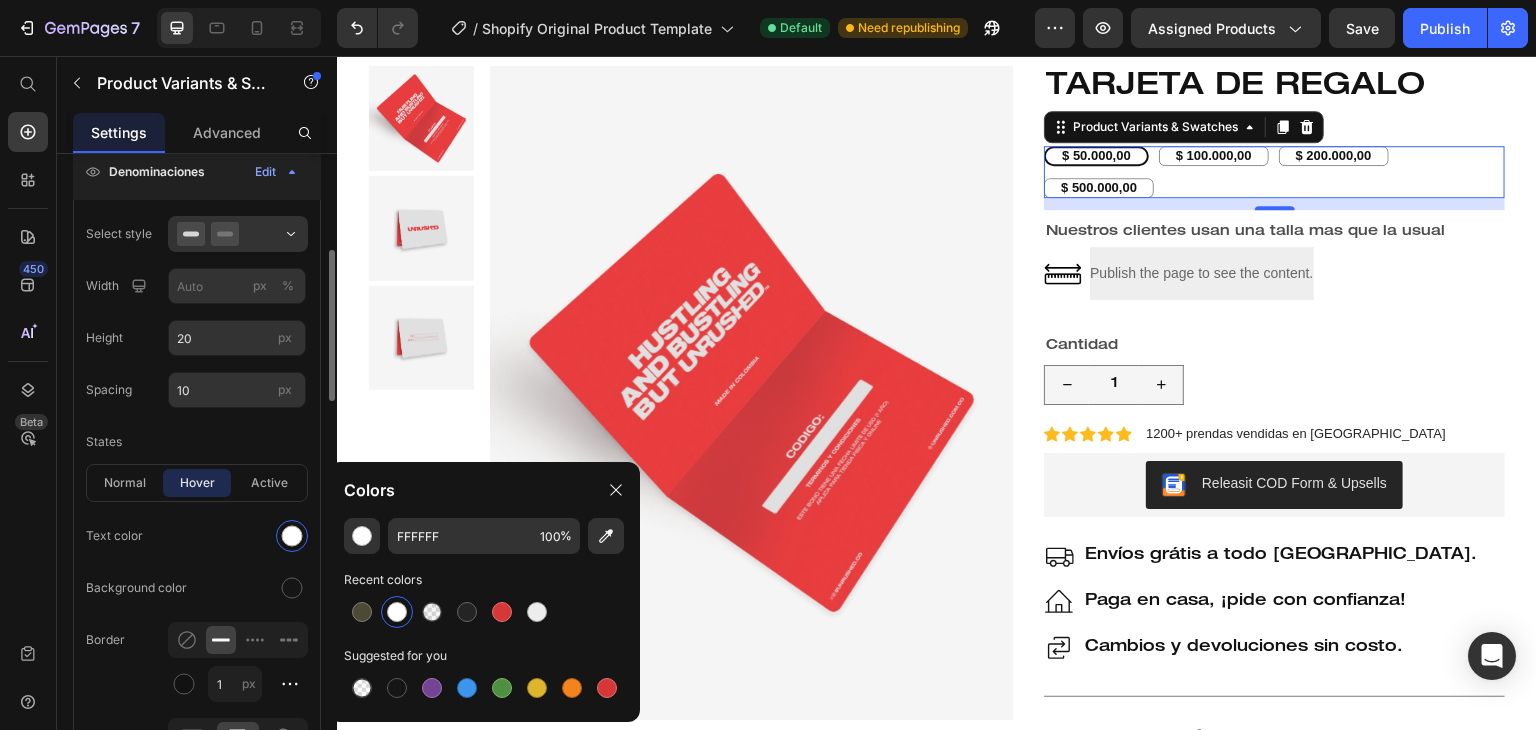 click on "Text color" at bounding box center [197, 536] 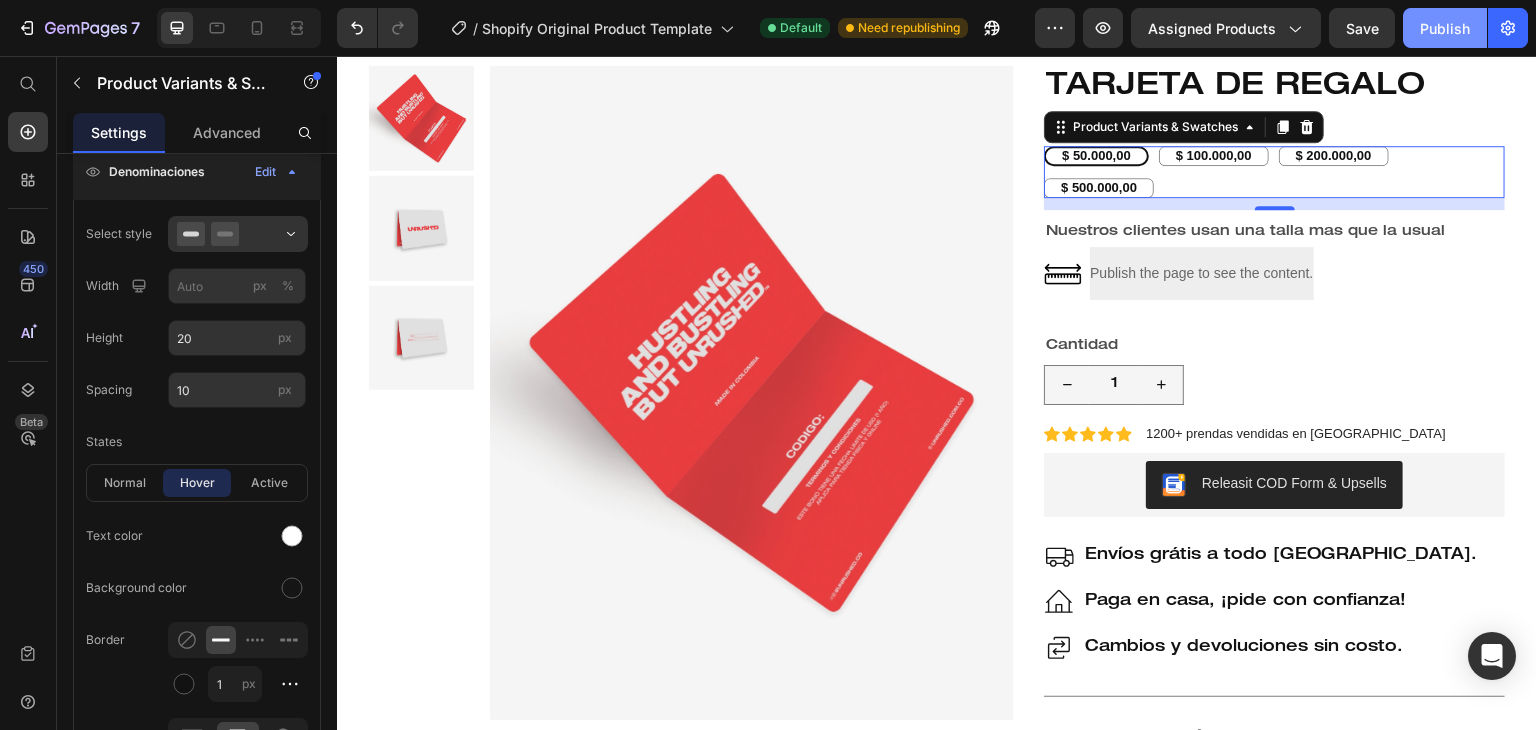 click on "Publish" at bounding box center [1445, 28] 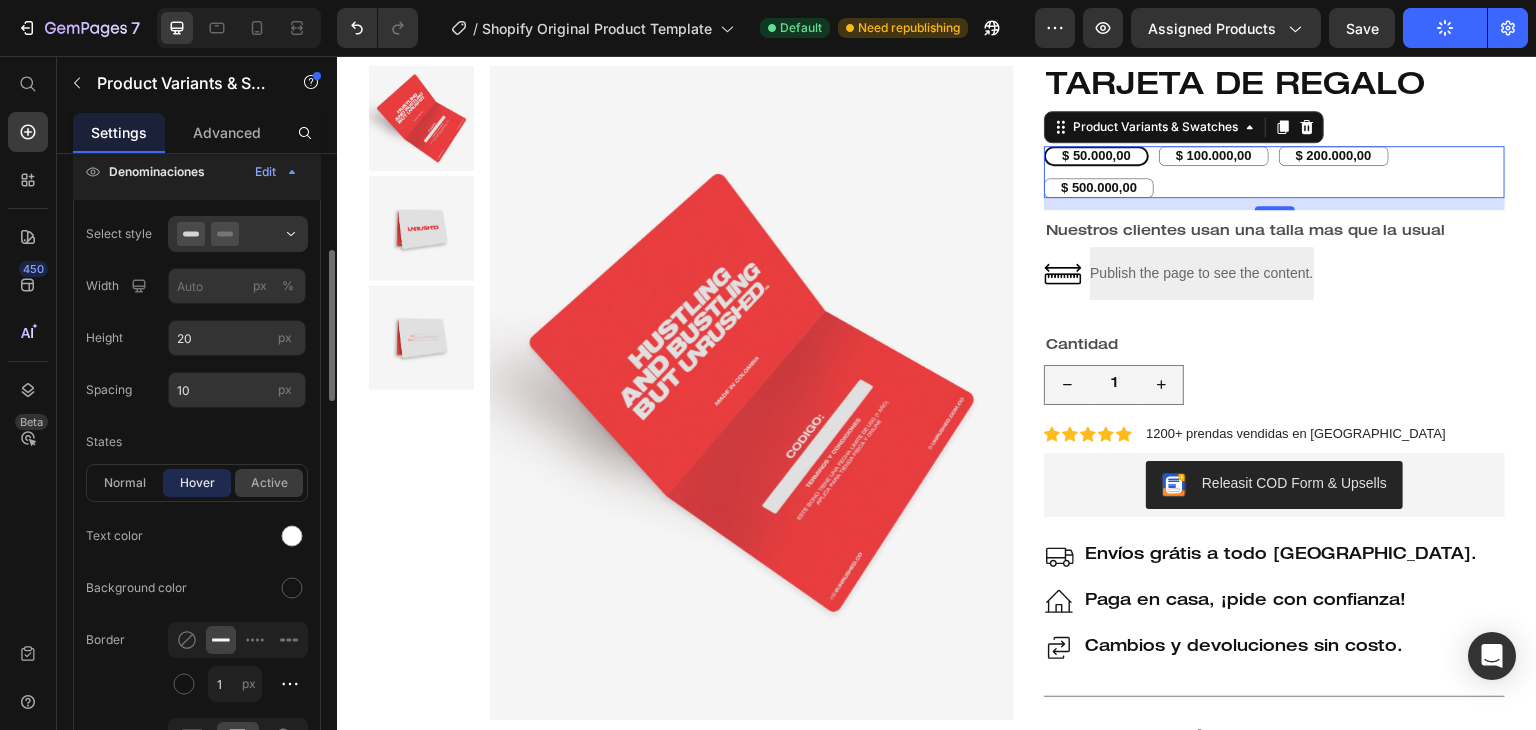 click on "active" at bounding box center (269, 483) 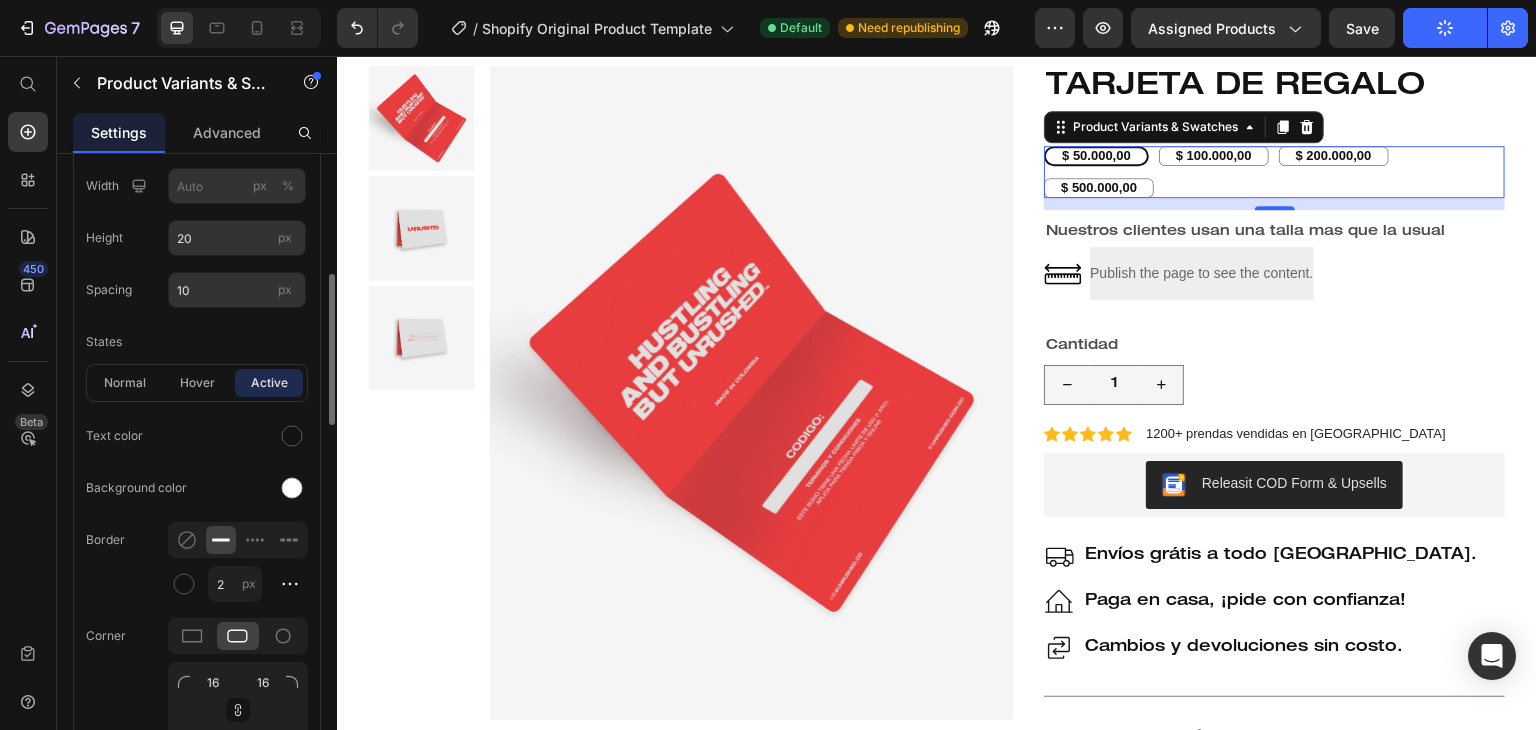 scroll, scrollTop: 700, scrollLeft: 0, axis: vertical 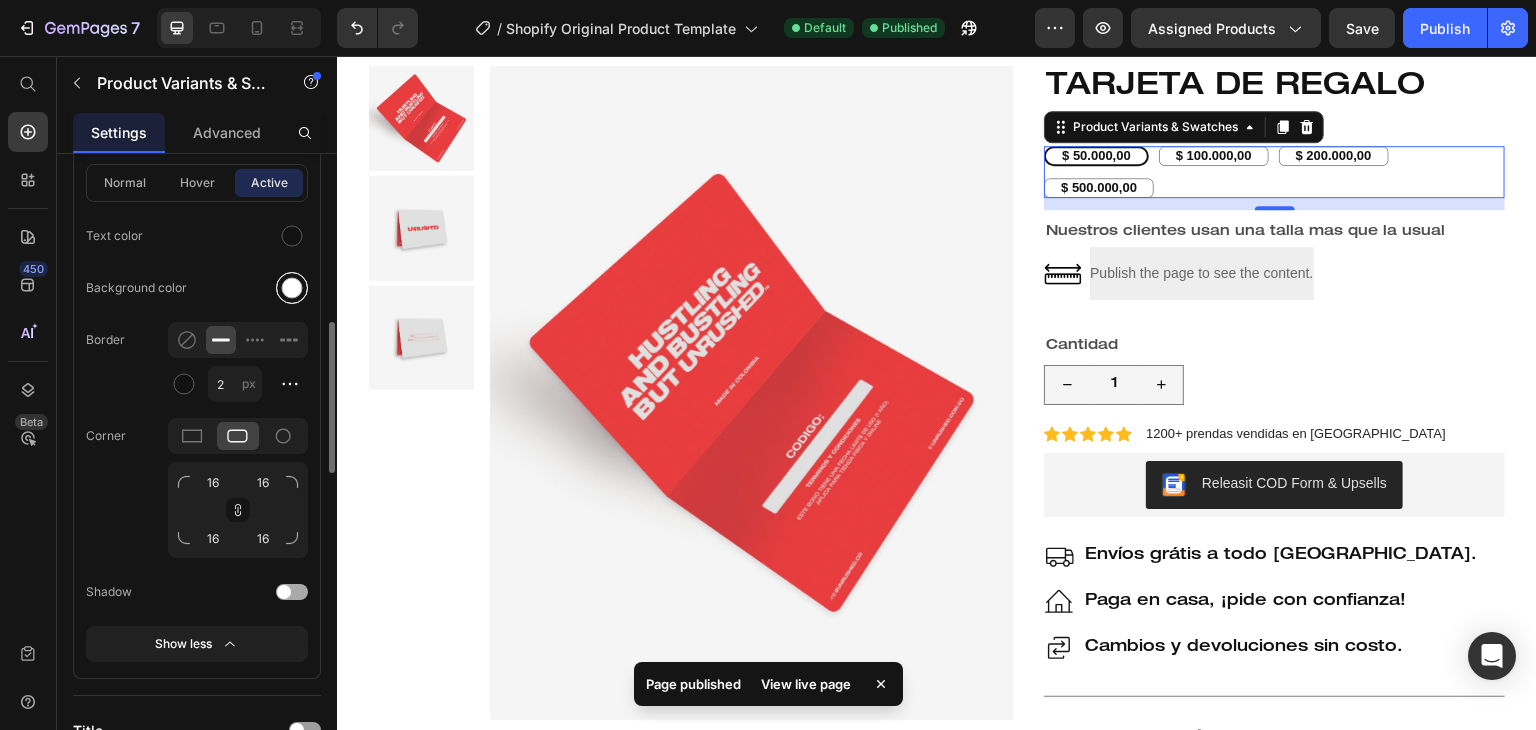 click at bounding box center [292, 288] 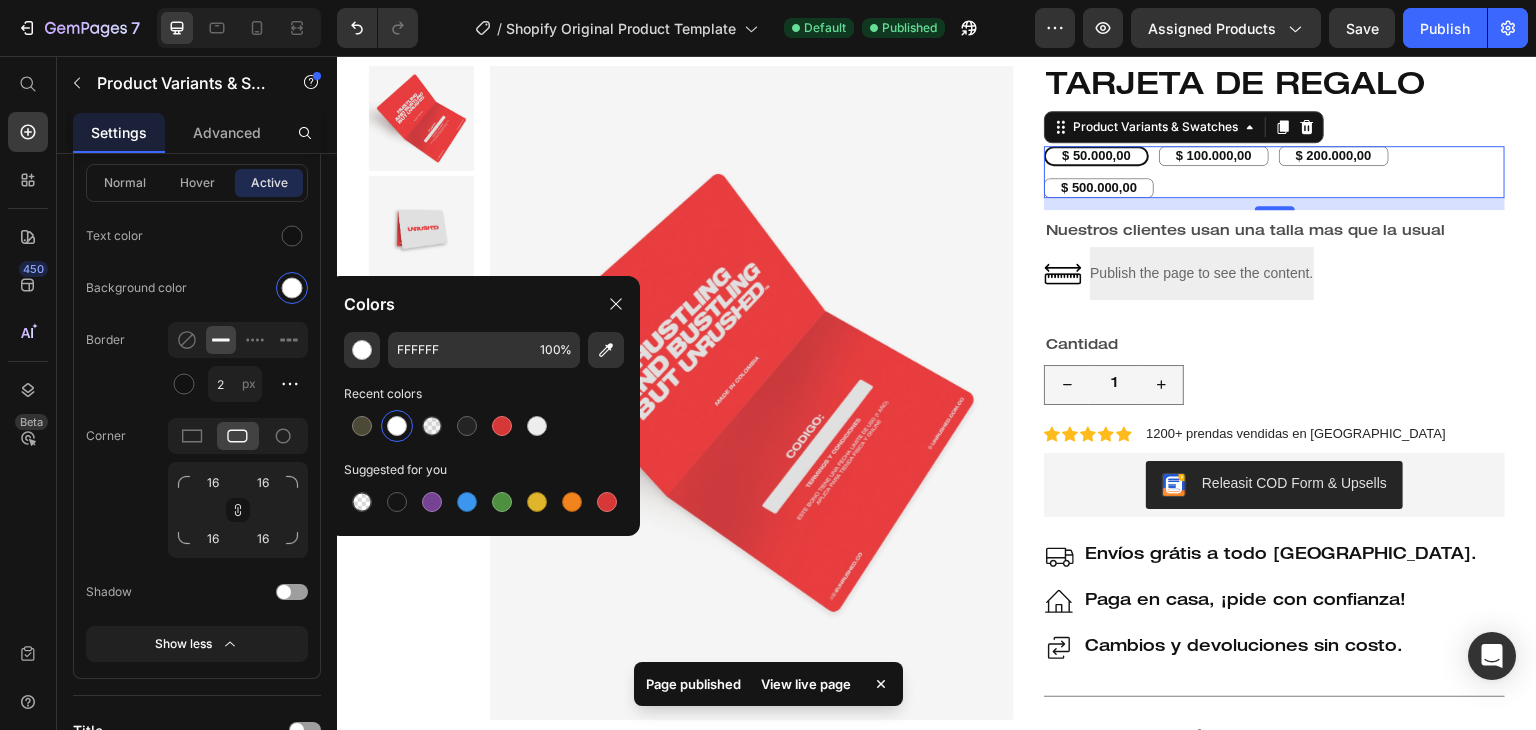 drag, startPoint x: 392, startPoint y: 493, endPoint x: 335, endPoint y: 374, distance: 131.94696 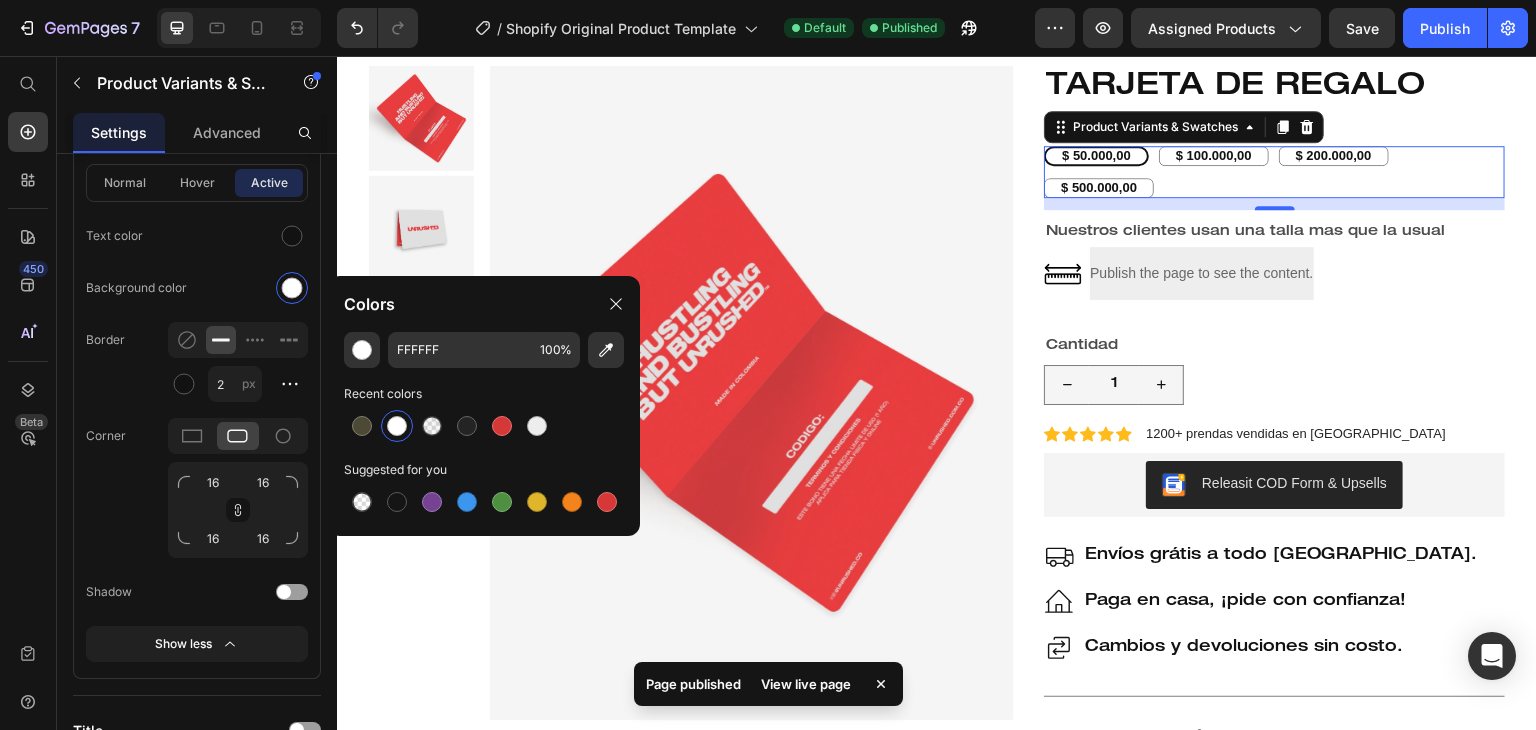 click at bounding box center (397, 502) 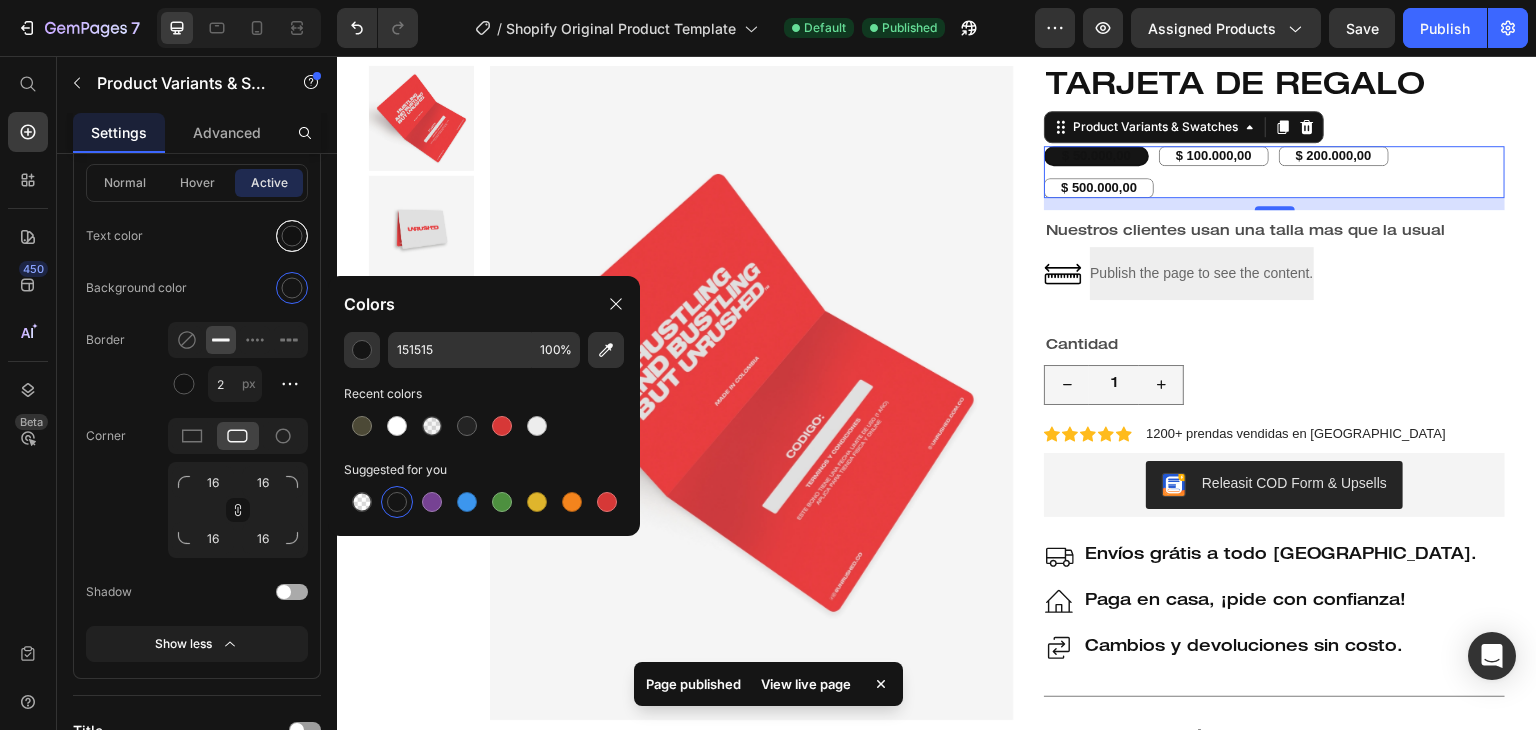 click at bounding box center (292, 236) 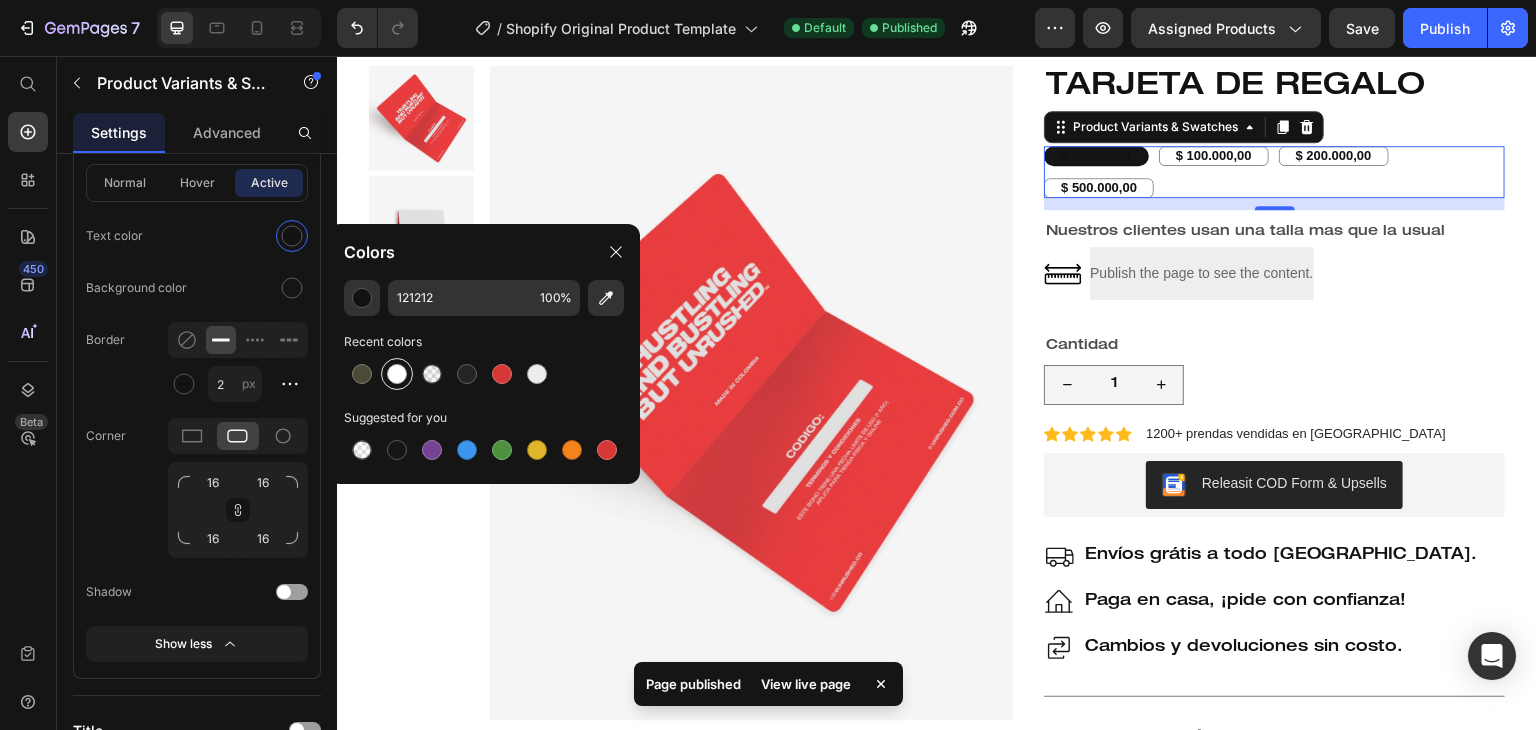 click at bounding box center [397, 374] 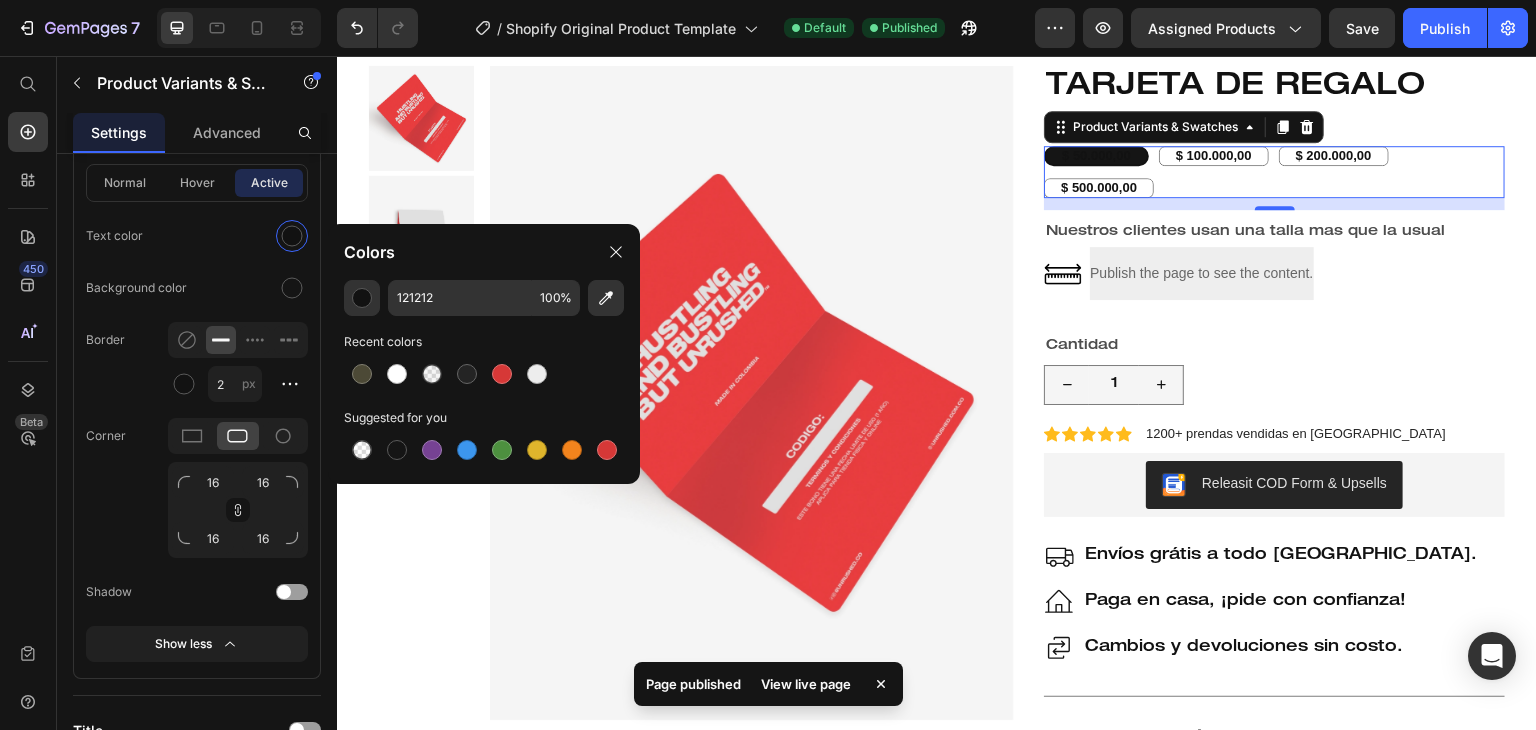 type on "FFFFFF" 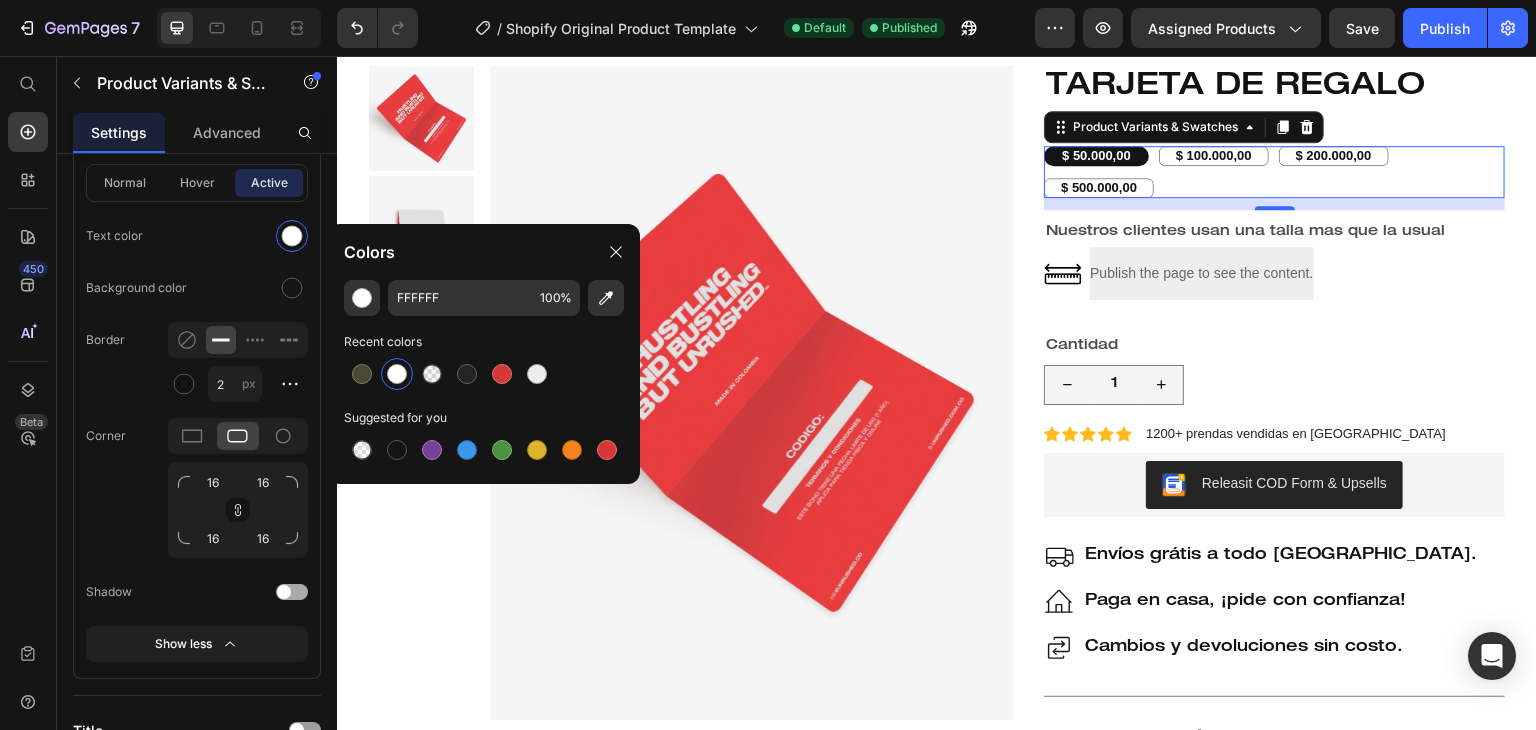 click on "Text color" at bounding box center [197, 236] 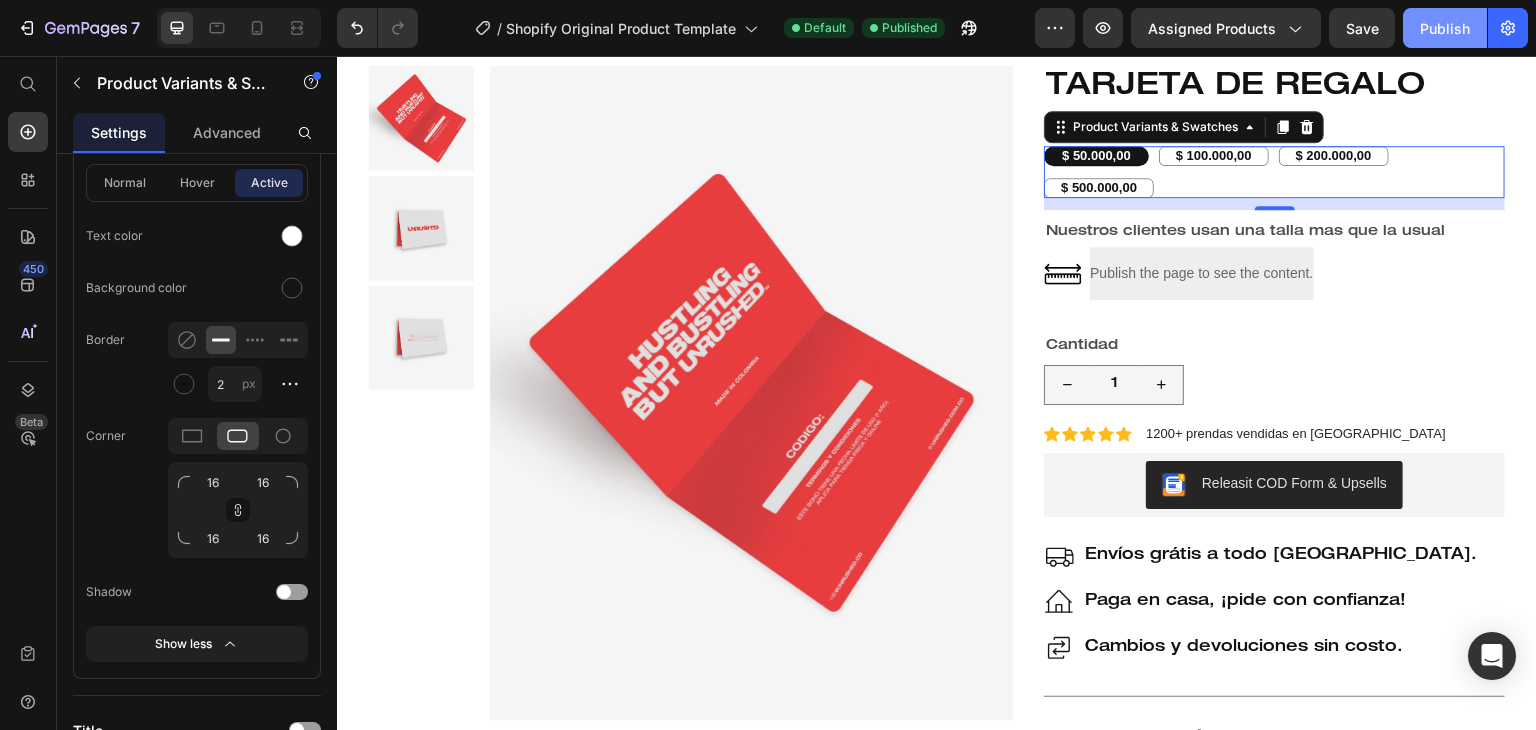 click on "Publish" at bounding box center [1445, 28] 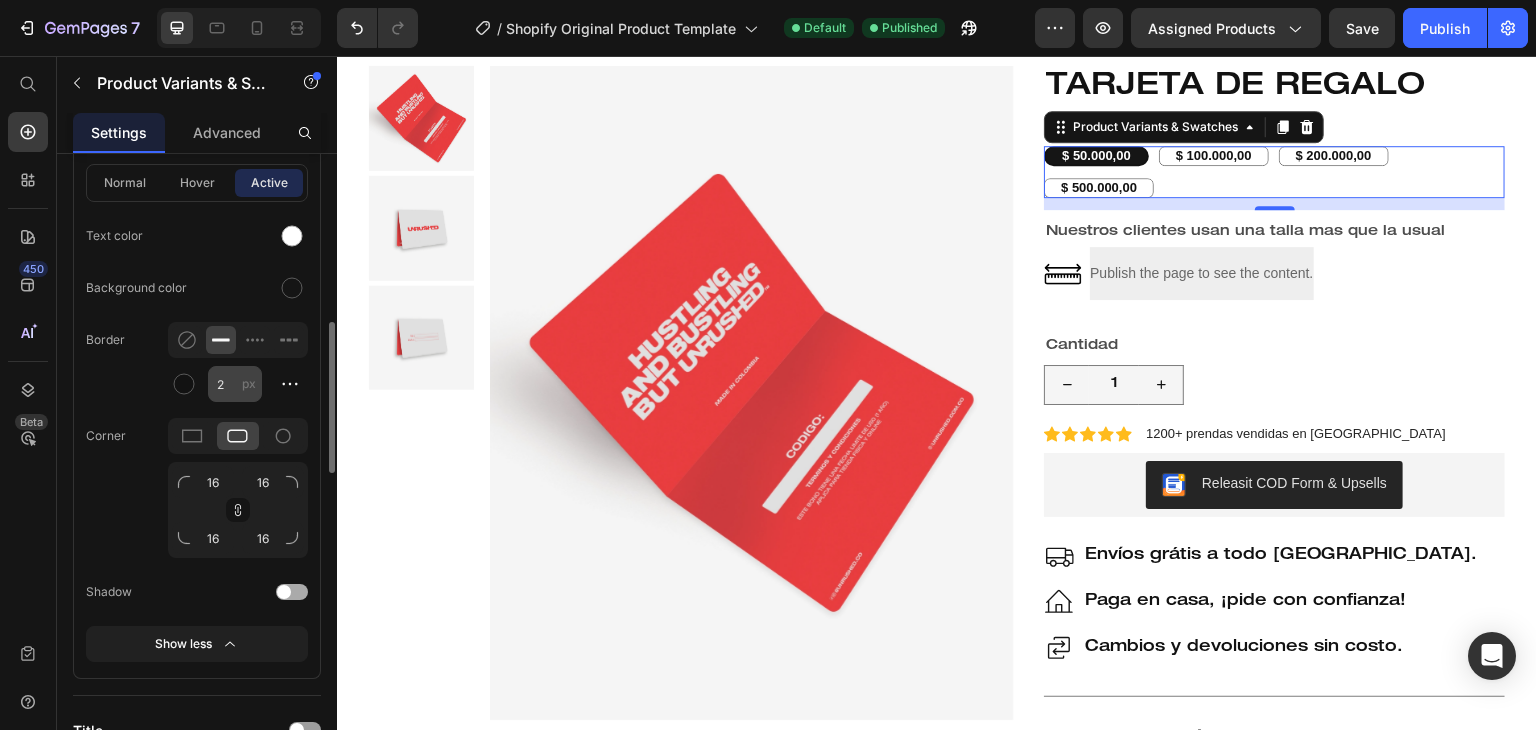 scroll, scrollTop: 800, scrollLeft: 0, axis: vertical 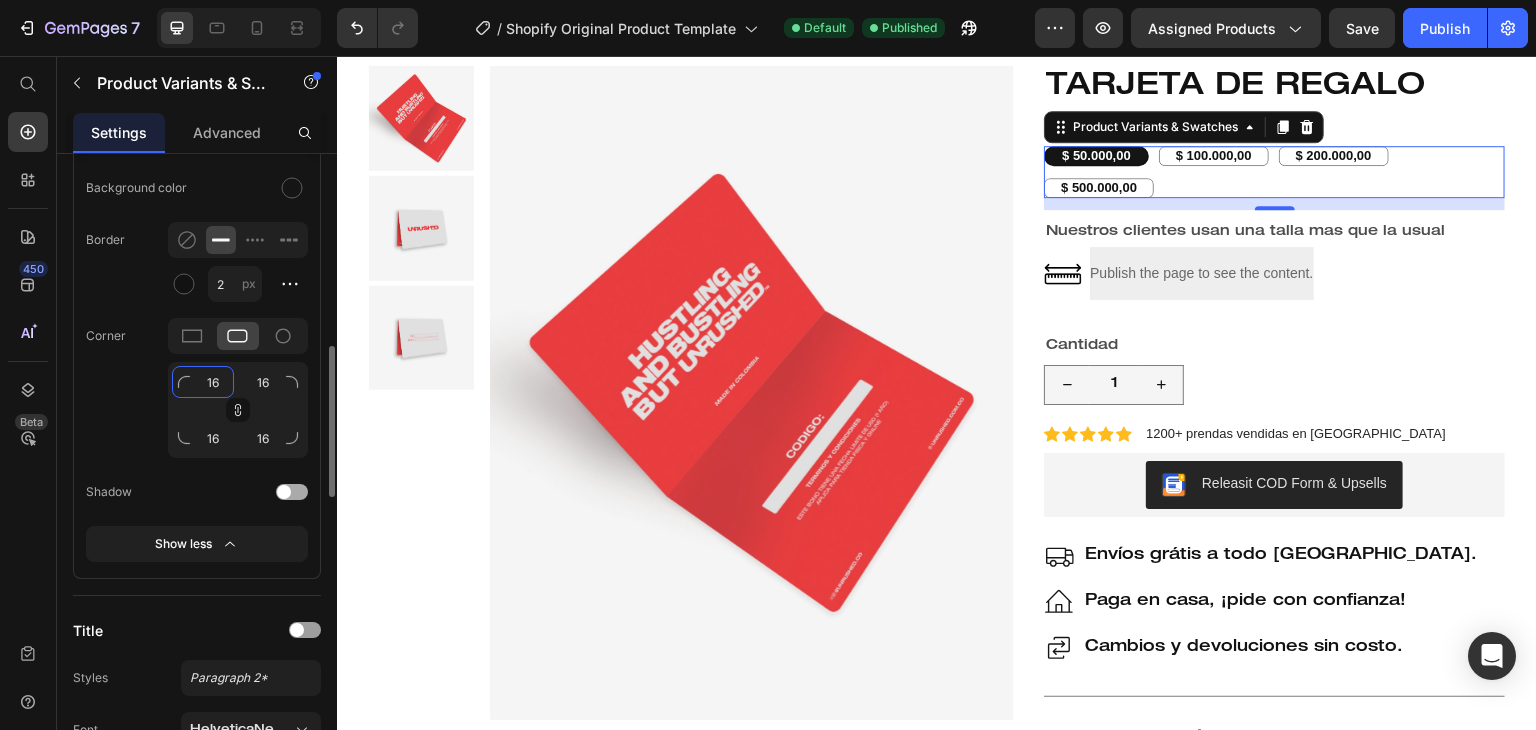 click on "16" 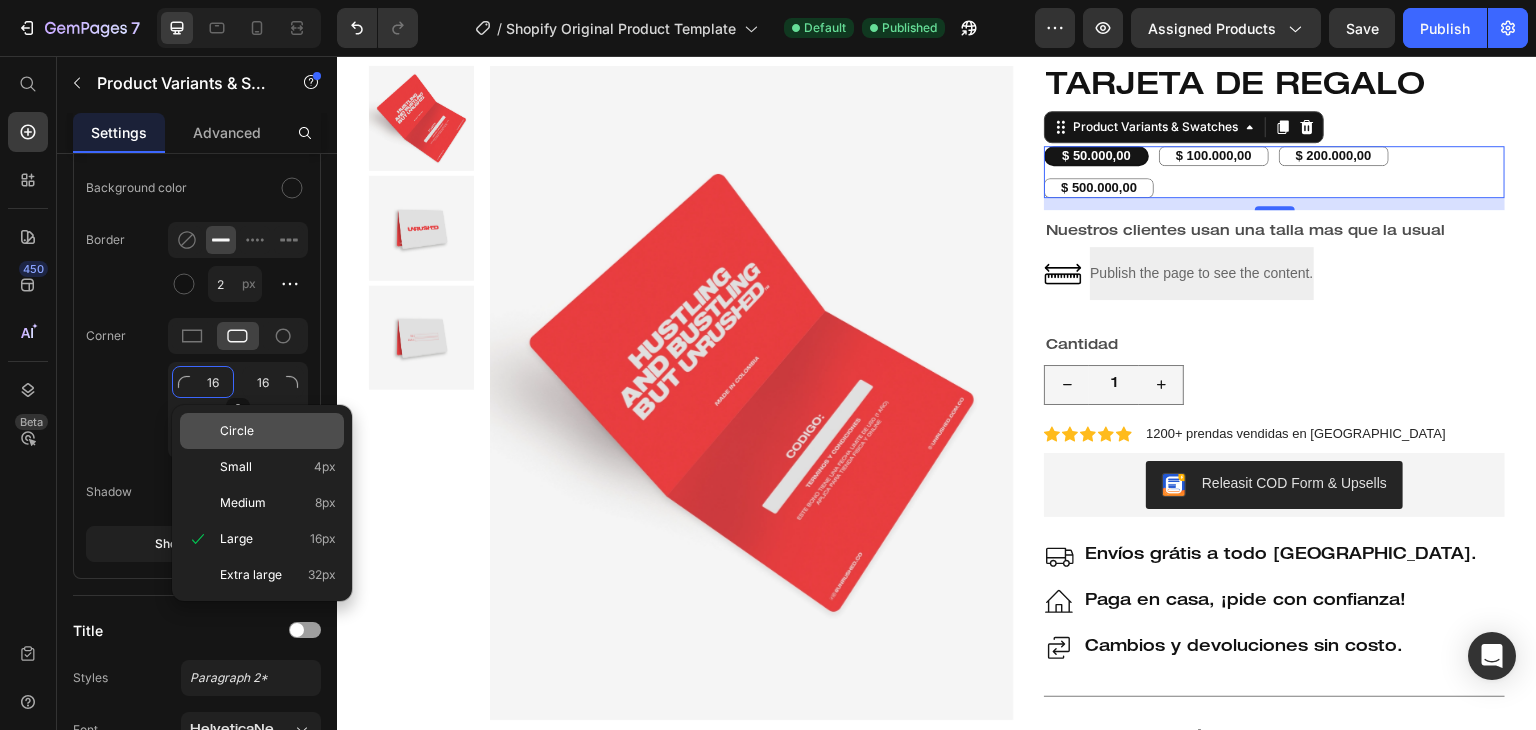 type on "6" 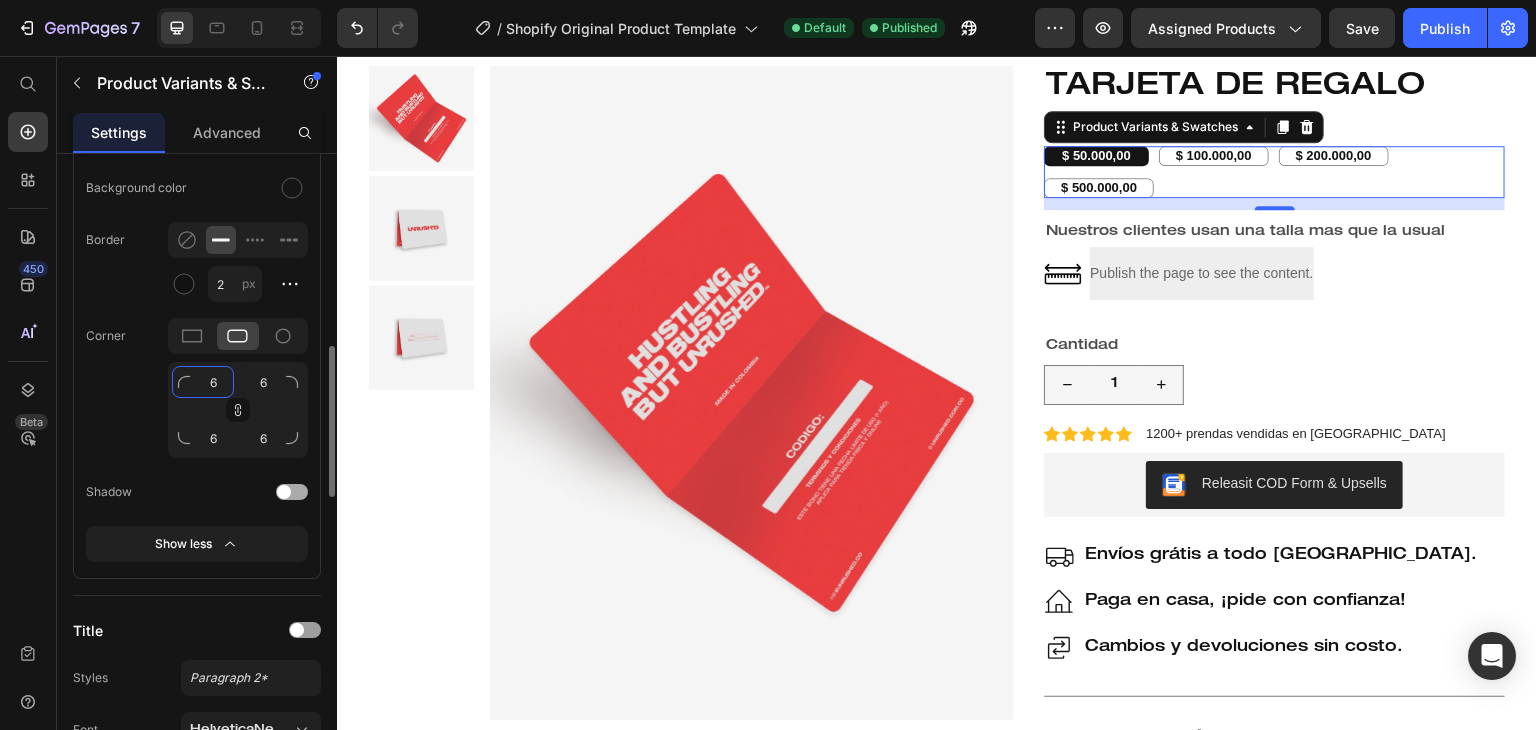 type on "6" 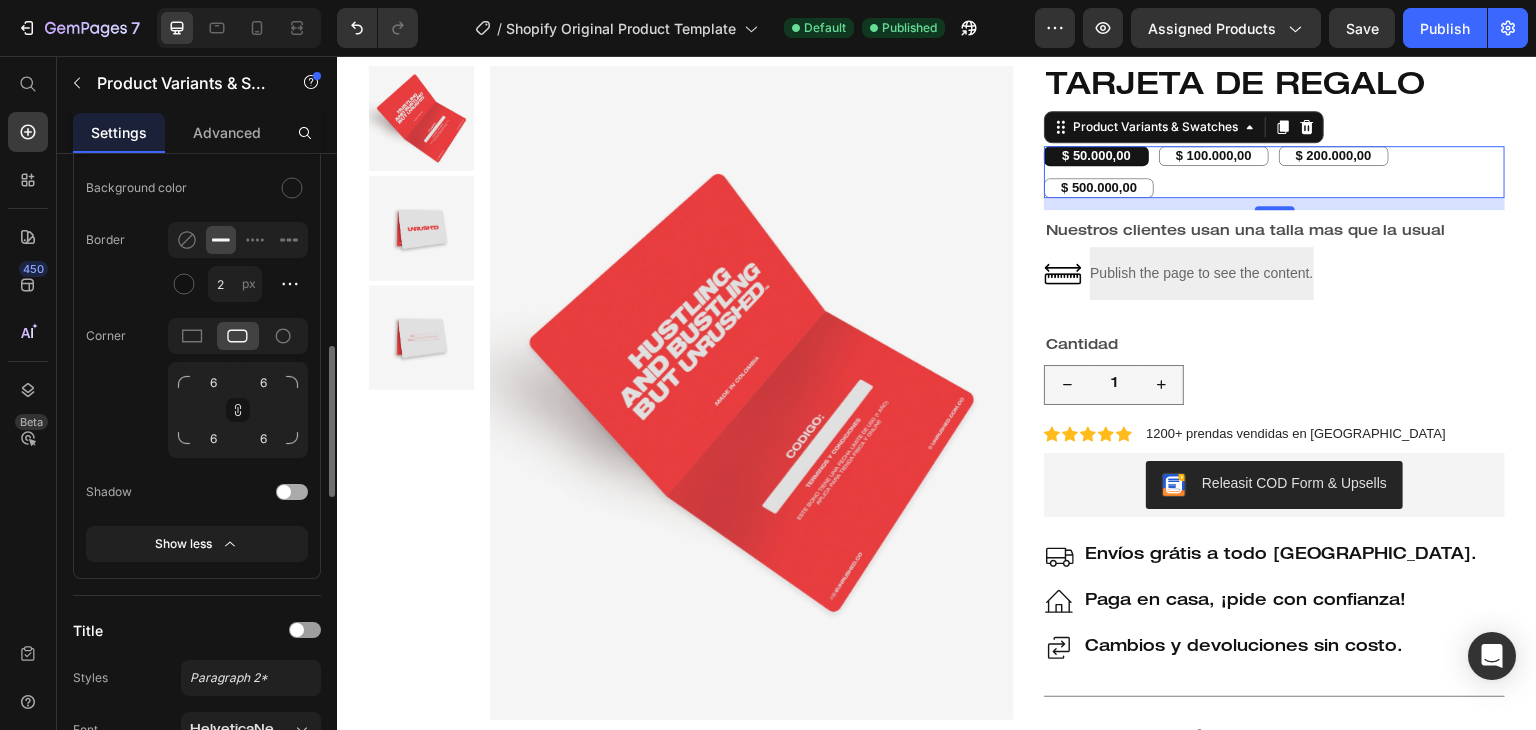 click on "Corner 6 6 6 6" at bounding box center (197, 388) 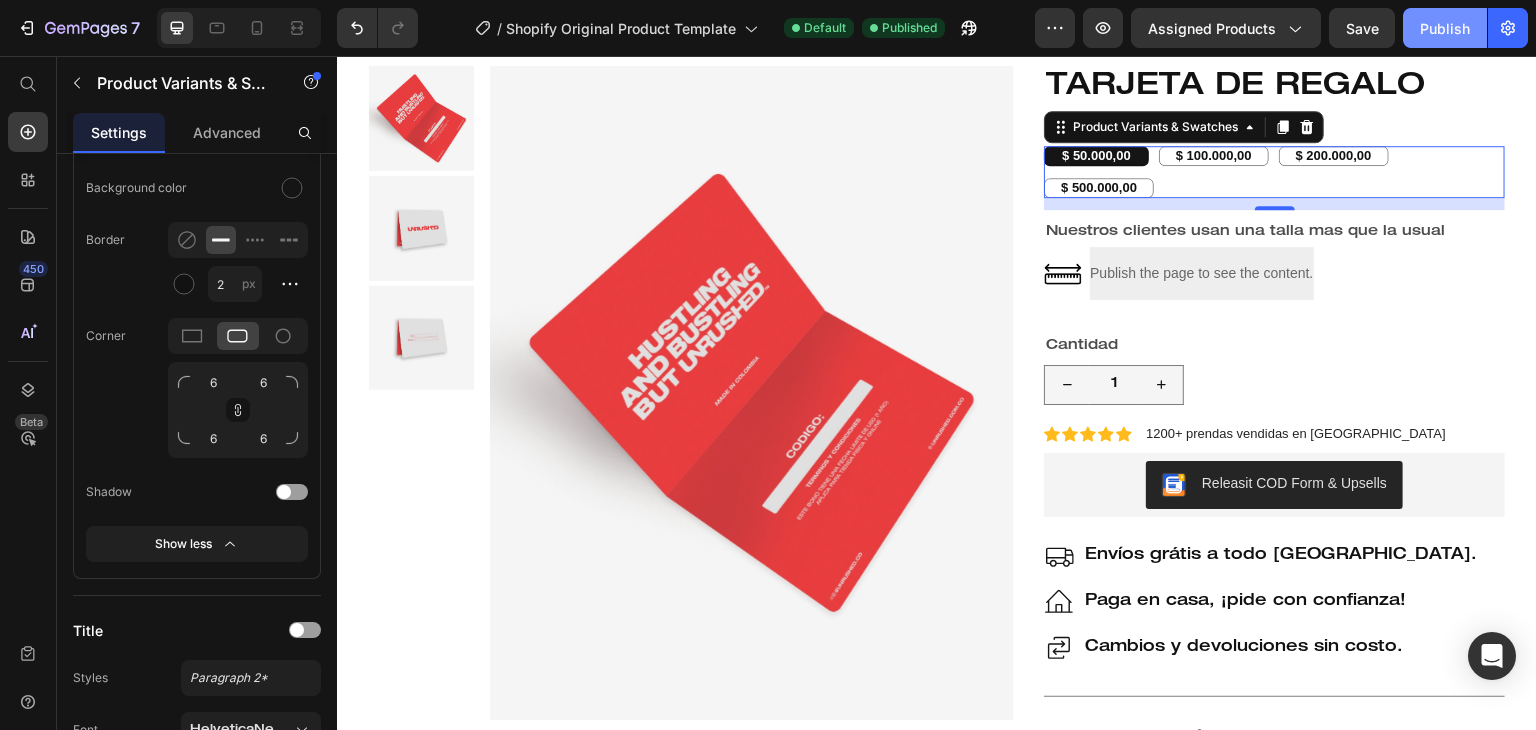 click on "Publish" at bounding box center (1445, 28) 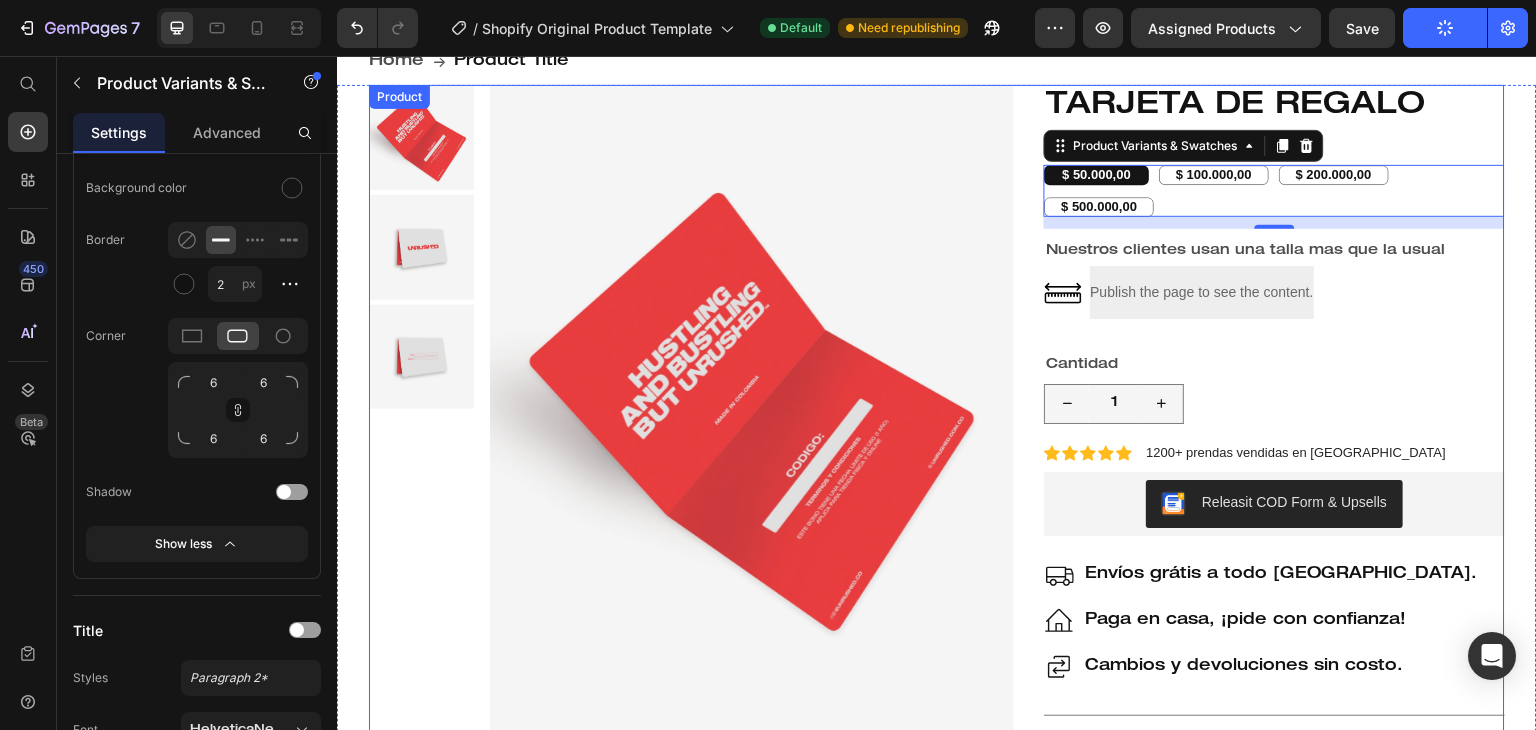 scroll, scrollTop: 0, scrollLeft: 0, axis: both 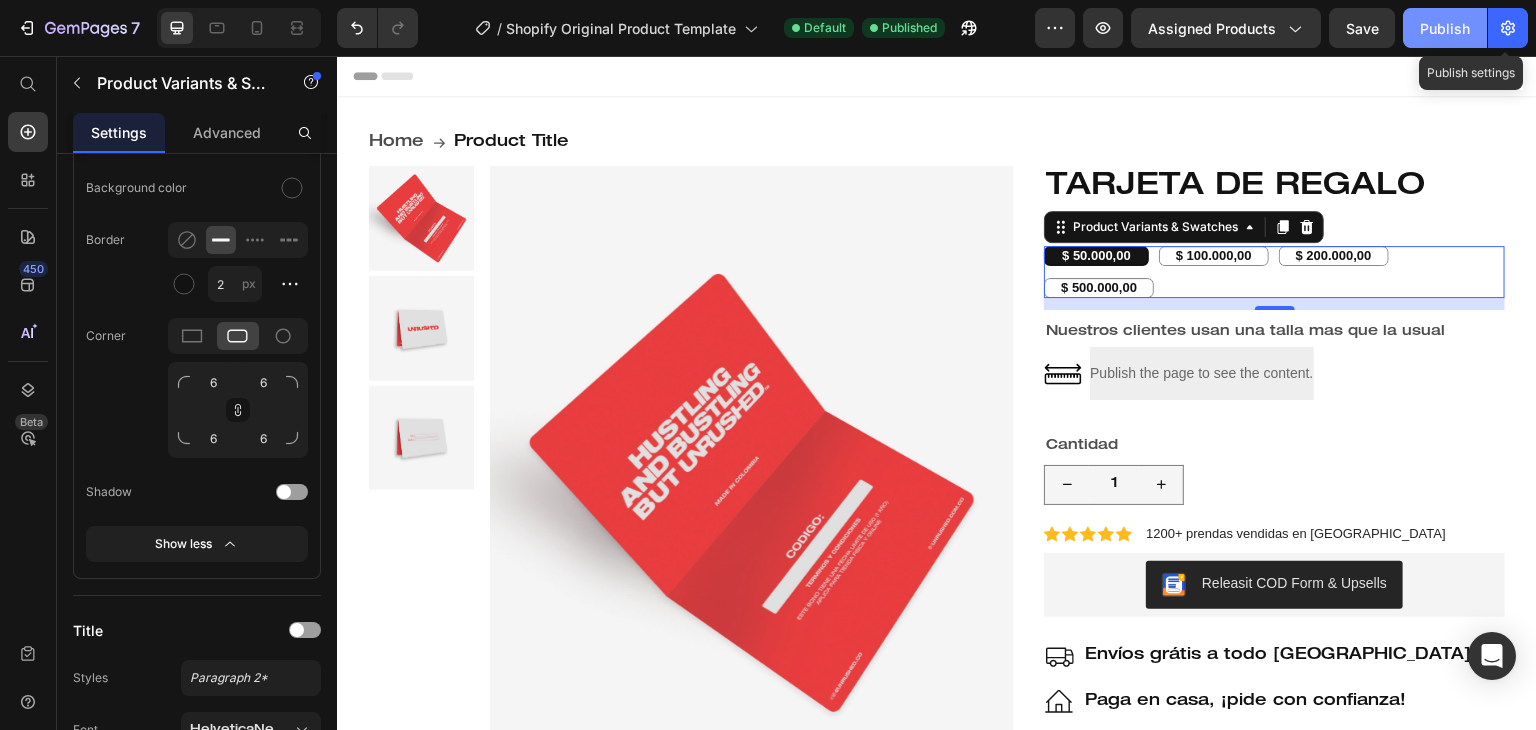click on "Publish" 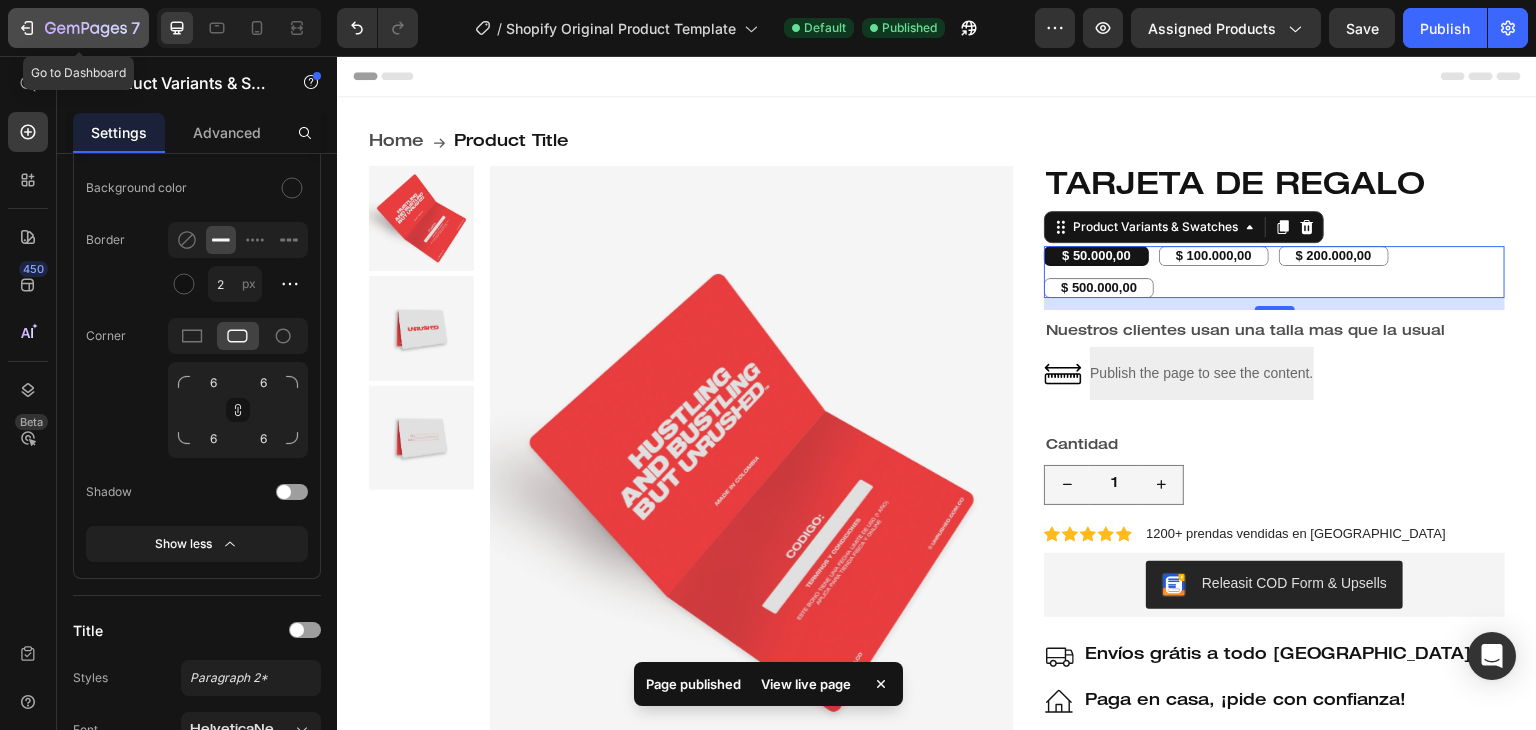 click on "7" at bounding box center [78, 28] 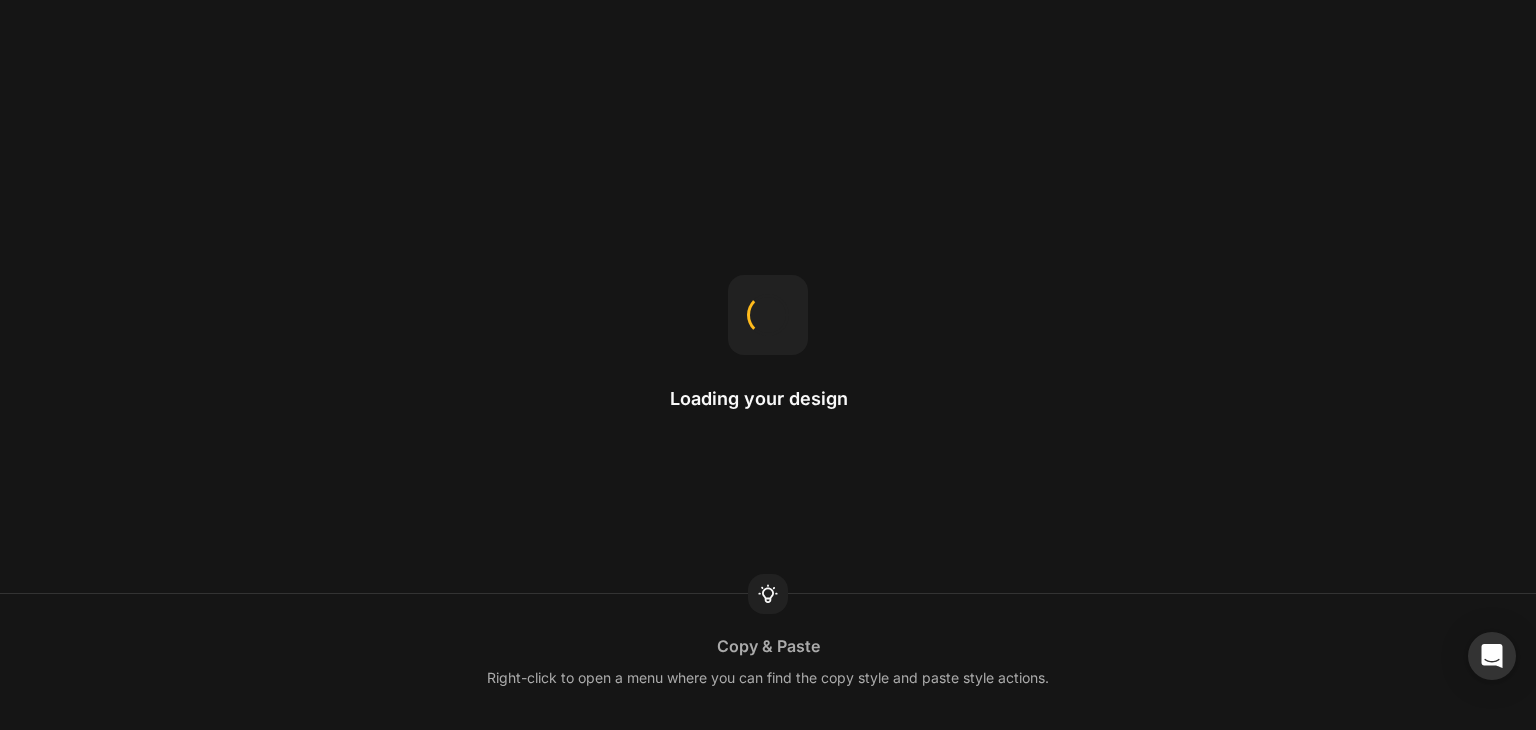 scroll, scrollTop: 0, scrollLeft: 0, axis: both 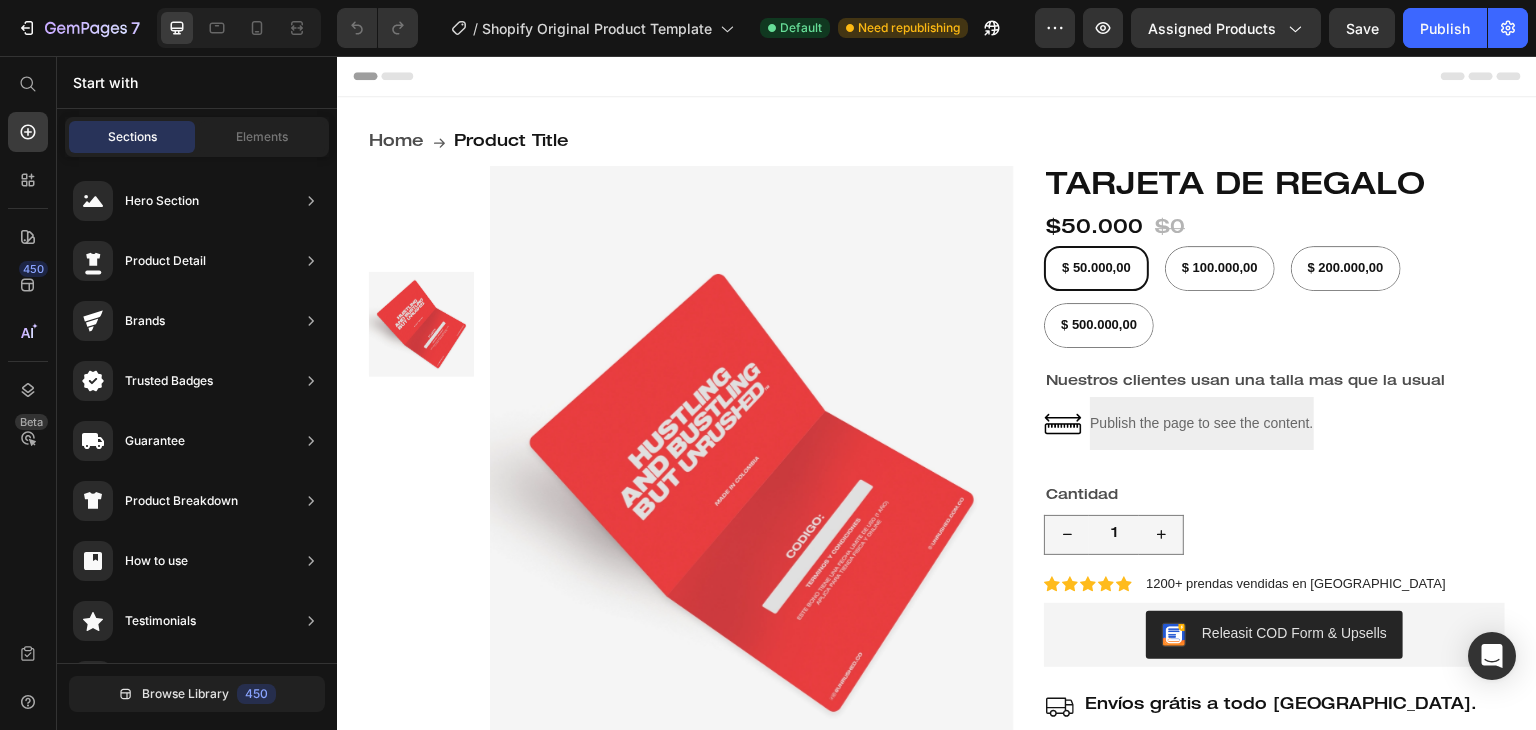 radio on "false" 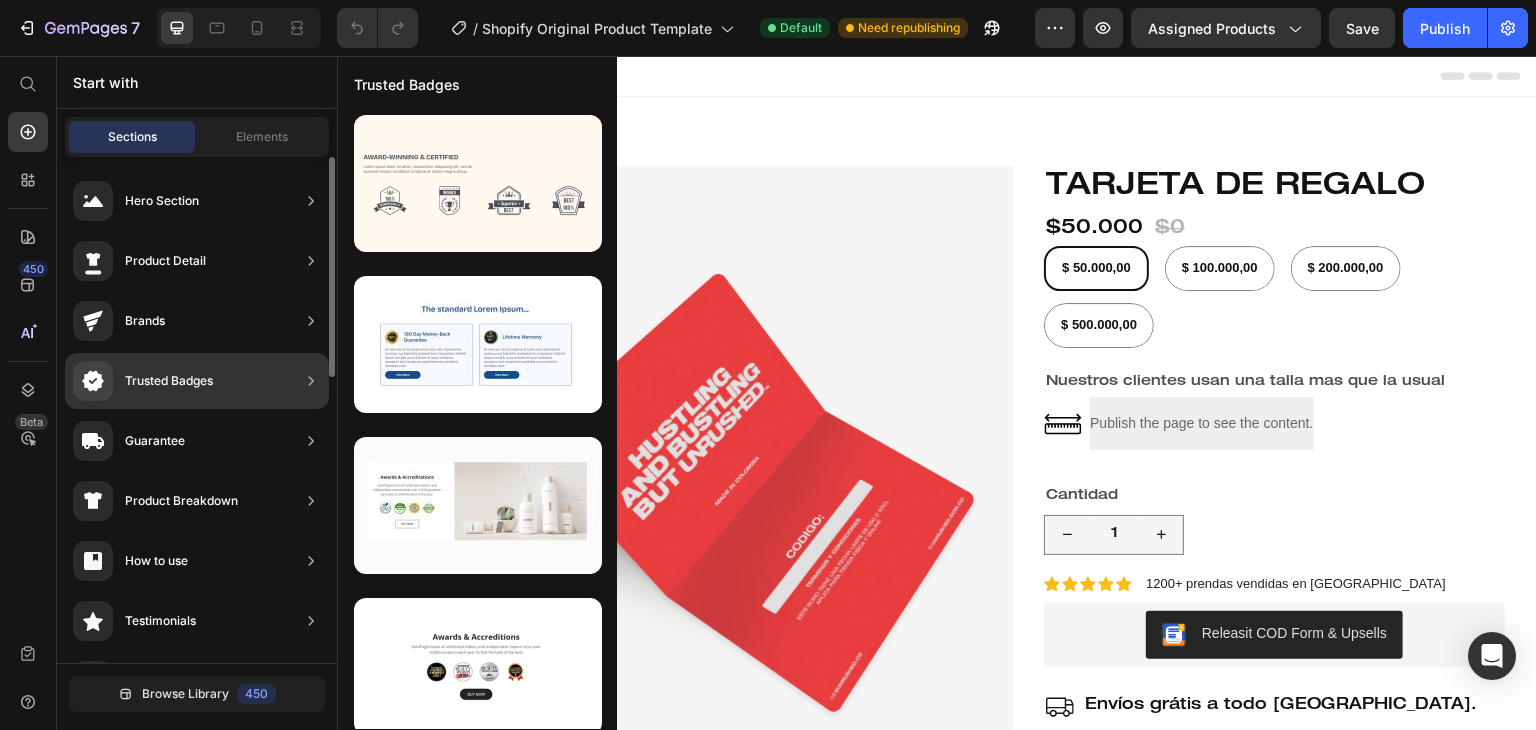 click 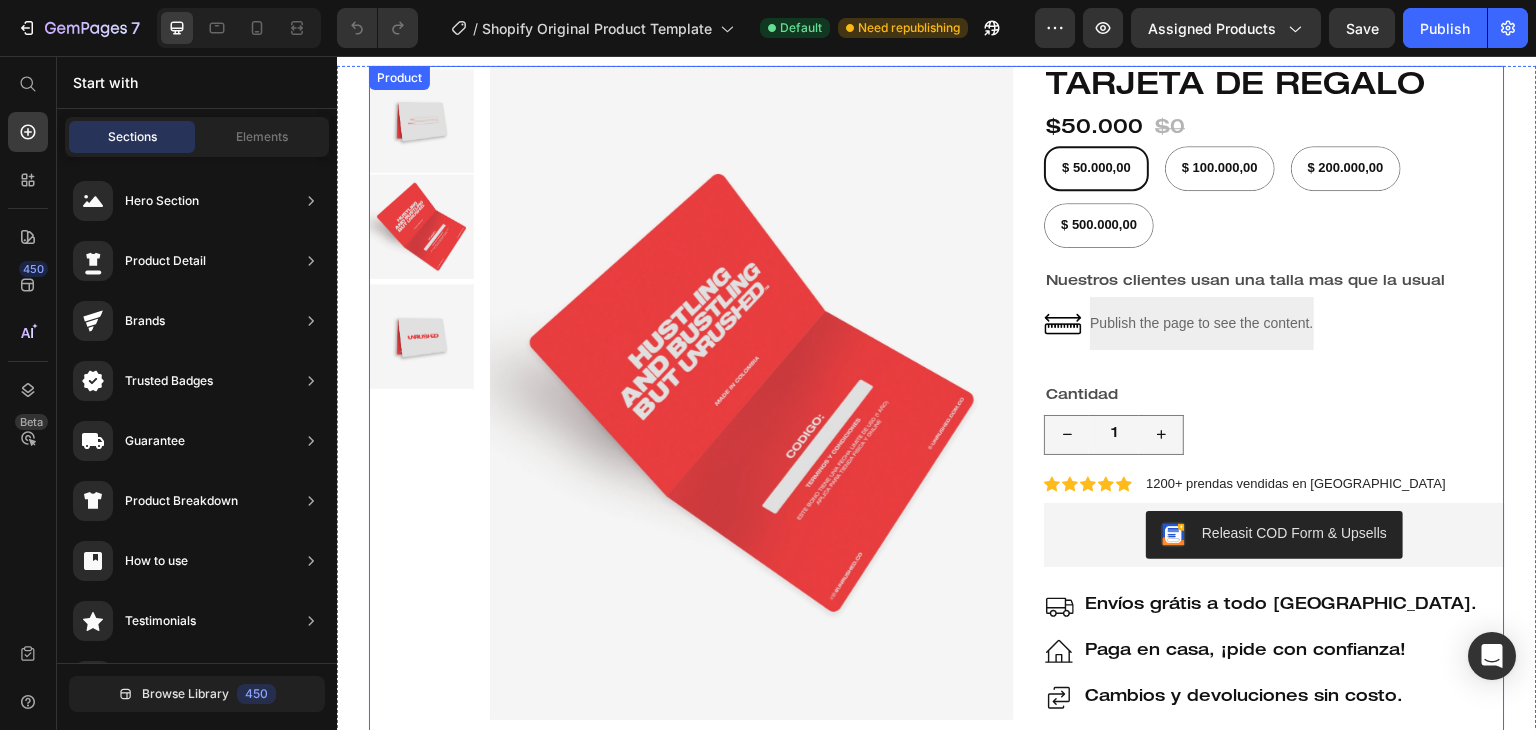 scroll, scrollTop: 0, scrollLeft: 0, axis: both 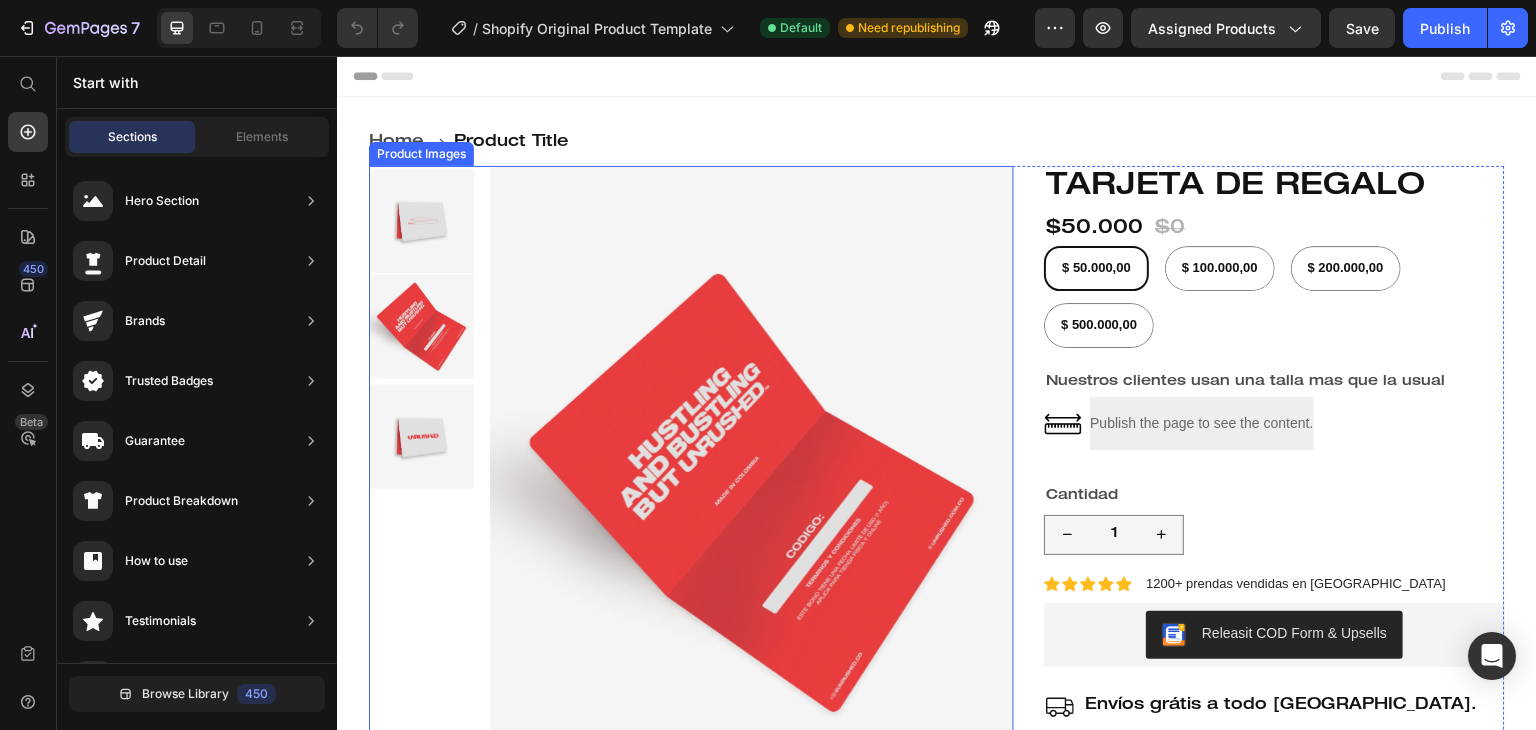 click at bounding box center [752, 493] 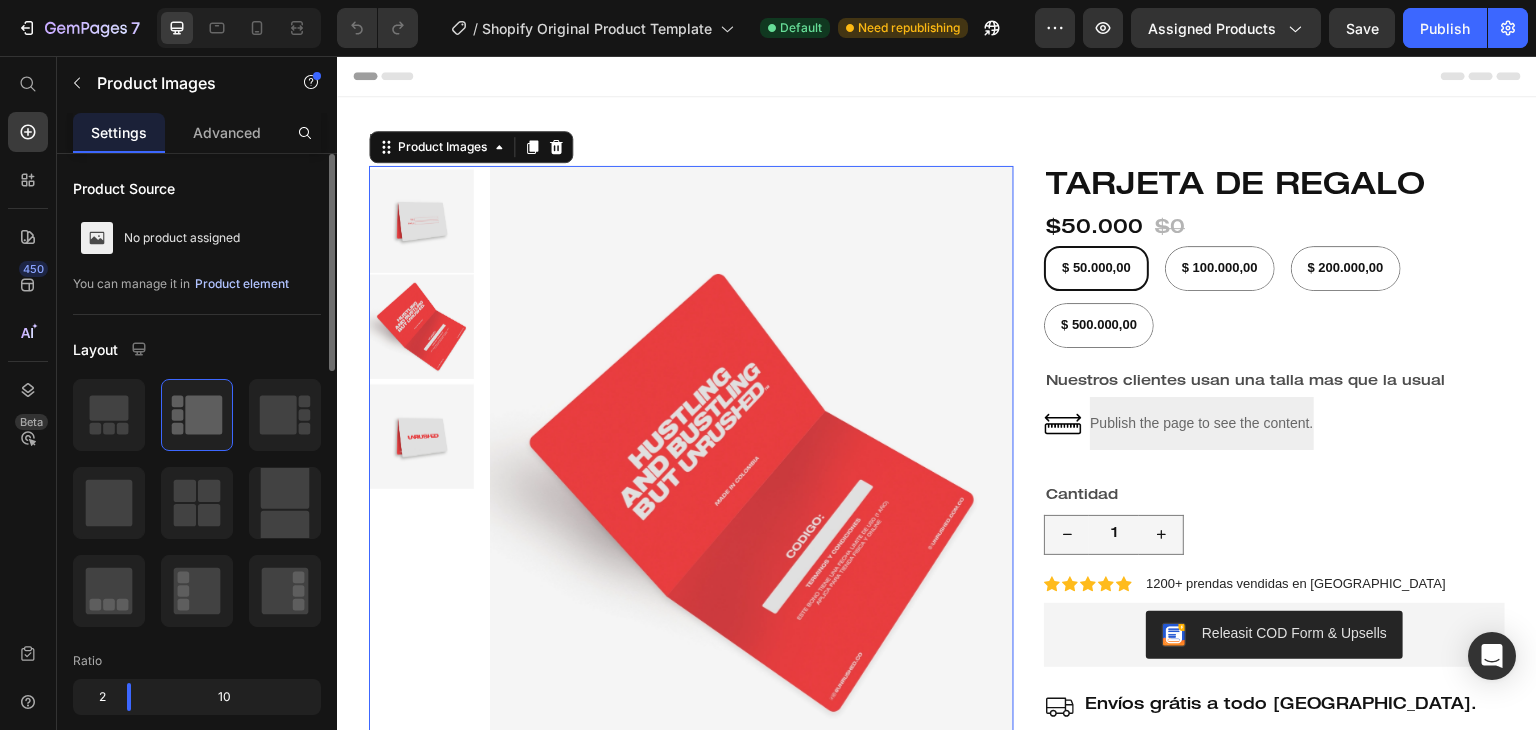 click on "Product element" at bounding box center [242, 284] 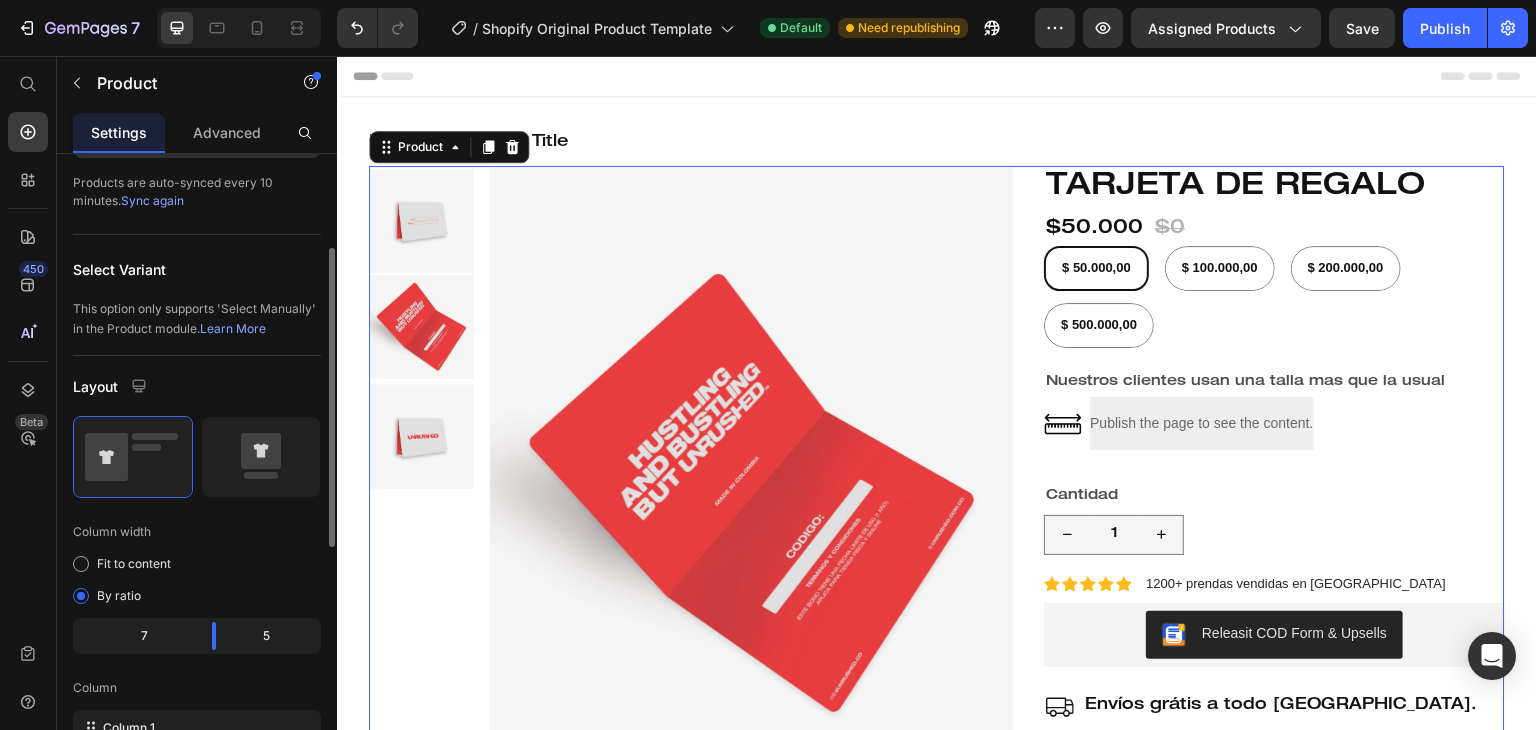 scroll, scrollTop: 0, scrollLeft: 0, axis: both 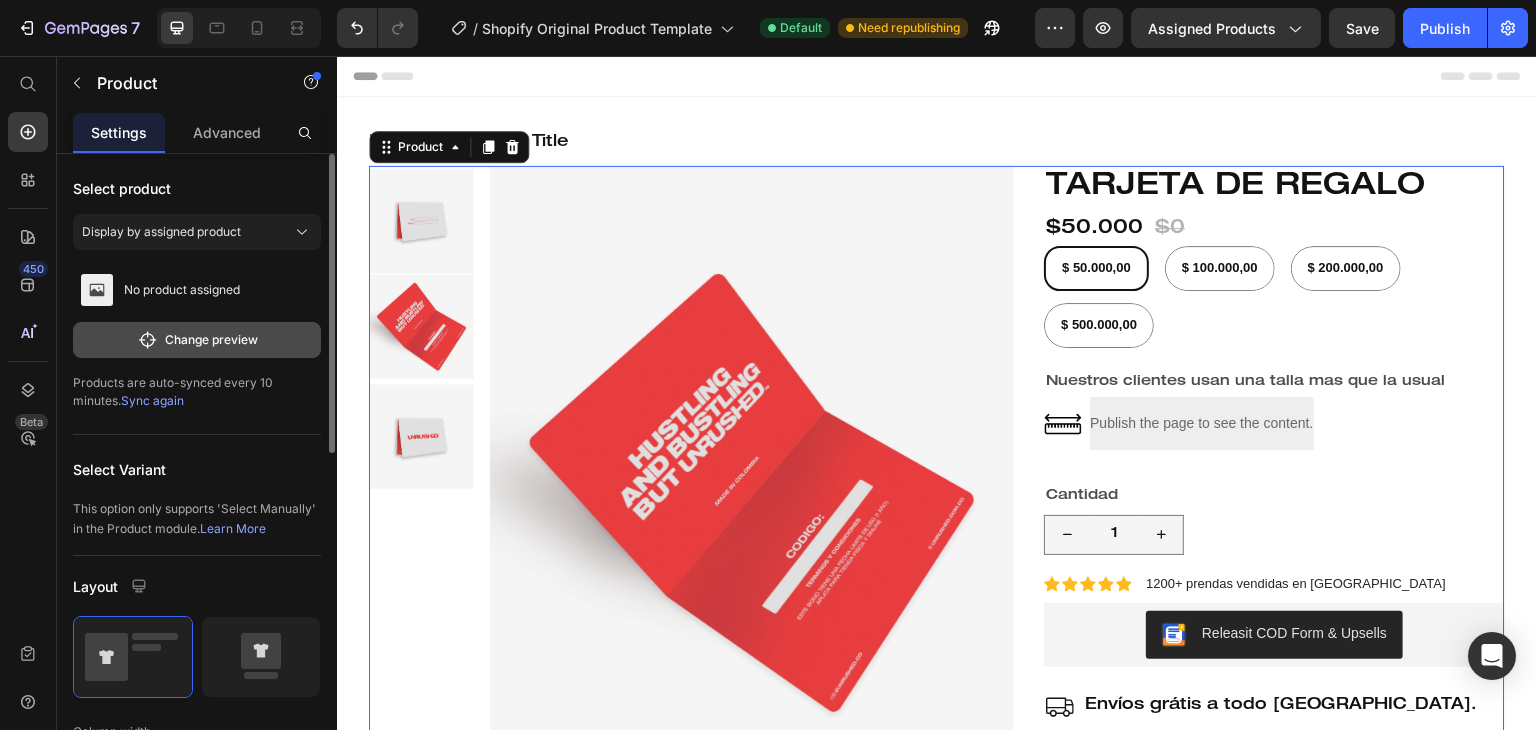 click on "Change preview" at bounding box center [197, 340] 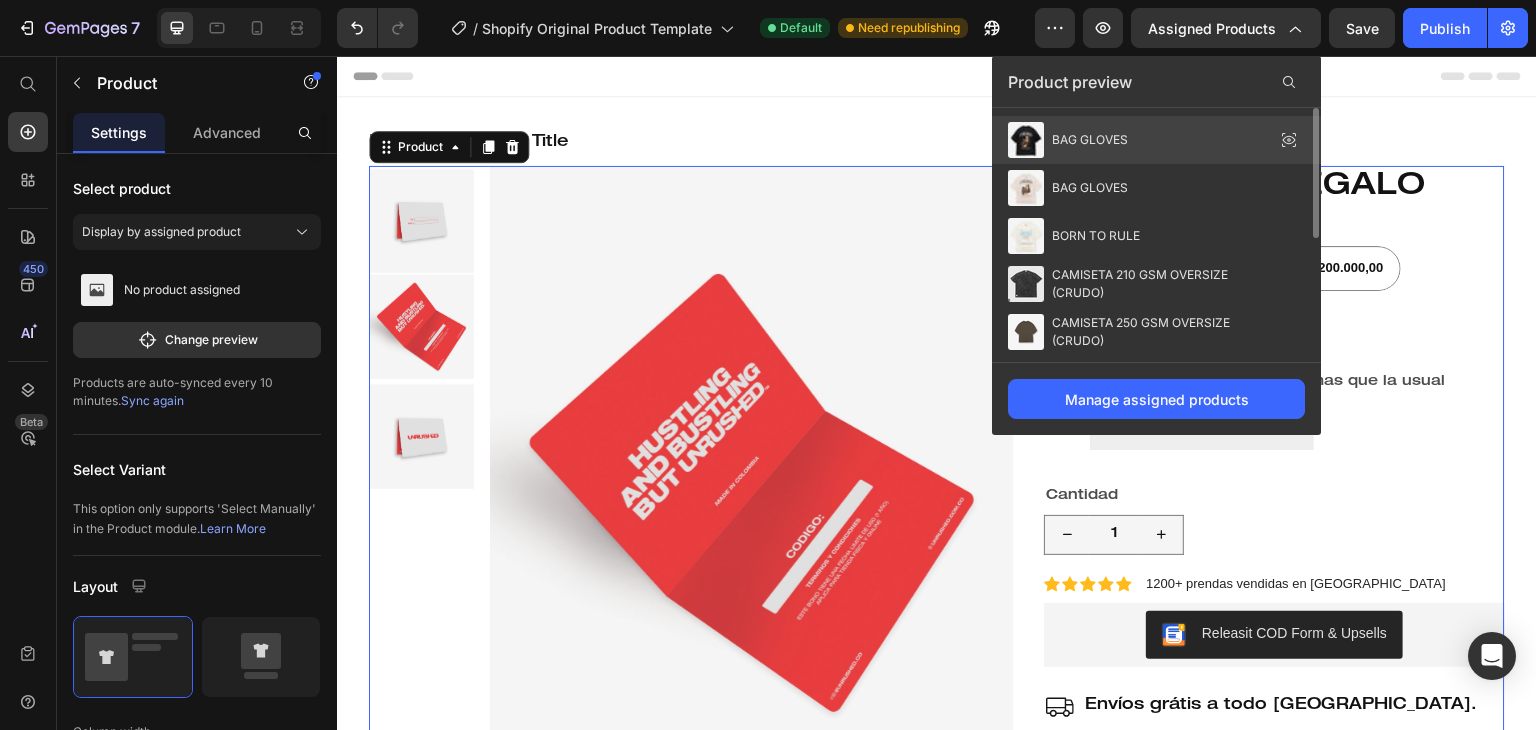click on "BAG GLOVES" at bounding box center (1090, 140) 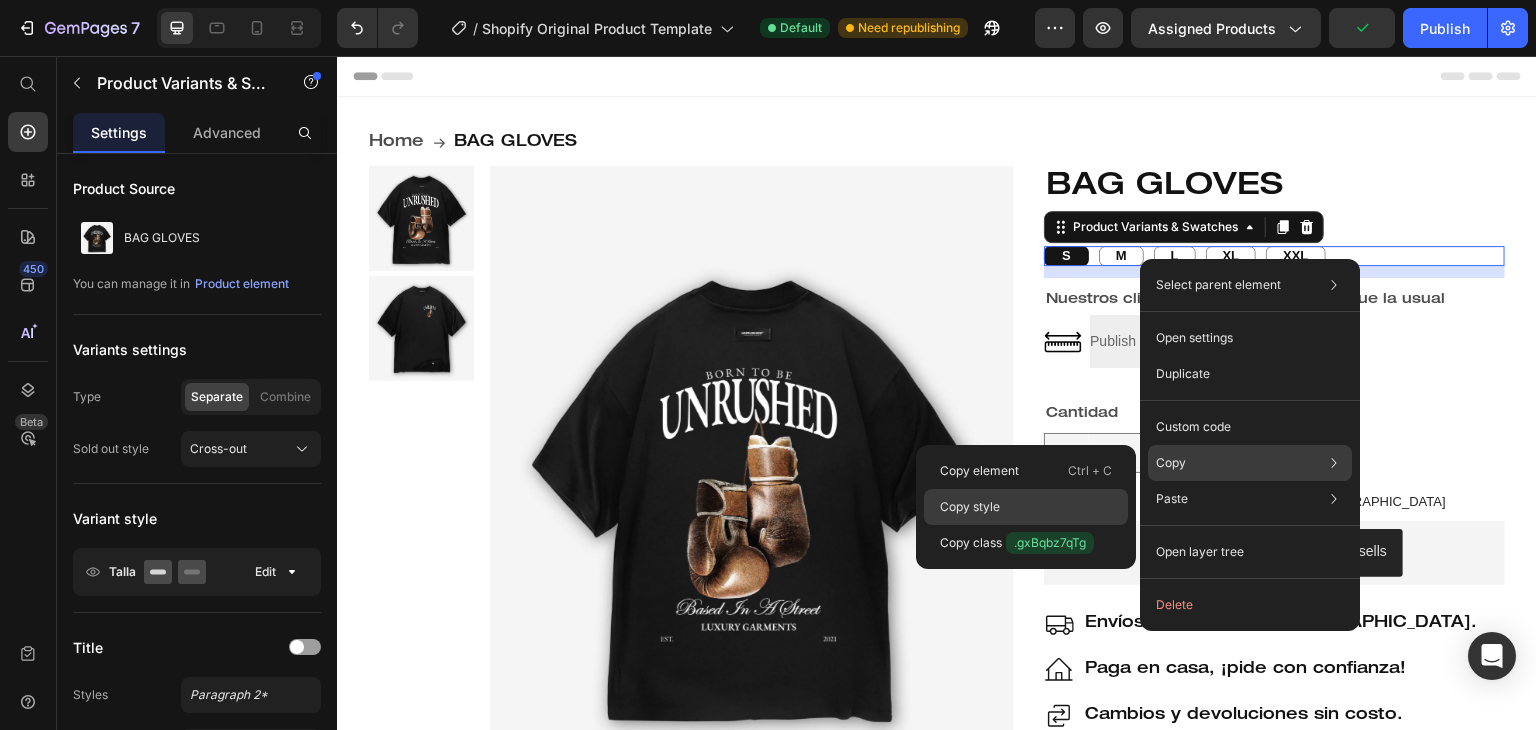 click on "Copy style" 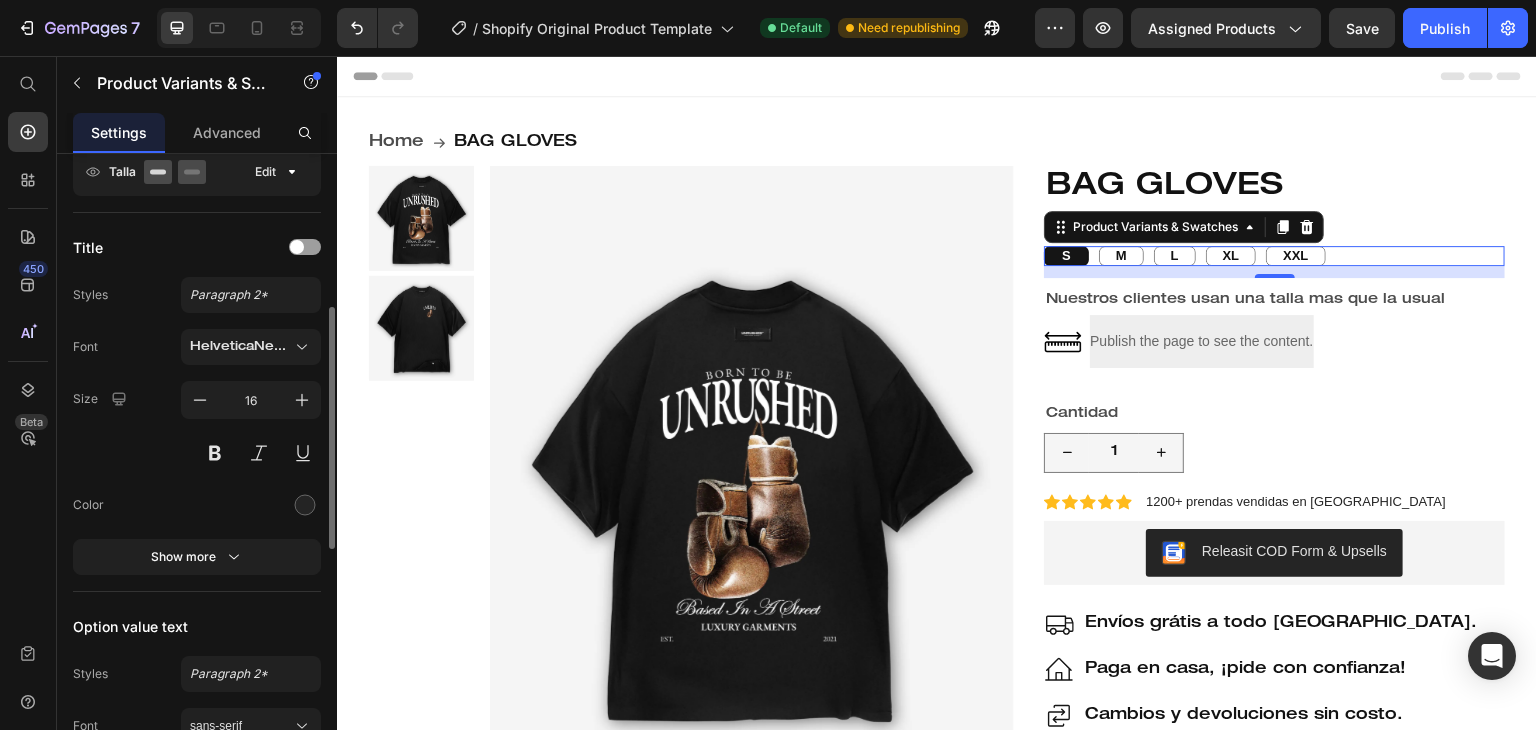 scroll, scrollTop: 700, scrollLeft: 0, axis: vertical 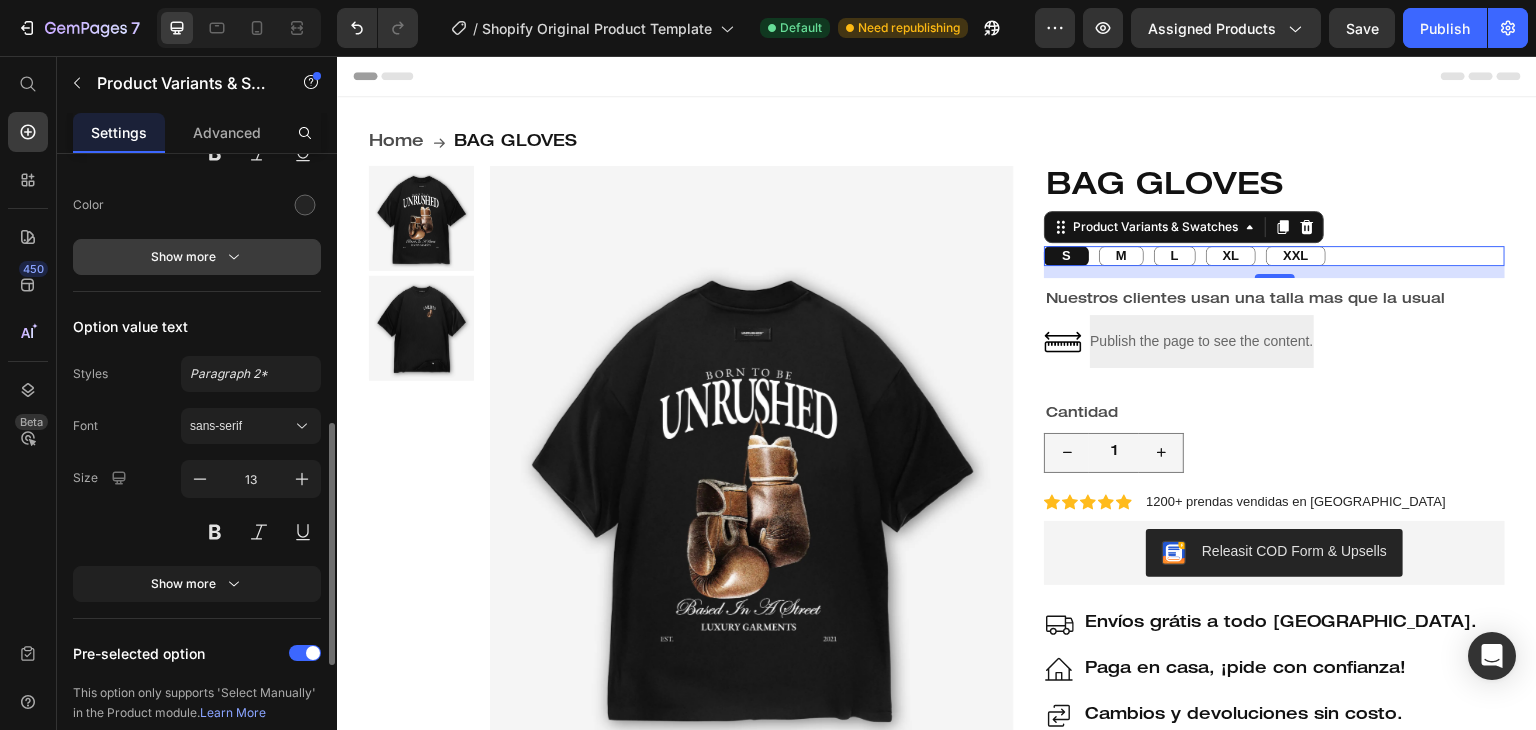 click on "Show more" at bounding box center [197, 257] 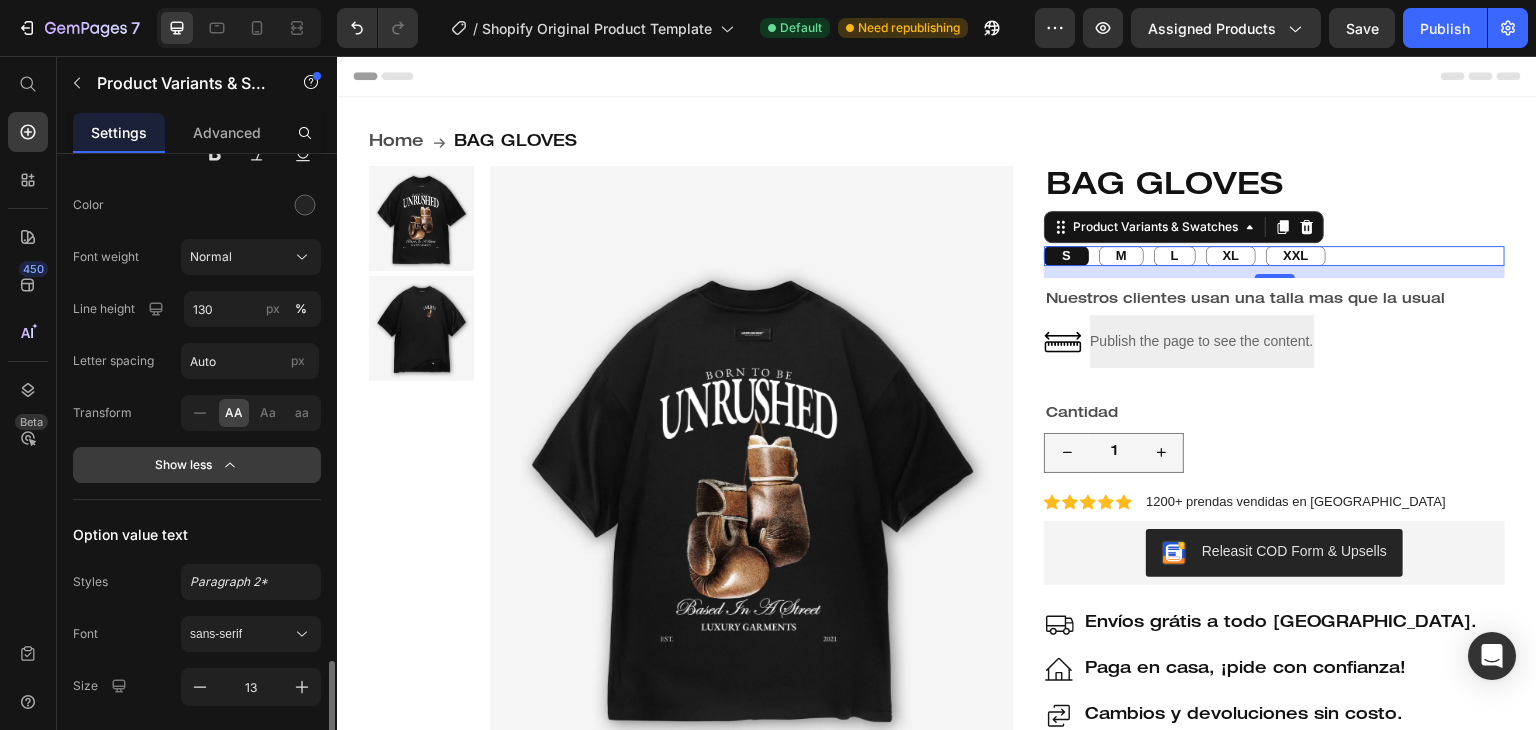scroll, scrollTop: 1000, scrollLeft: 0, axis: vertical 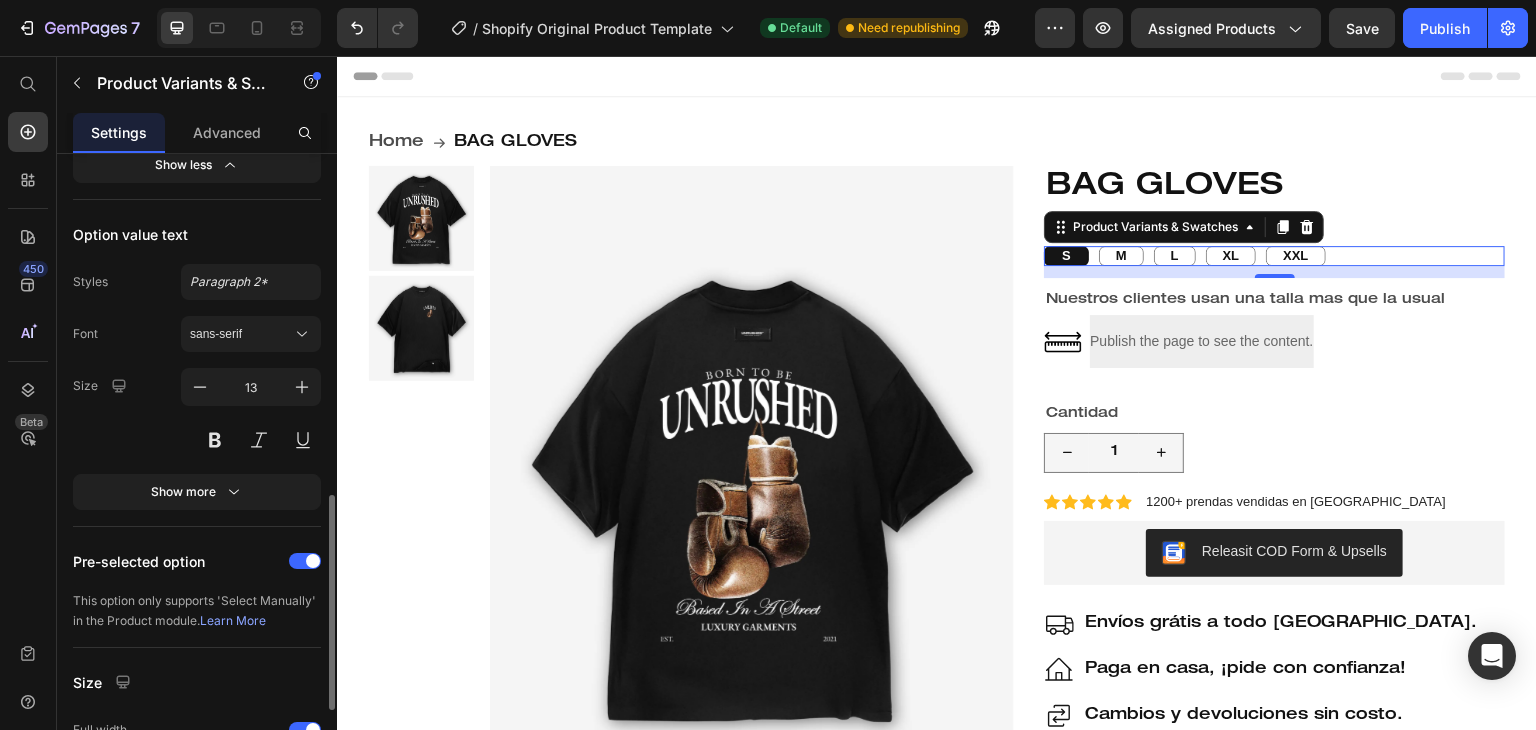 click on "Option value text Styles Paragraph 2* Font sans-serif Size 13 Show more" 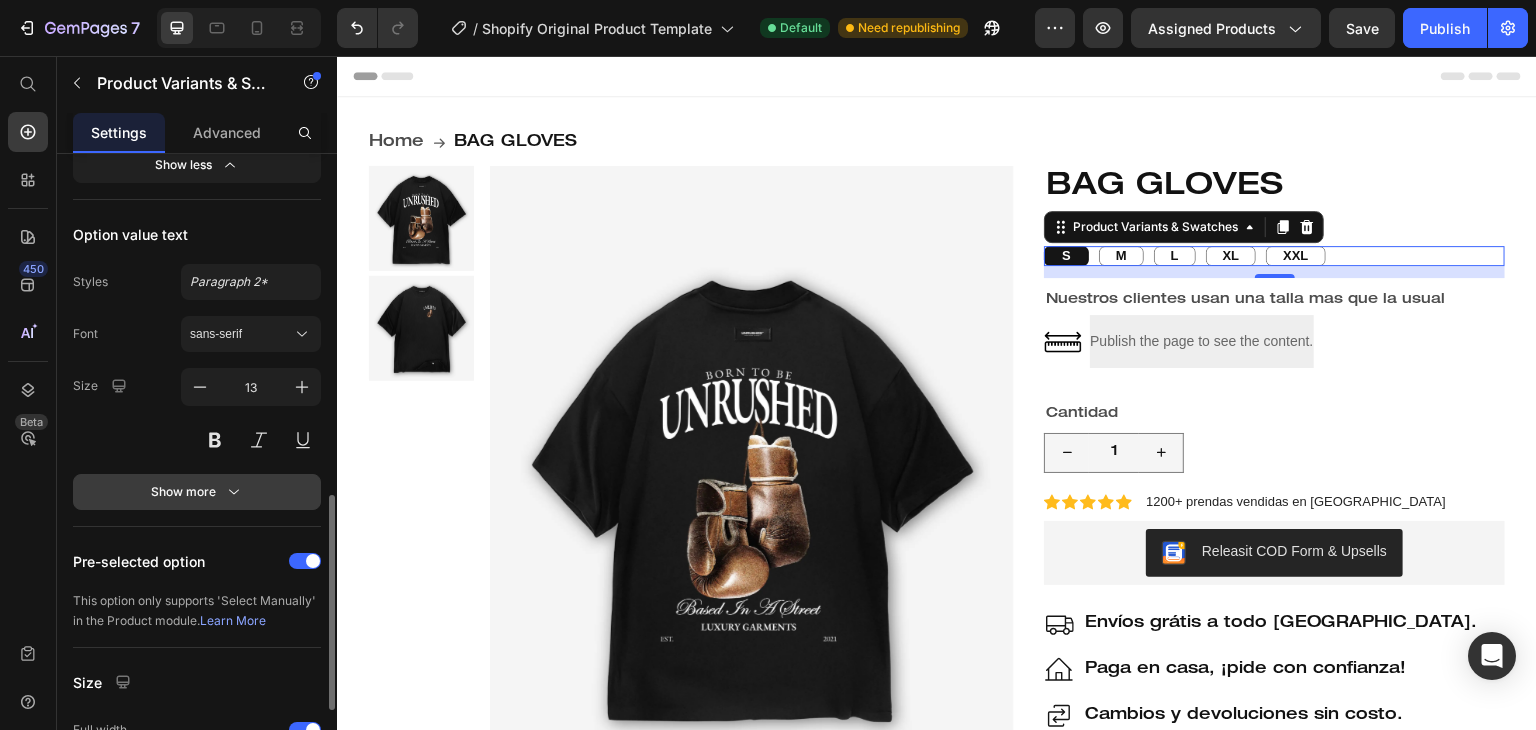 click 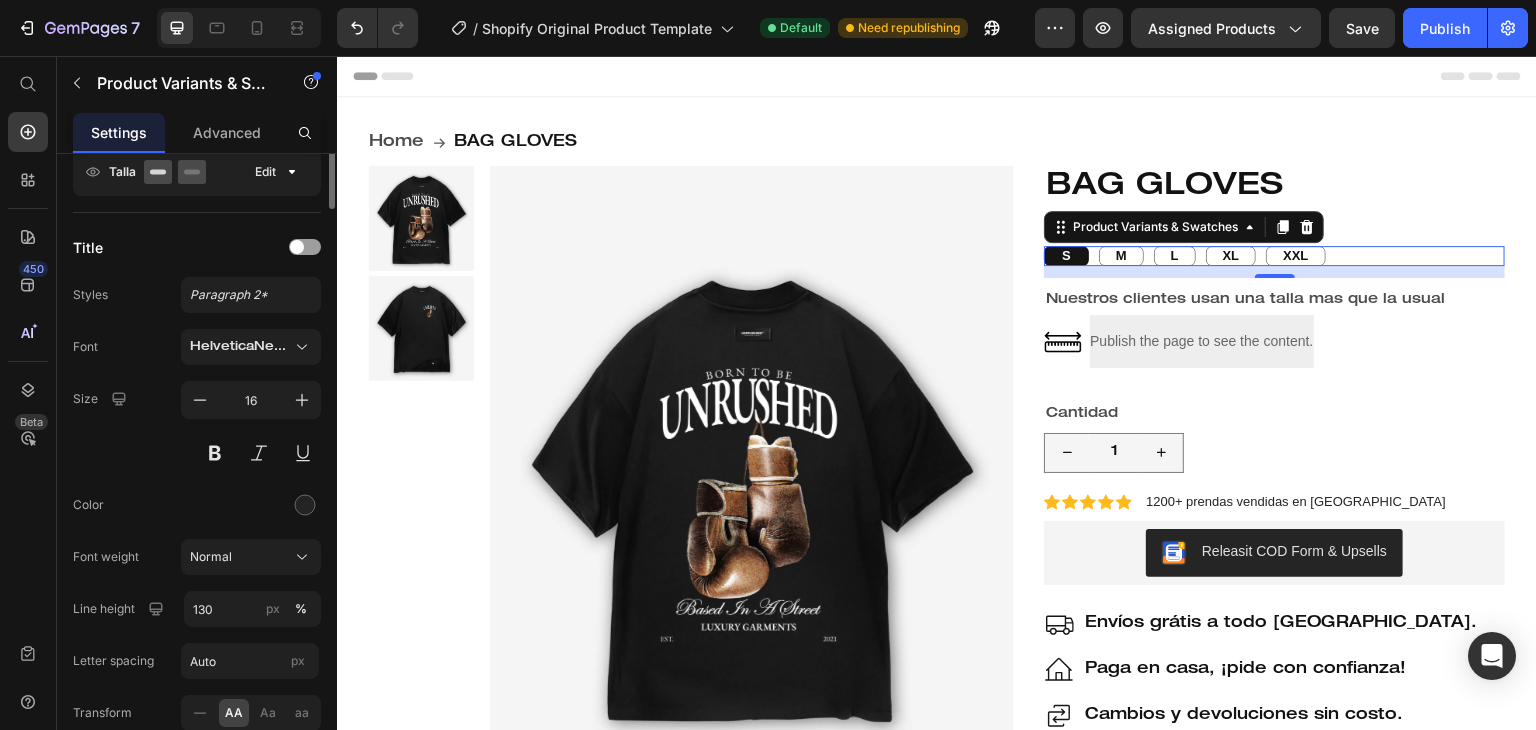 scroll, scrollTop: 200, scrollLeft: 0, axis: vertical 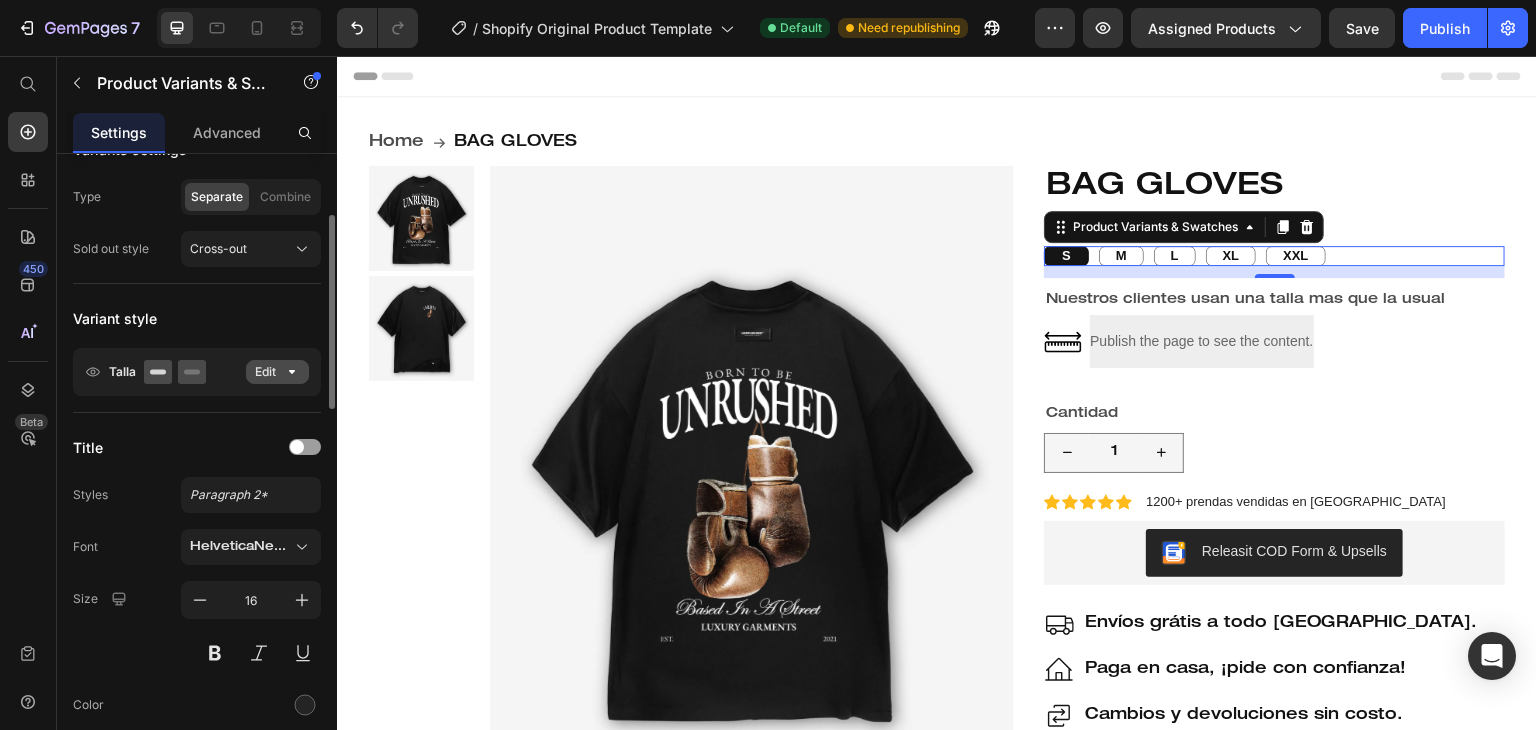 click 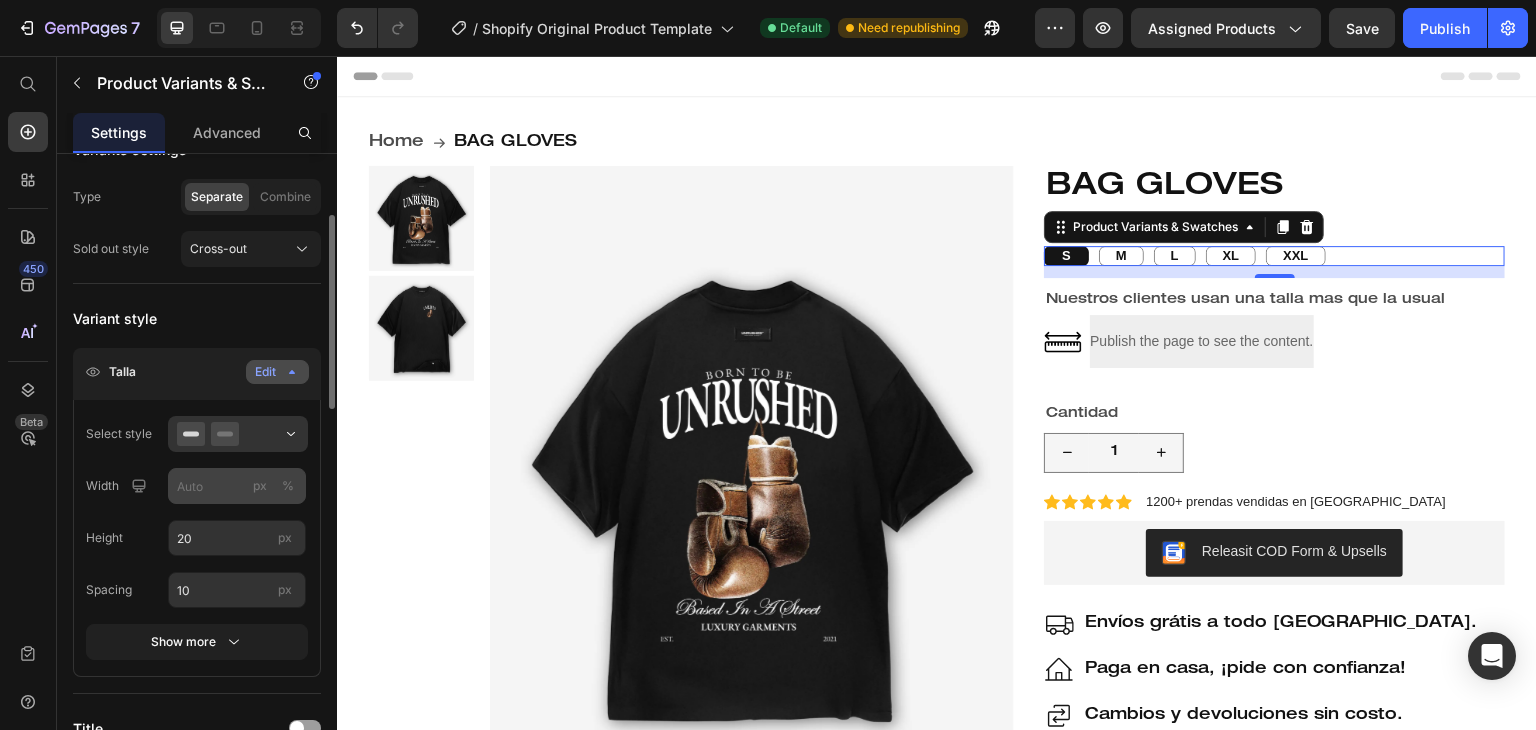 scroll, scrollTop: 400, scrollLeft: 0, axis: vertical 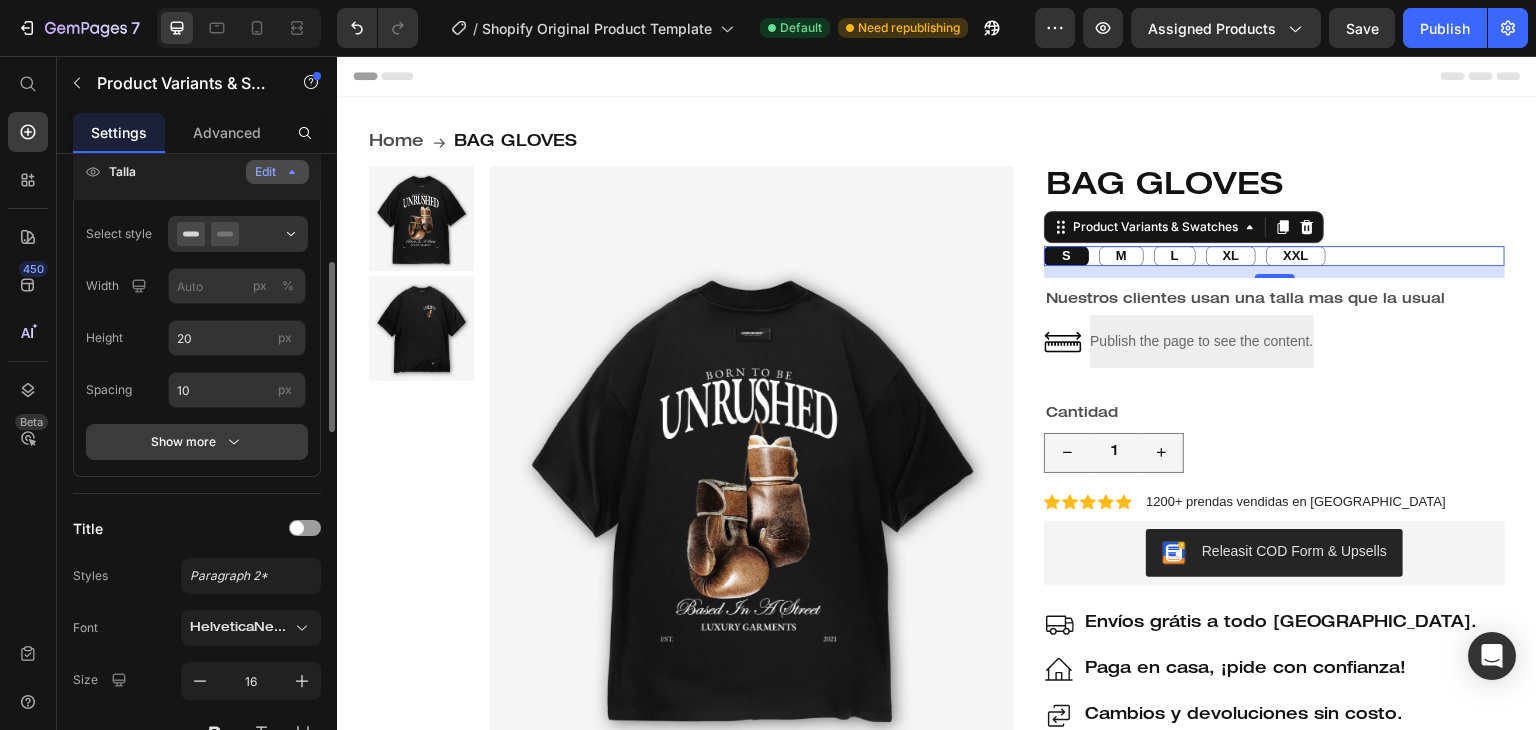 click 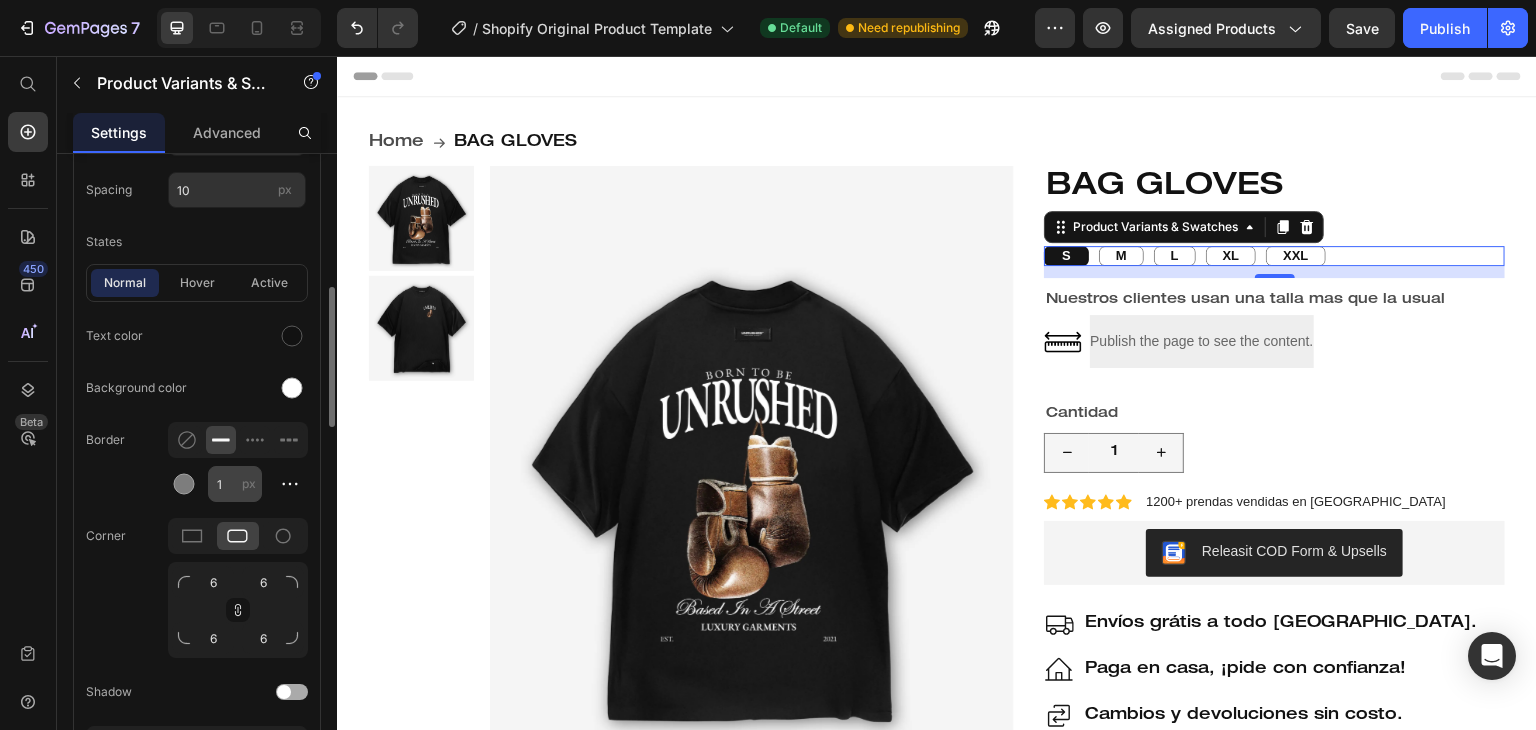 scroll, scrollTop: 800, scrollLeft: 0, axis: vertical 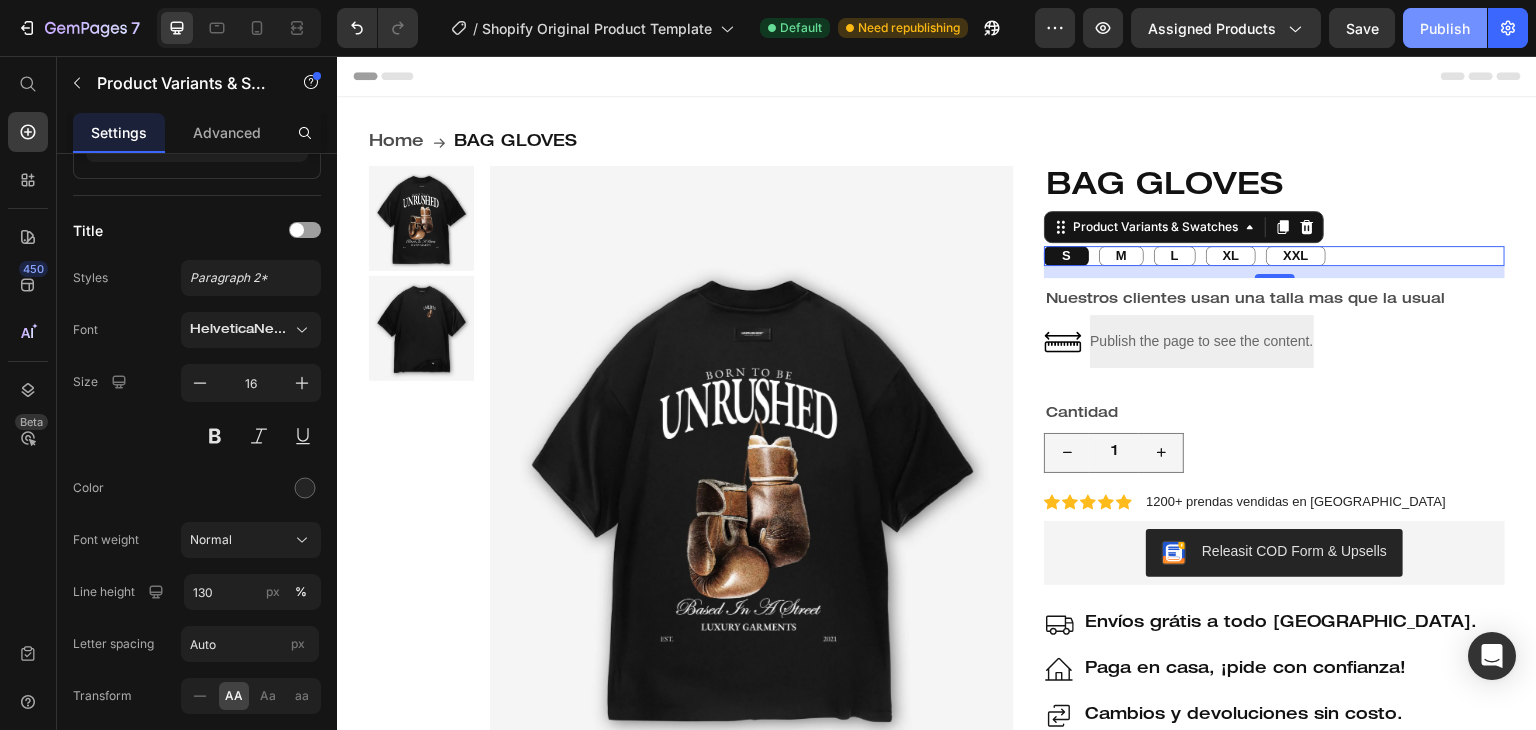 click on "Publish" at bounding box center (1445, 28) 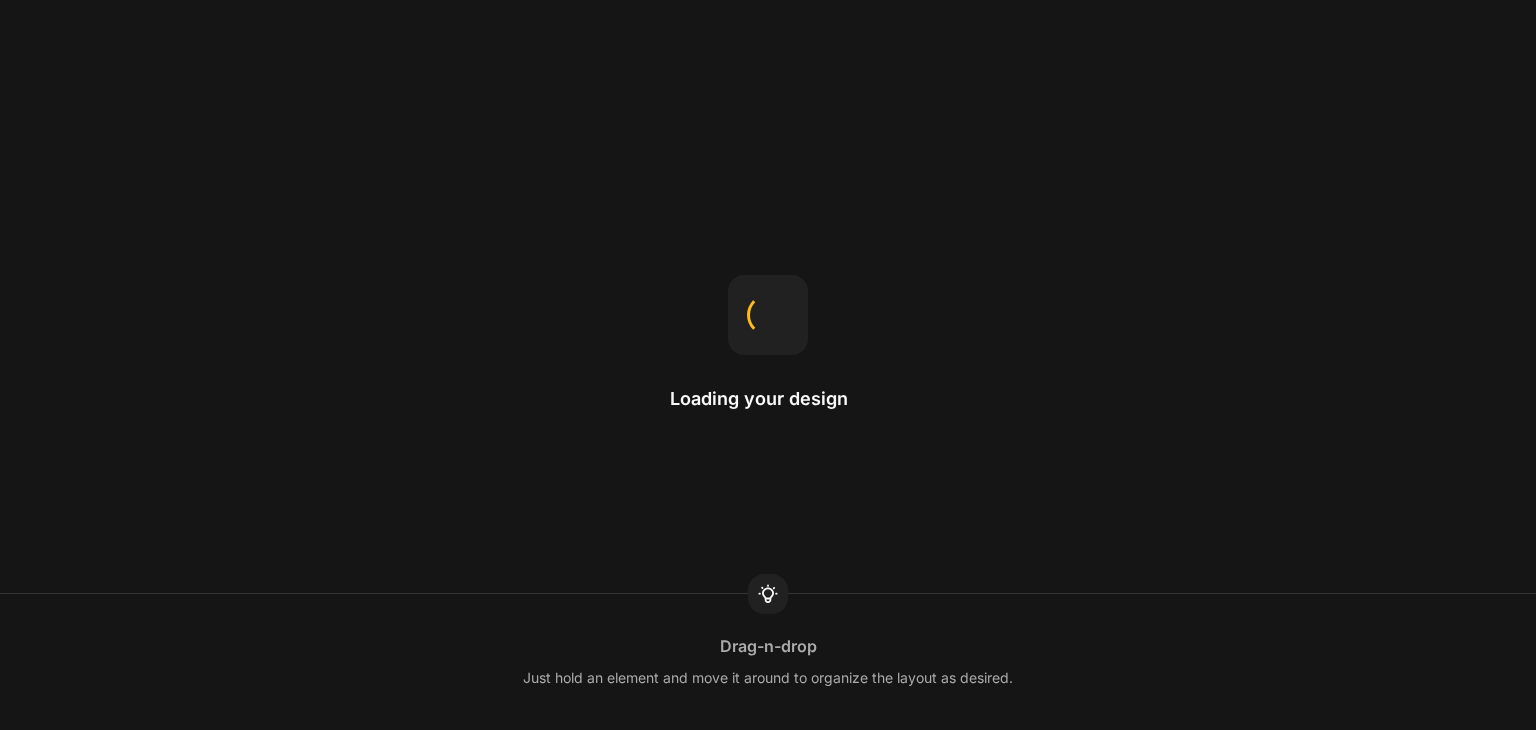 scroll, scrollTop: 0, scrollLeft: 0, axis: both 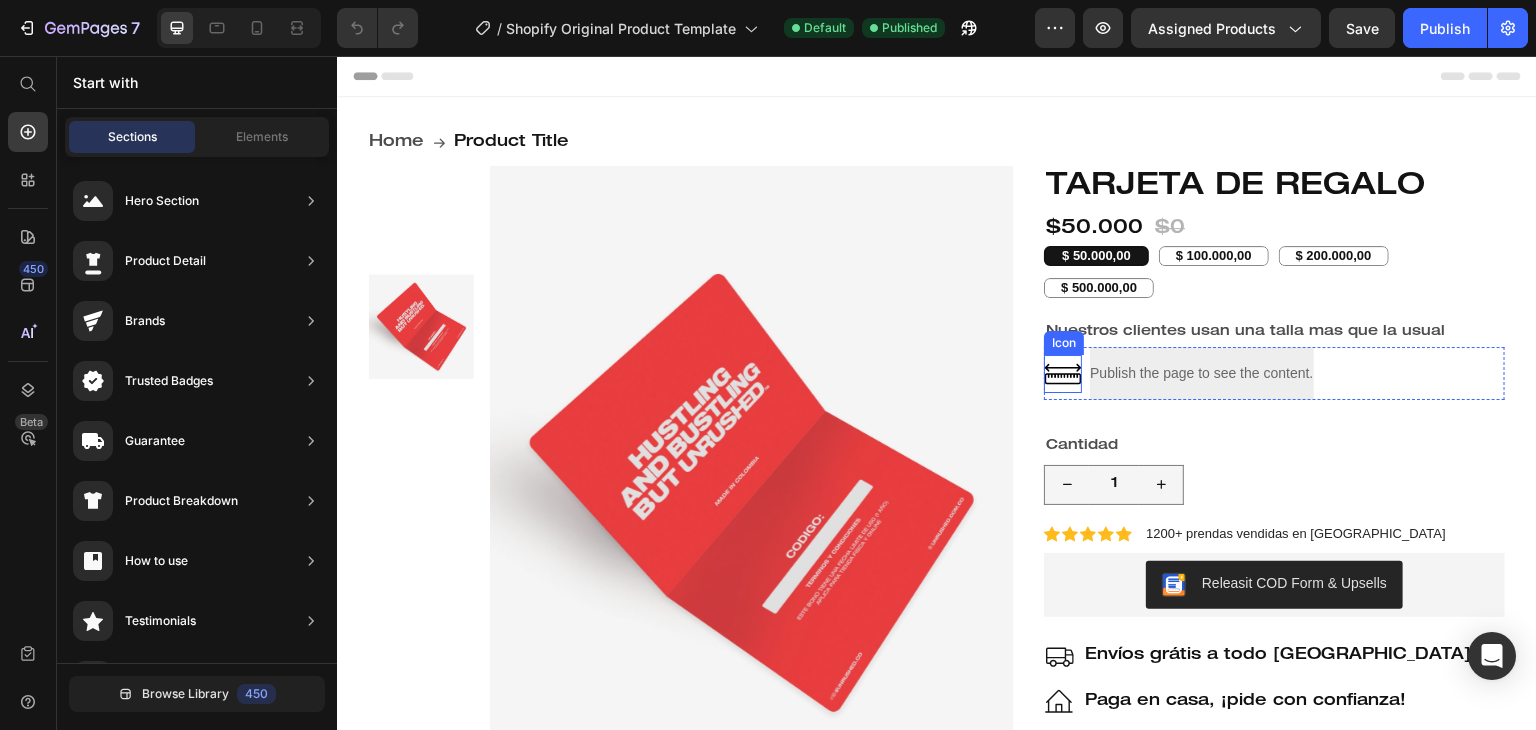 radio on "false" 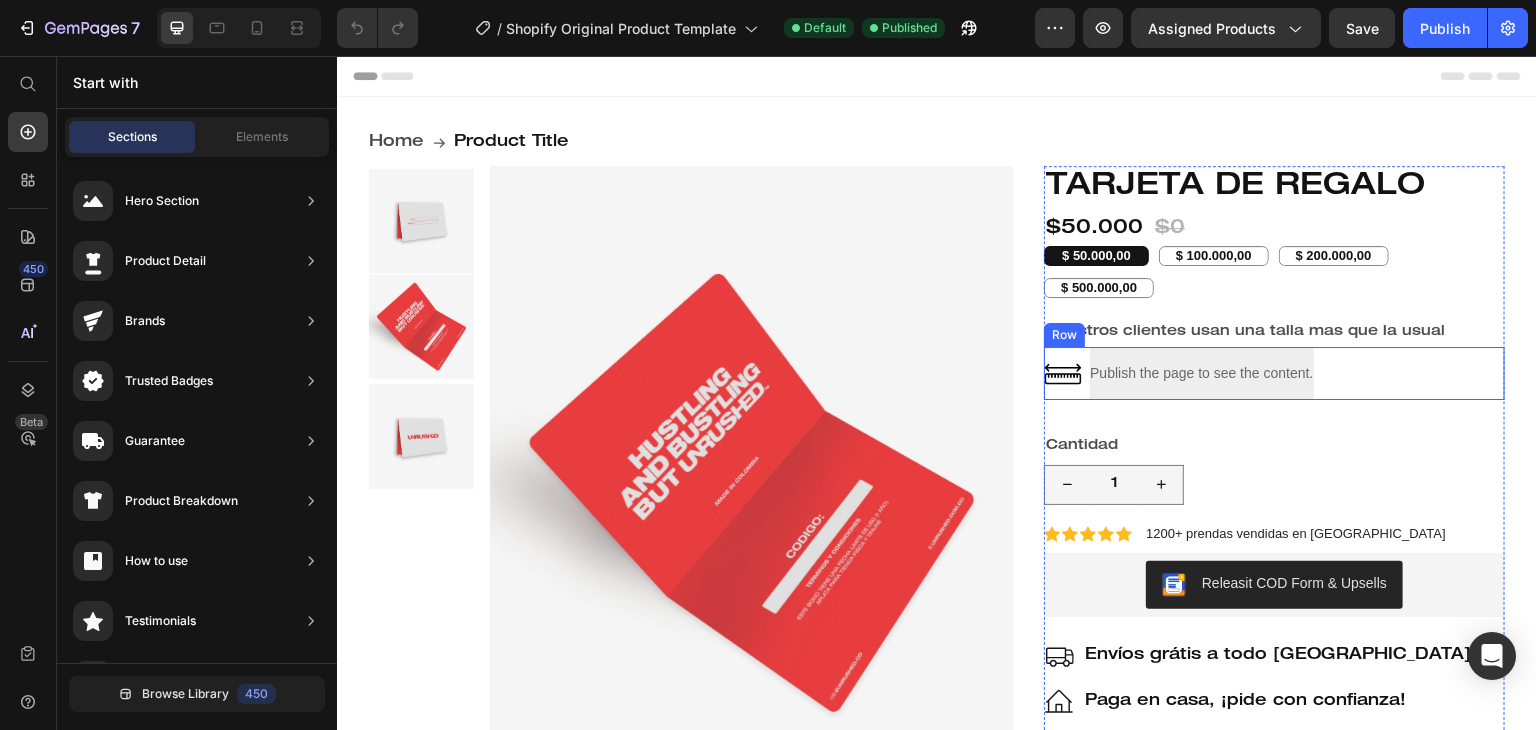 click on "Icon
Publish the page to see the content.
Custom Code Row" at bounding box center [1274, 373] 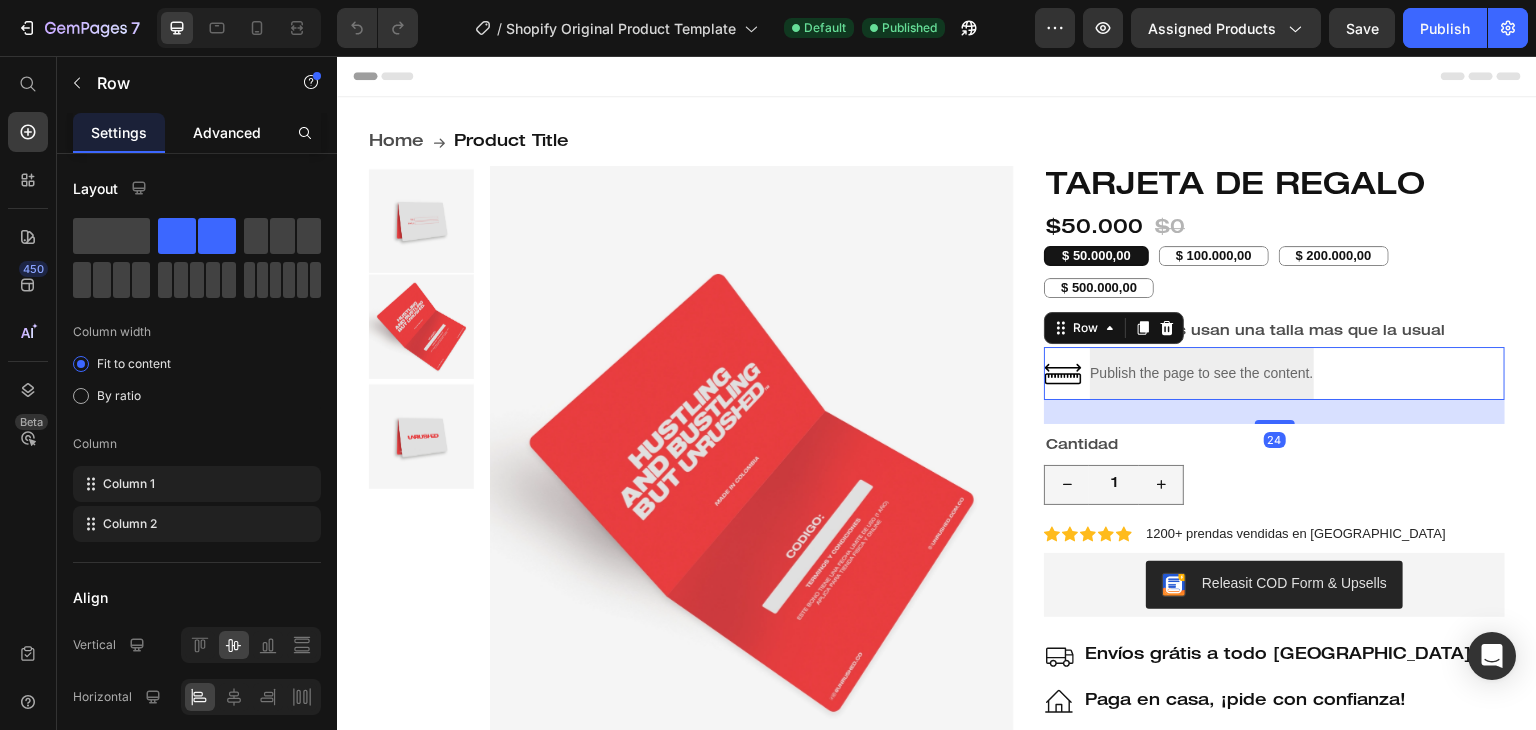 click on "Advanced" 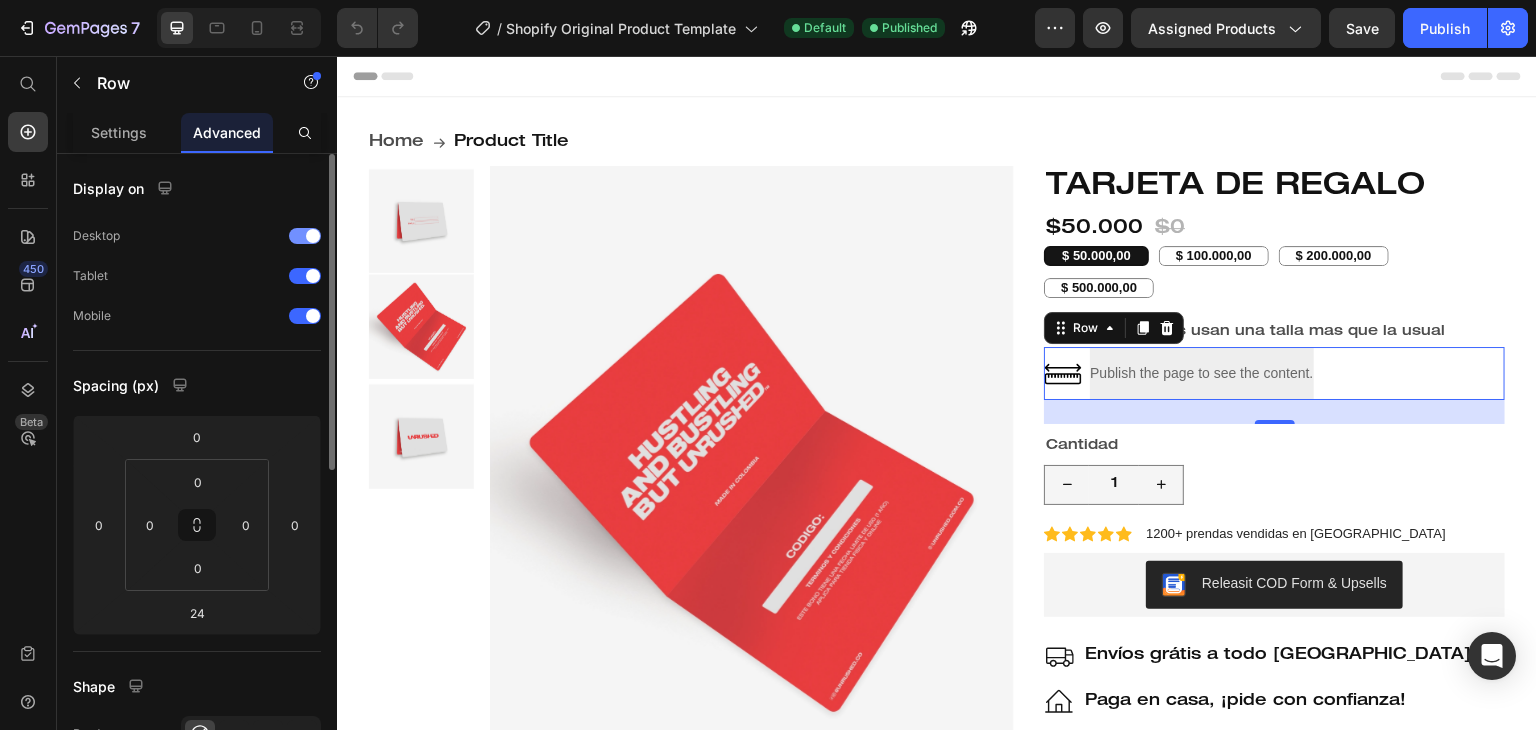 click at bounding box center (305, 236) 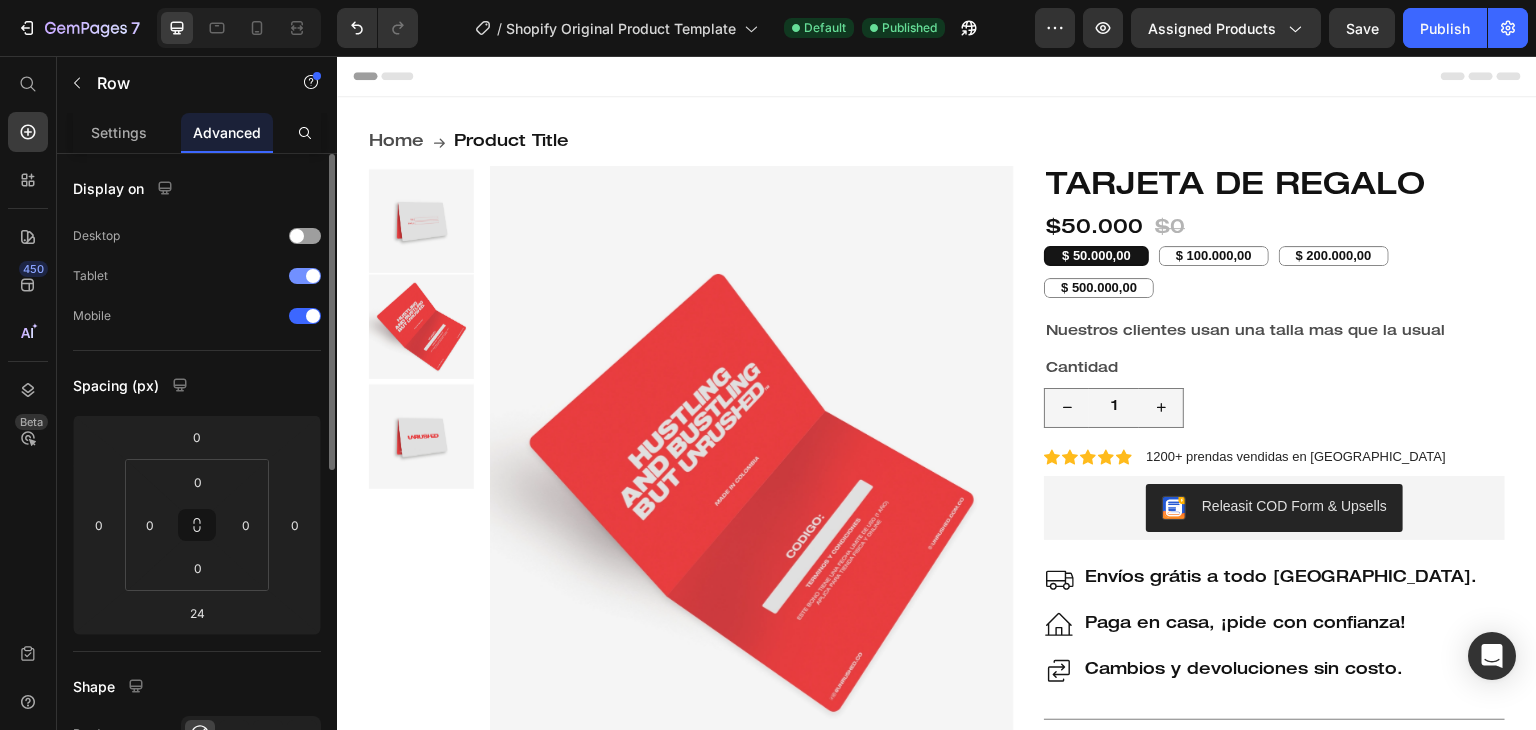 click on "Tablet" at bounding box center [197, 276] 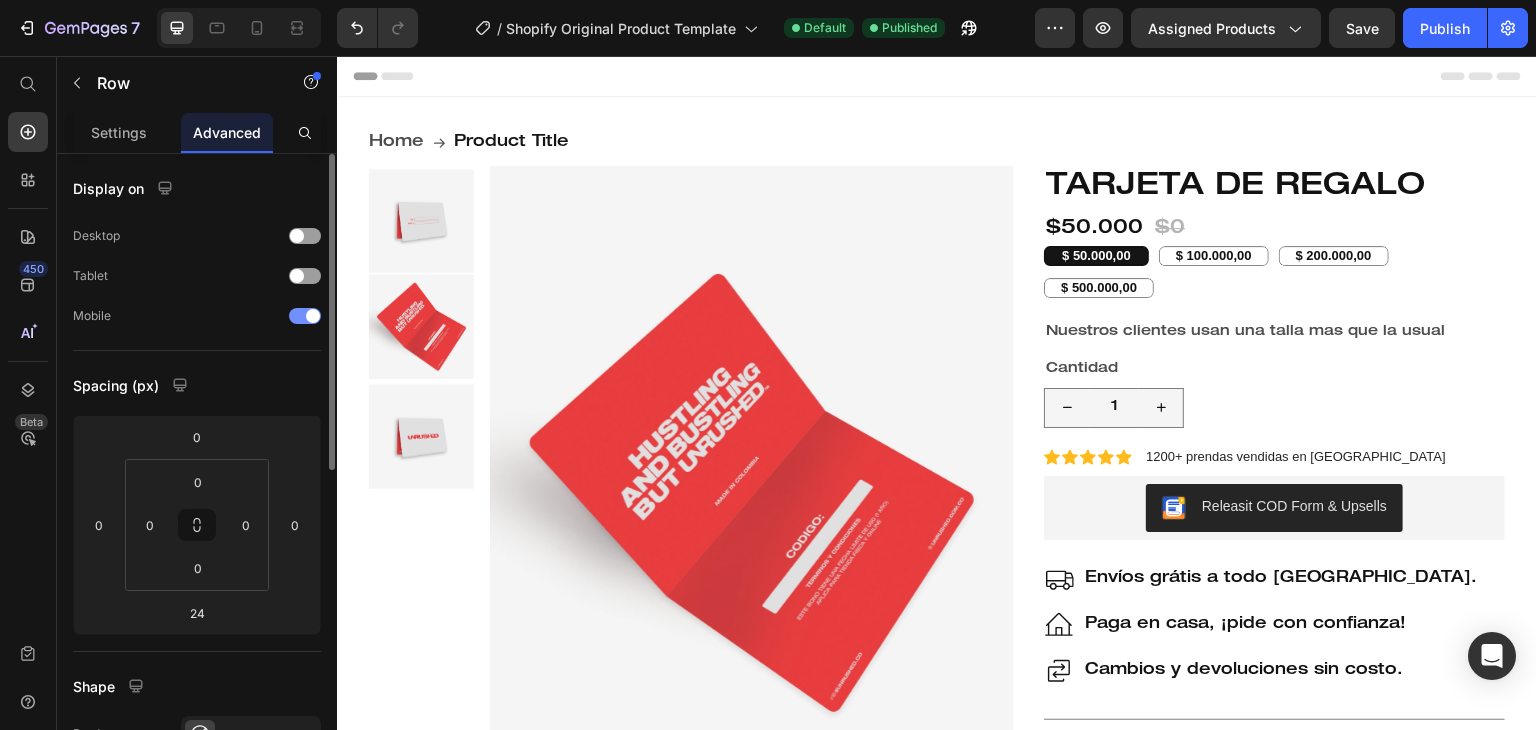 click at bounding box center (313, 316) 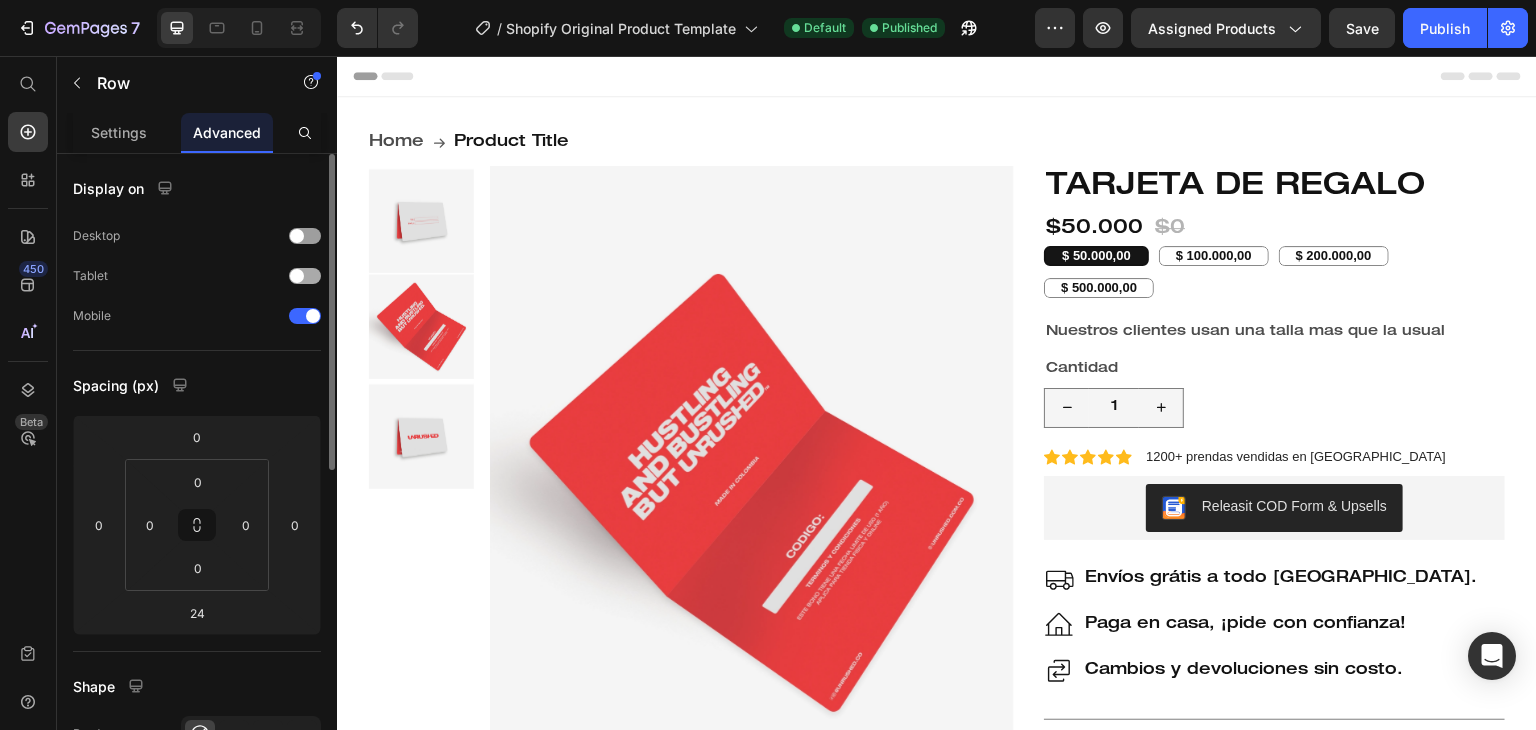 click at bounding box center (297, 276) 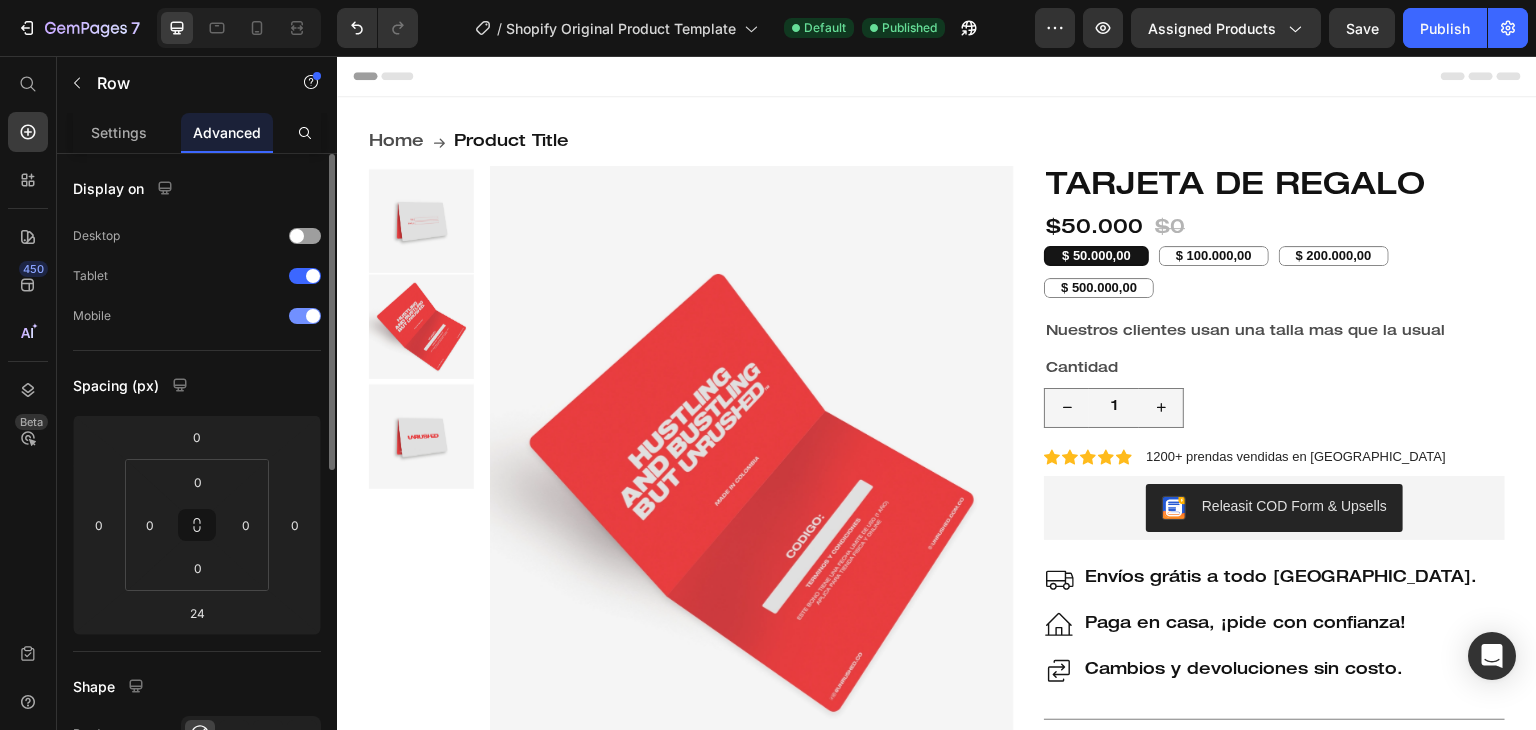 click at bounding box center [305, 316] 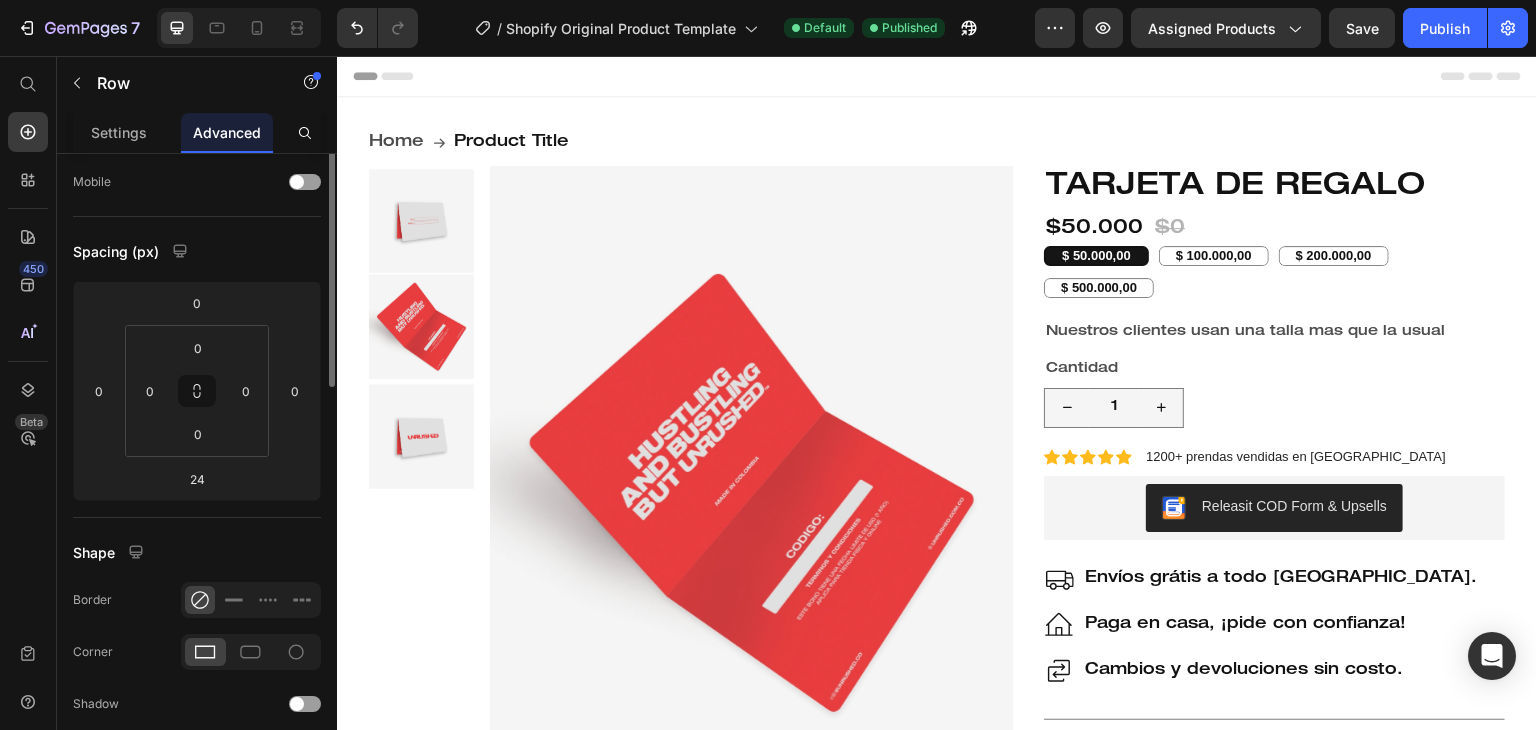 scroll, scrollTop: 34, scrollLeft: 0, axis: vertical 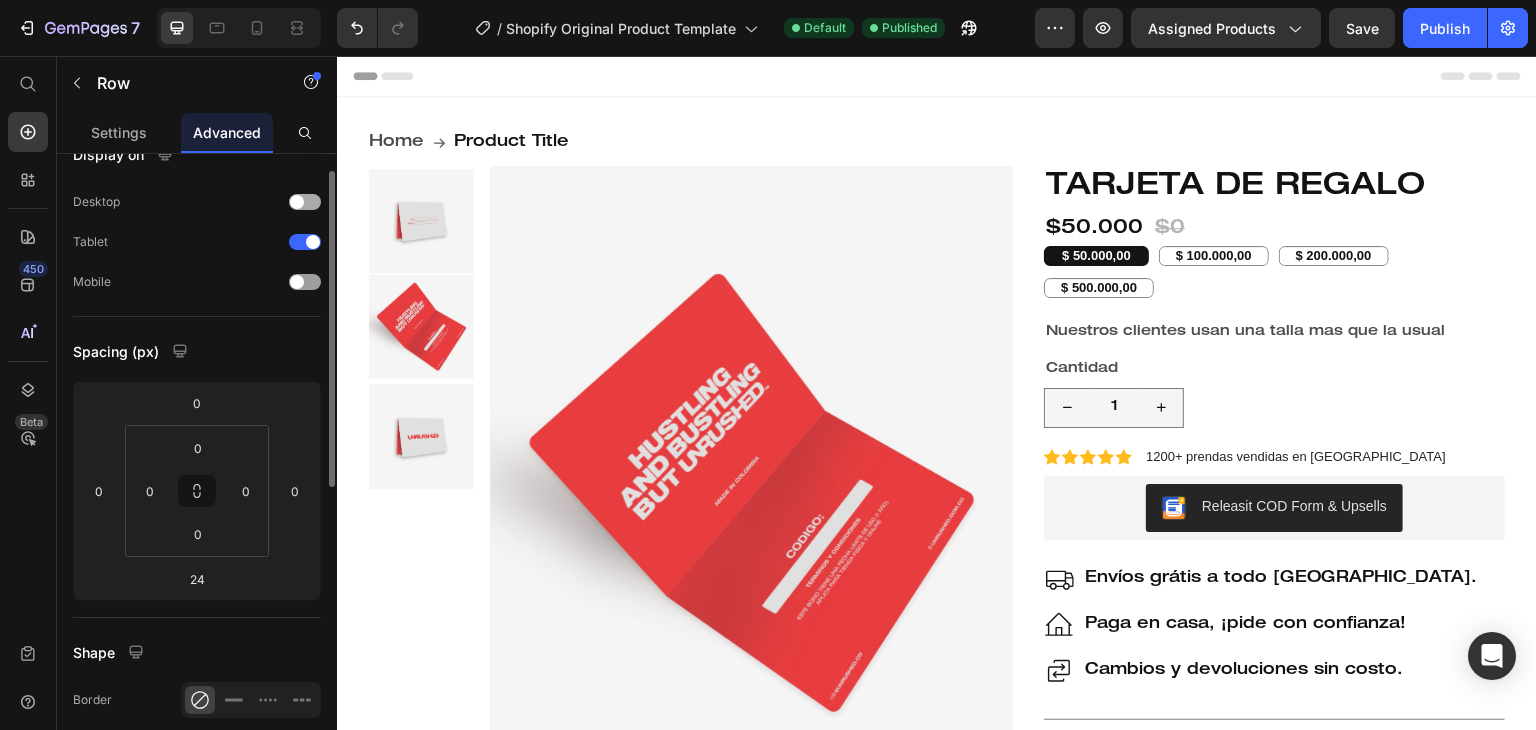 click at bounding box center [297, 202] 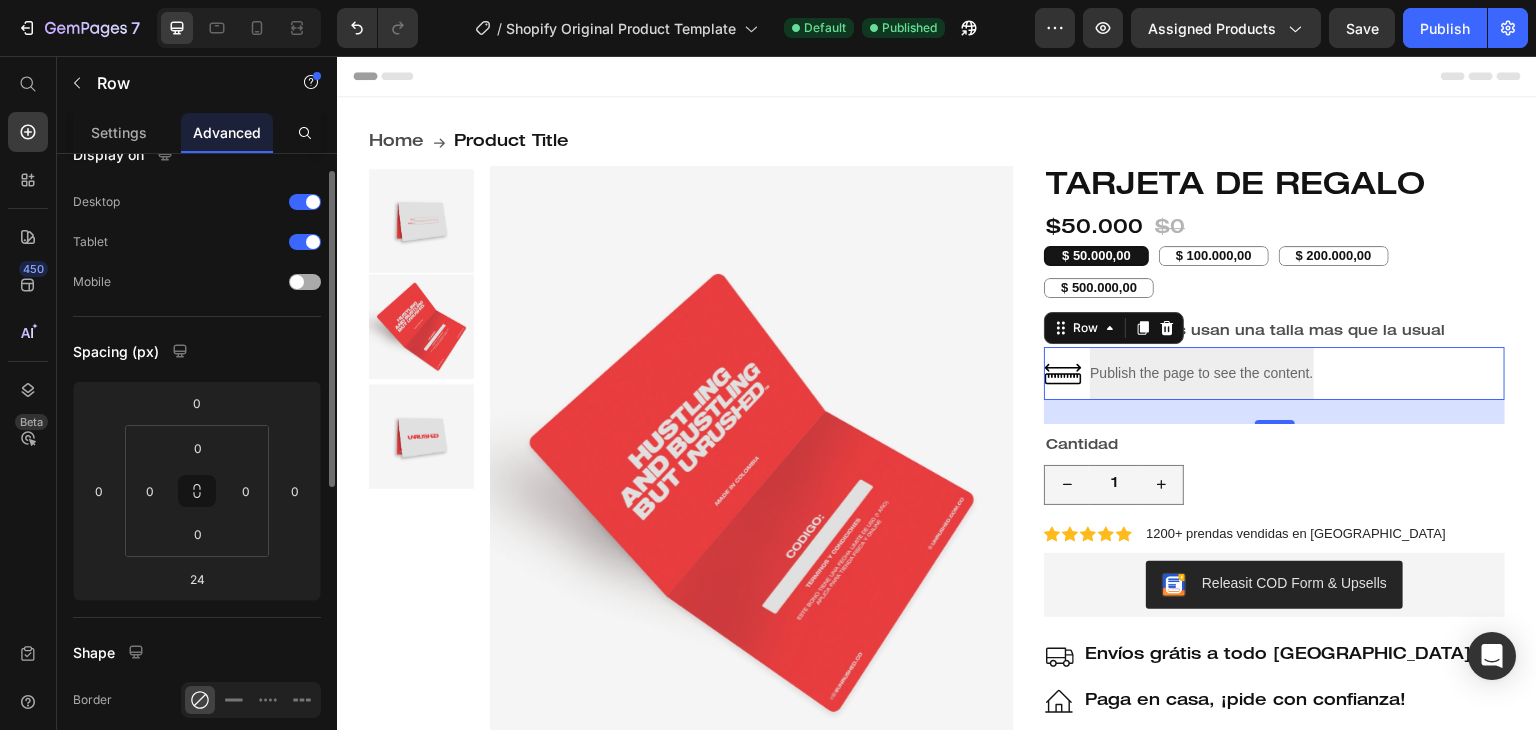 click at bounding box center [297, 282] 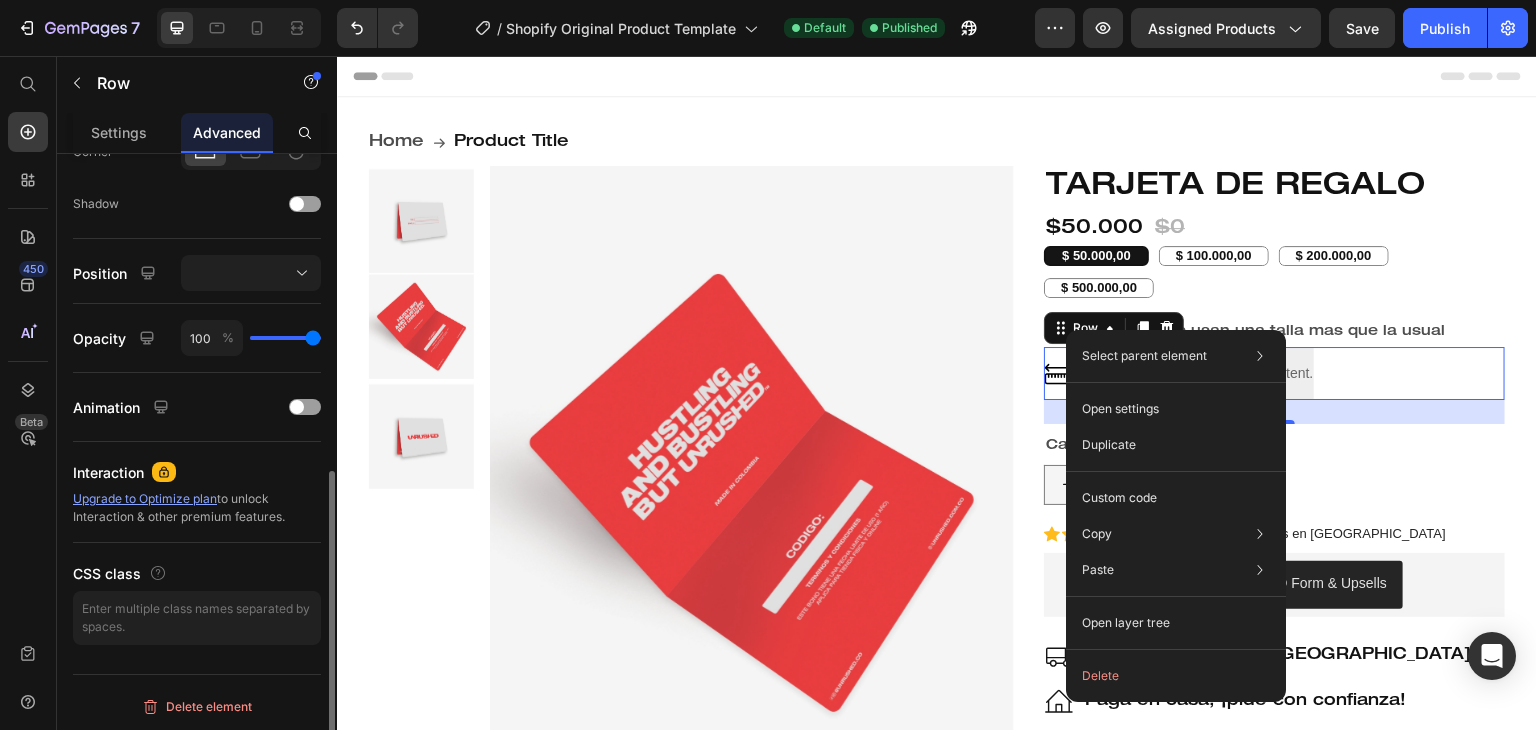 scroll, scrollTop: 34, scrollLeft: 0, axis: vertical 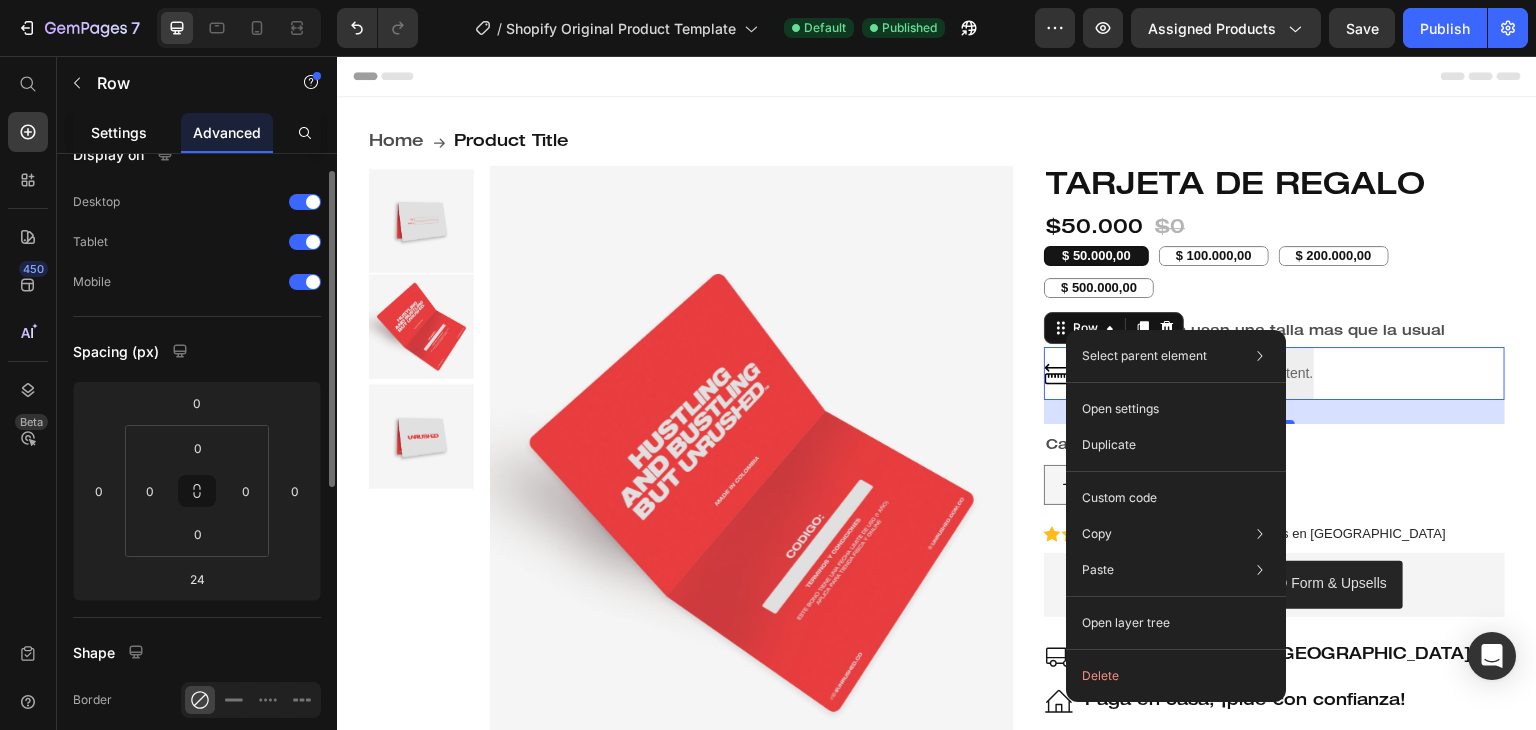 click on "Settings" 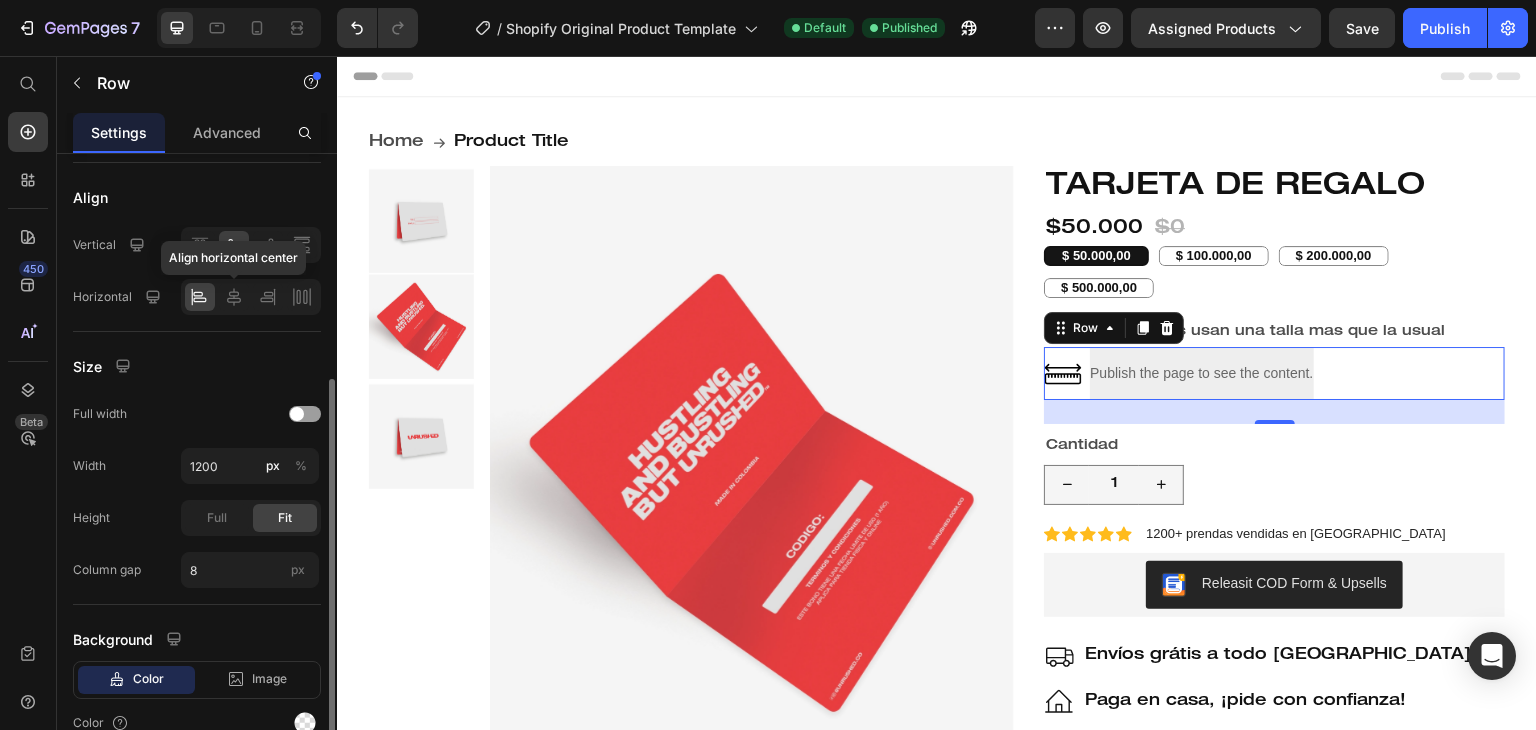 scroll, scrollTop: 494, scrollLeft: 0, axis: vertical 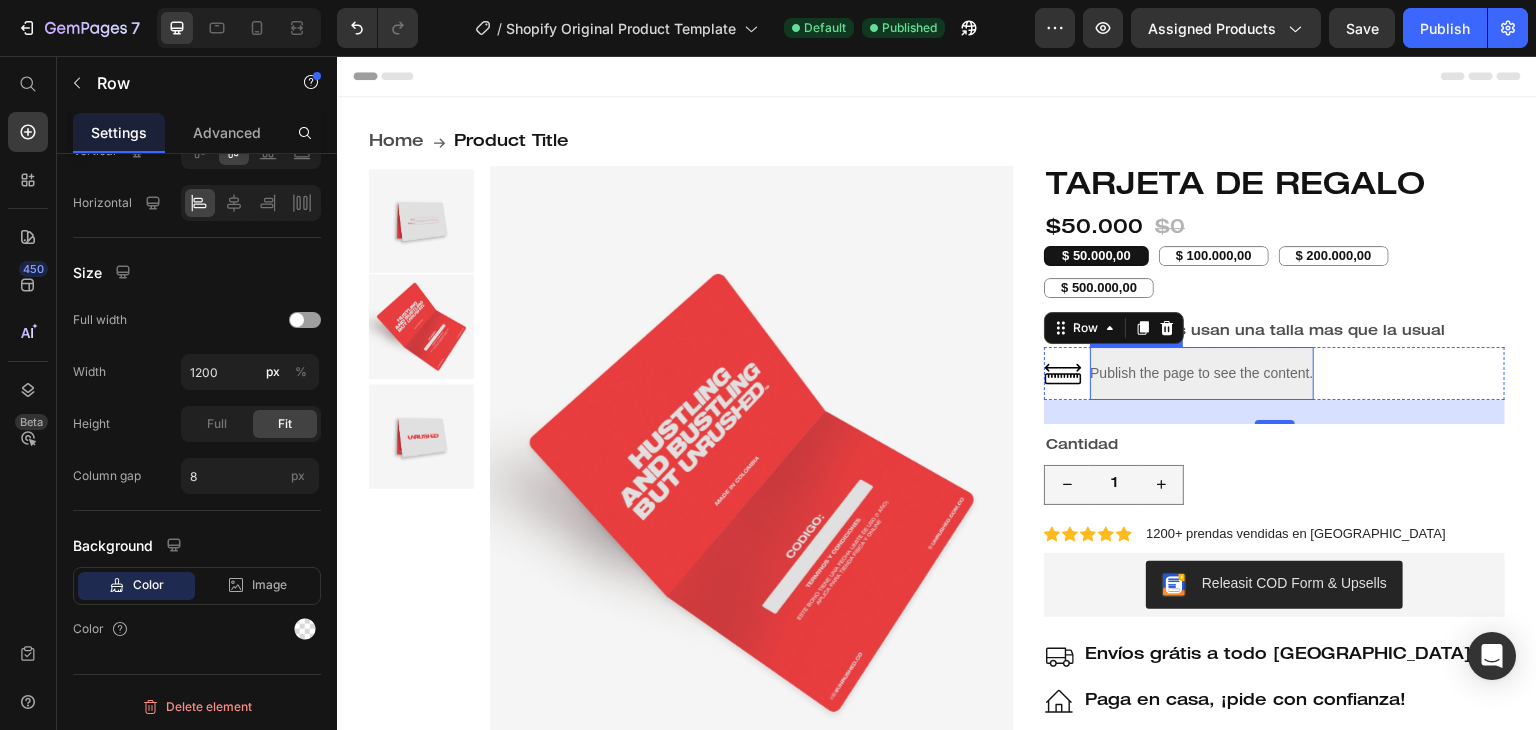 click on "Publish the page to see the content." at bounding box center (1201, 373) 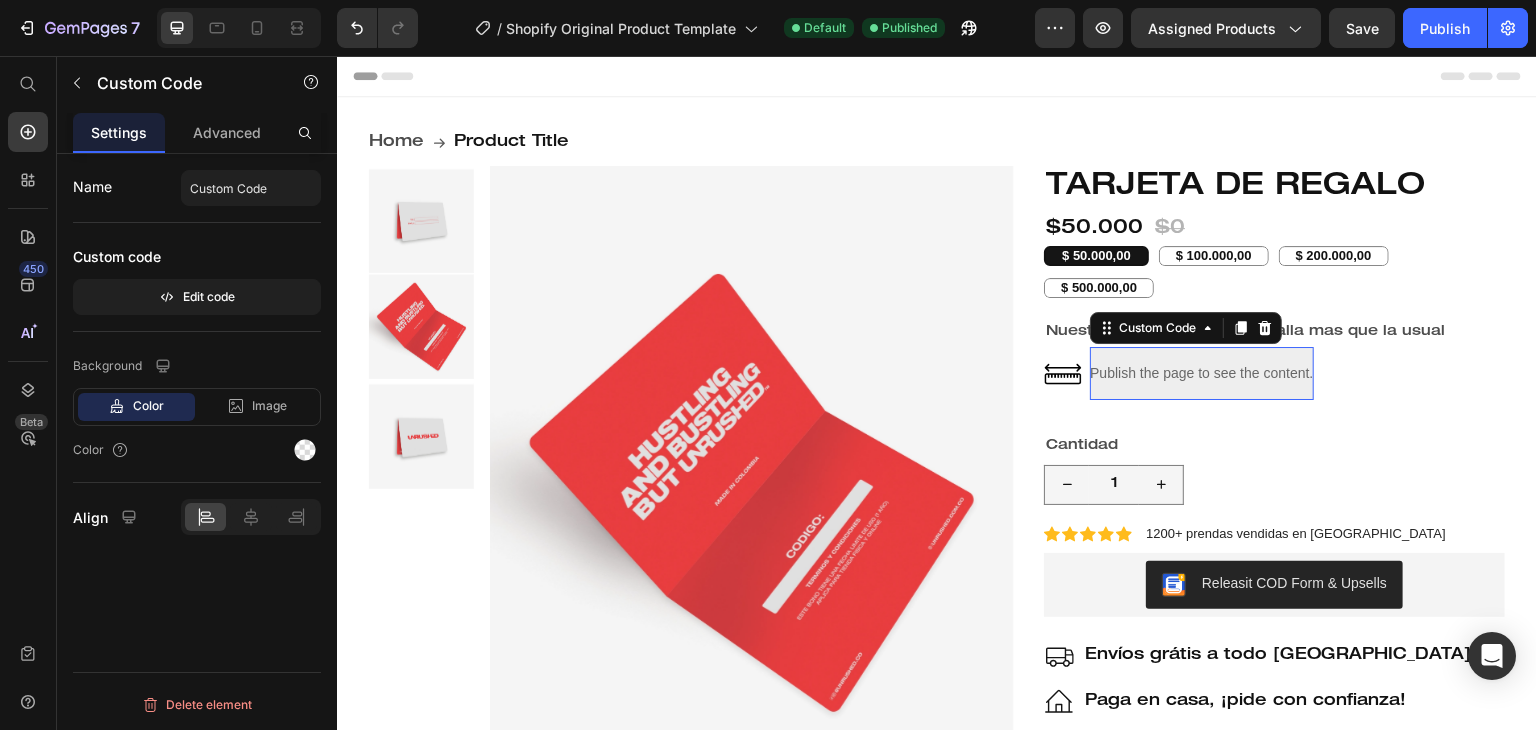 scroll, scrollTop: 0, scrollLeft: 0, axis: both 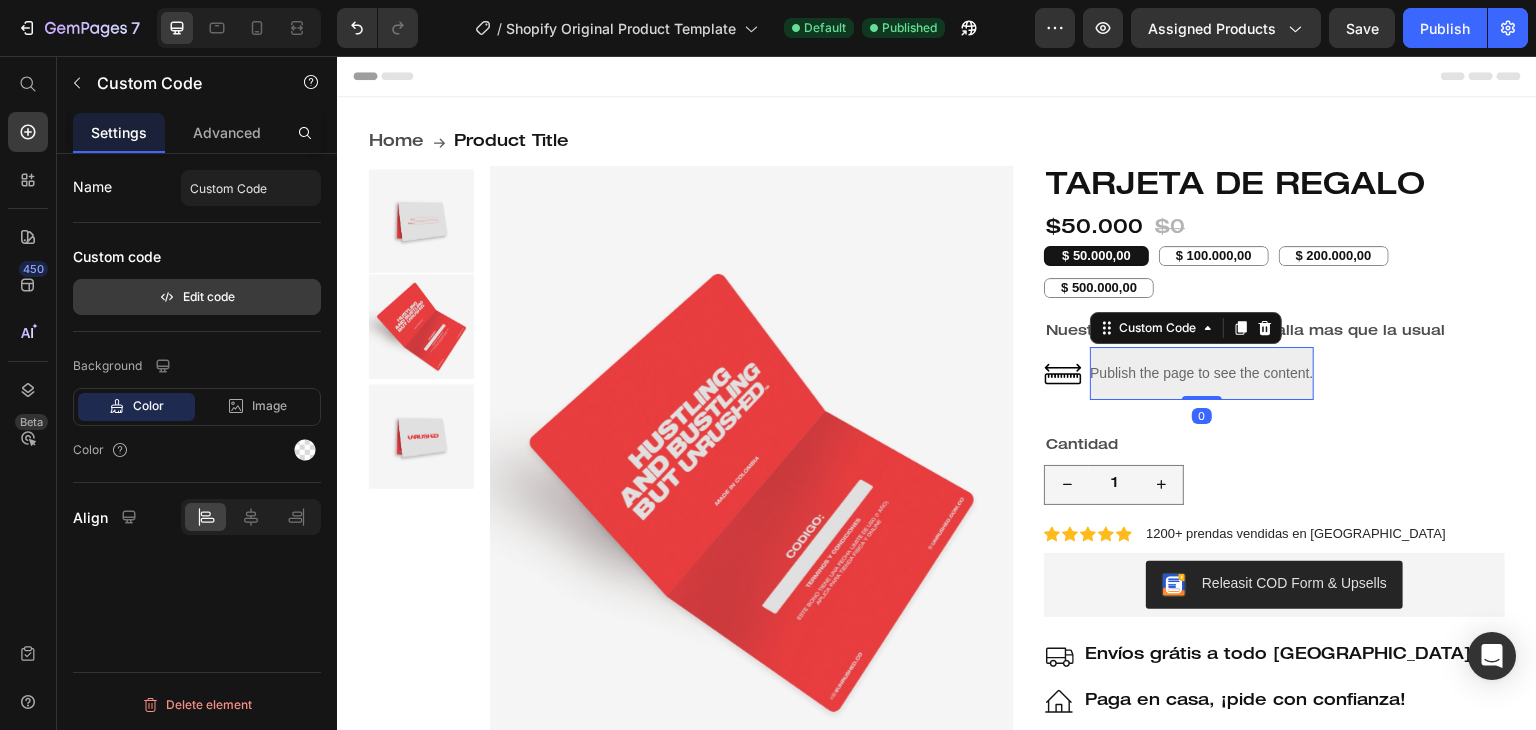 click on "Edit code" at bounding box center (197, 297) 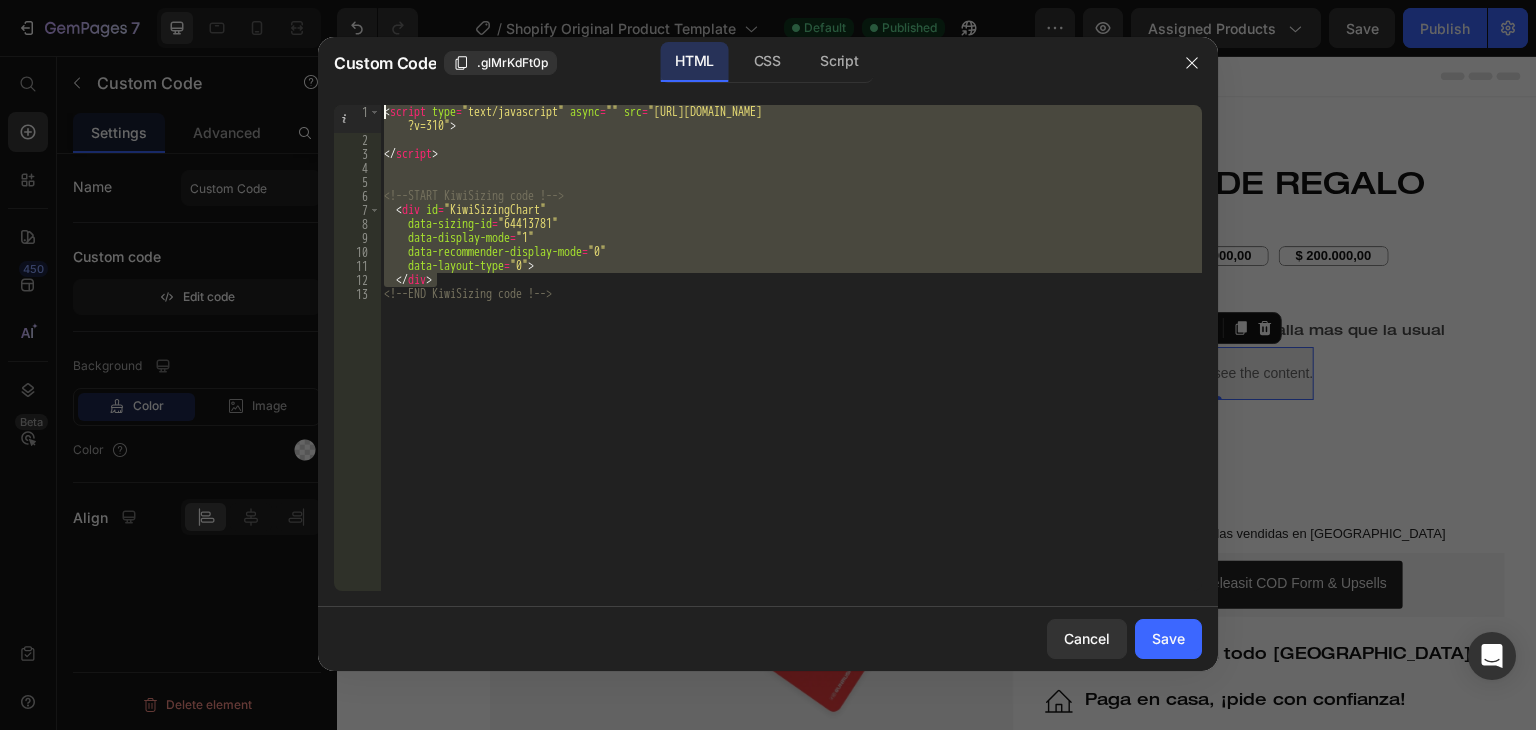 drag, startPoint x: 451, startPoint y: 283, endPoint x: 356, endPoint y: 79, distance: 225.03555 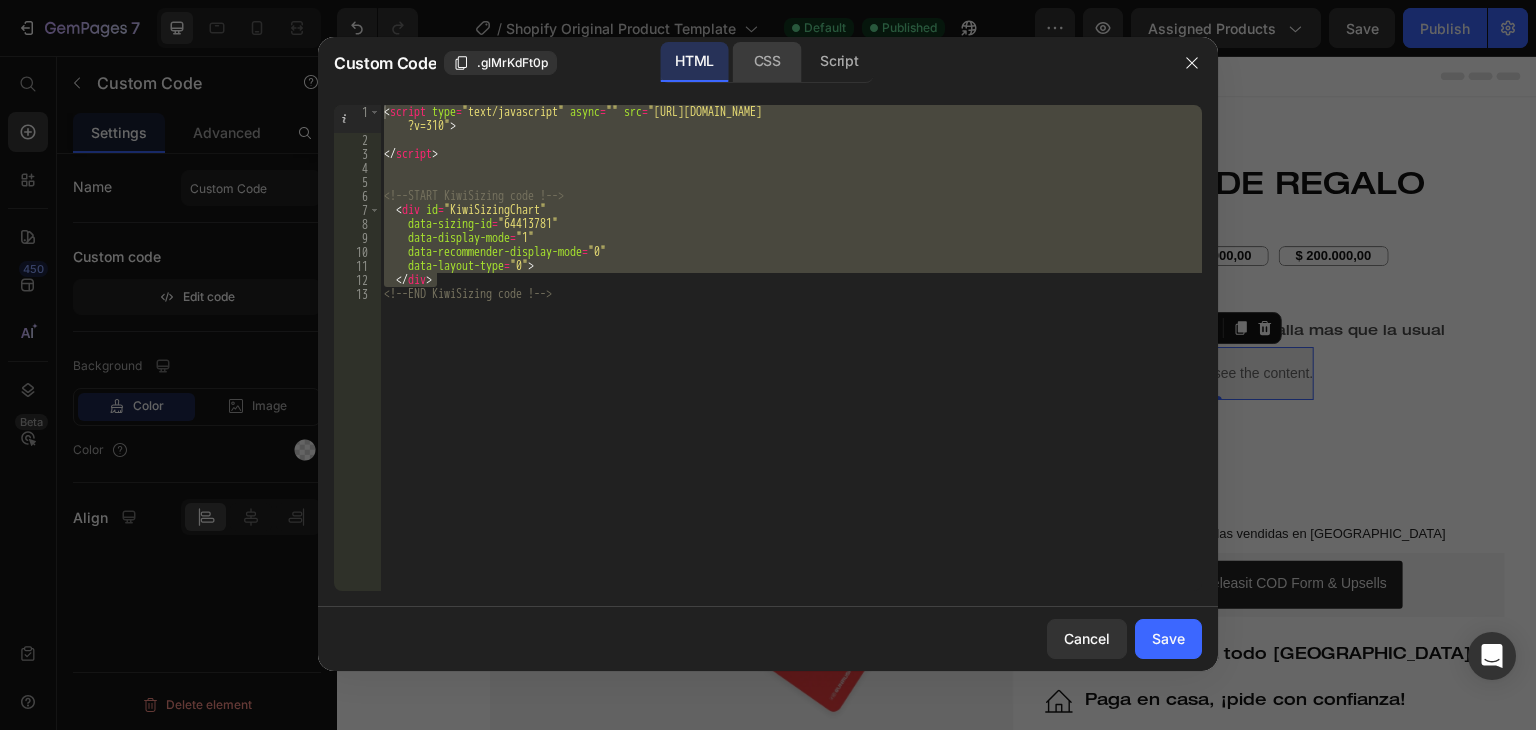 click on "CSS" 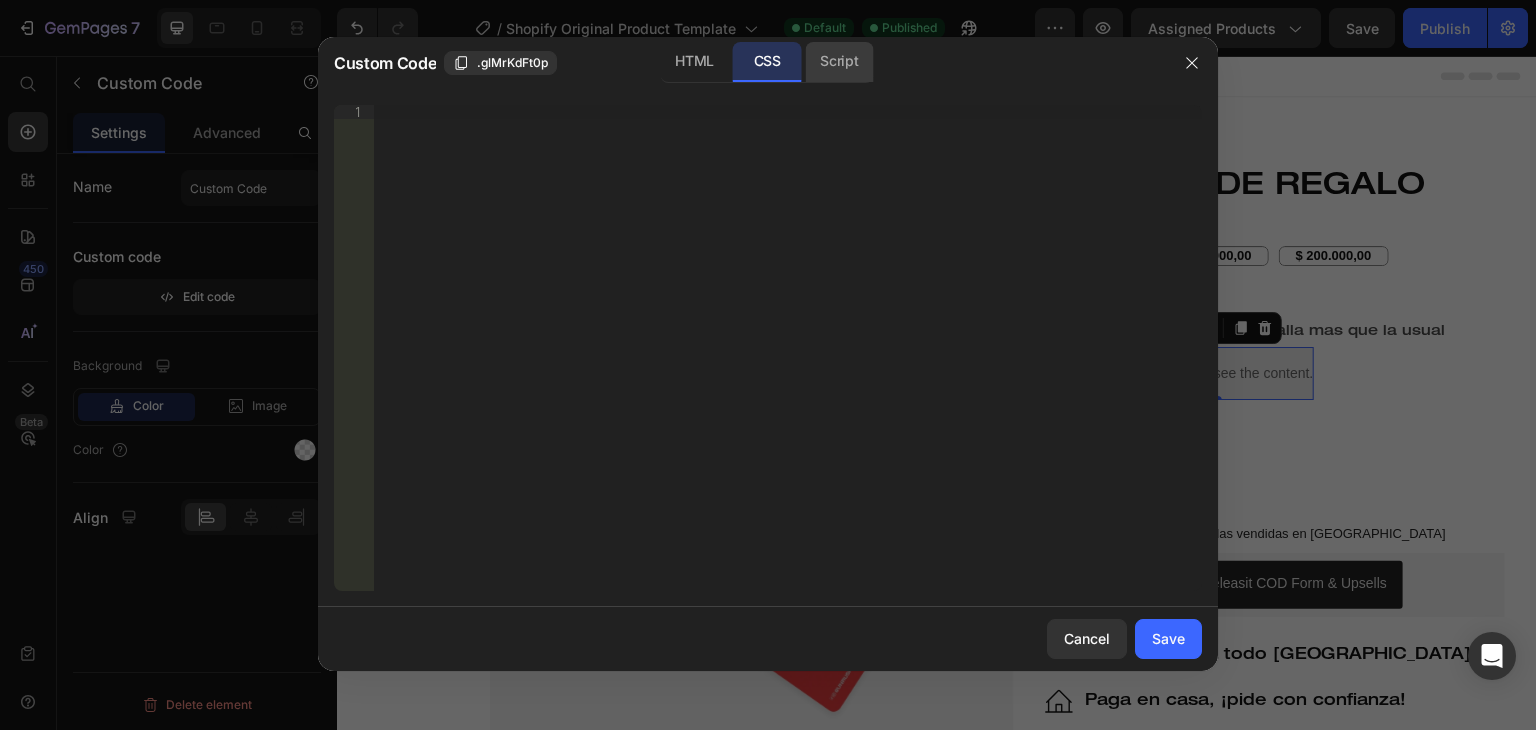 click on "Script" 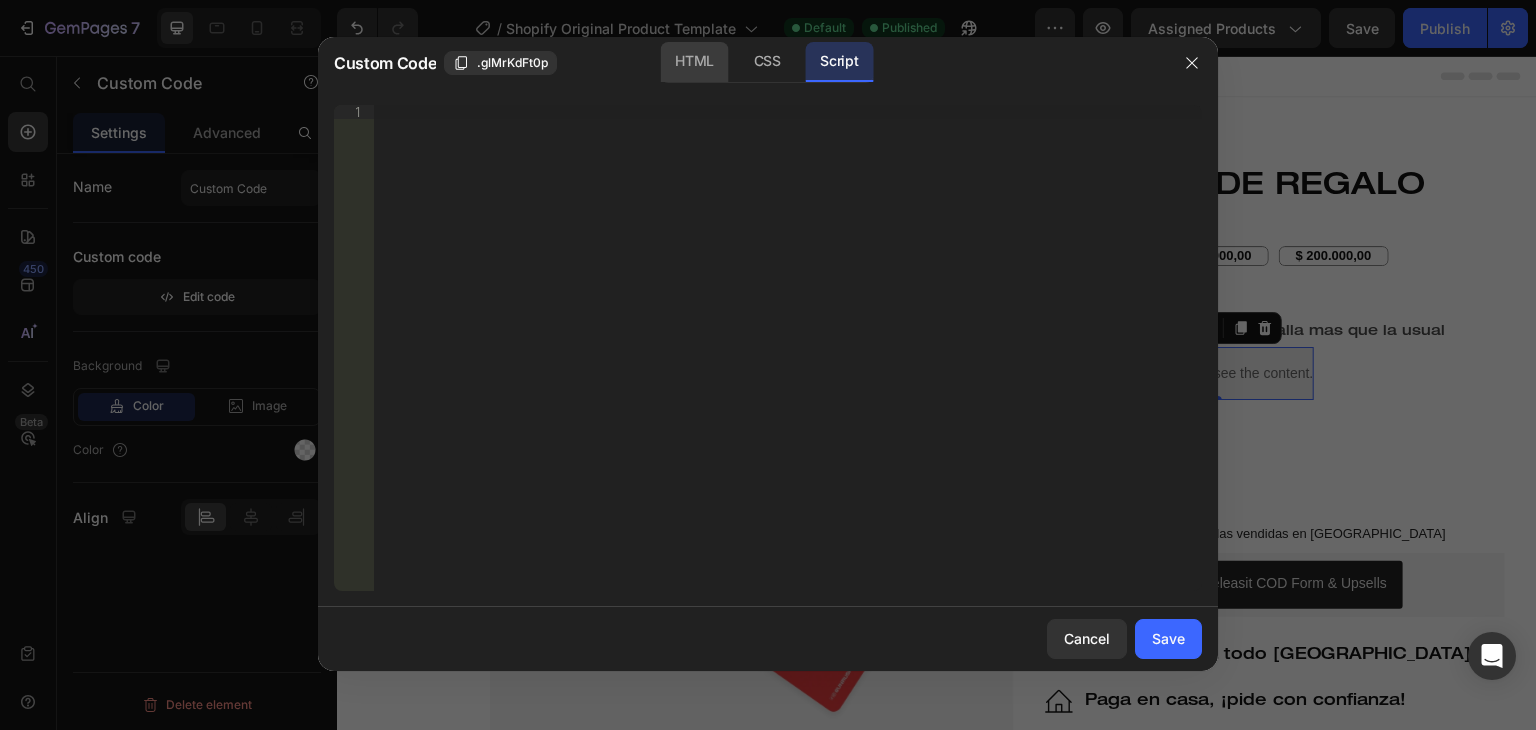 click on "HTML" 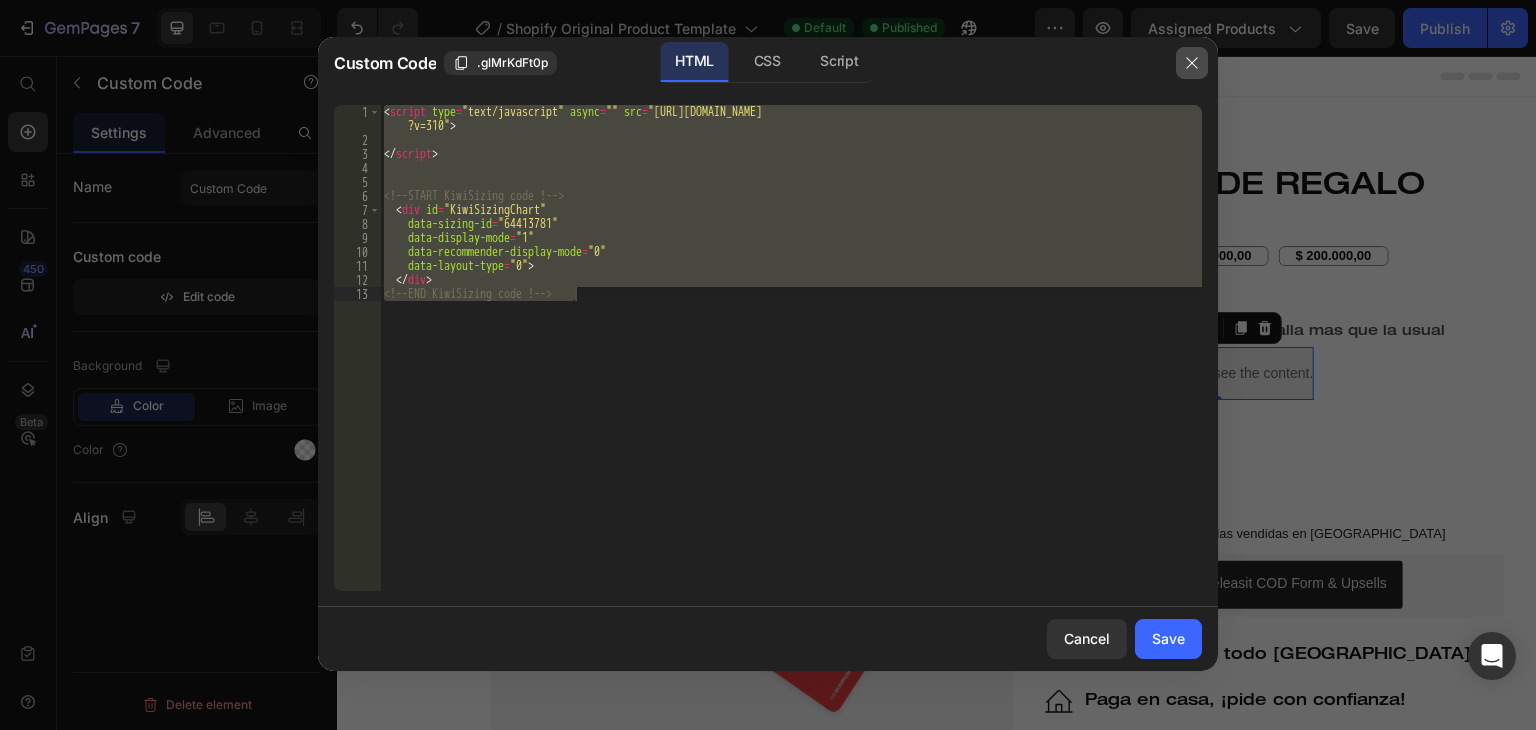 click at bounding box center [1192, 63] 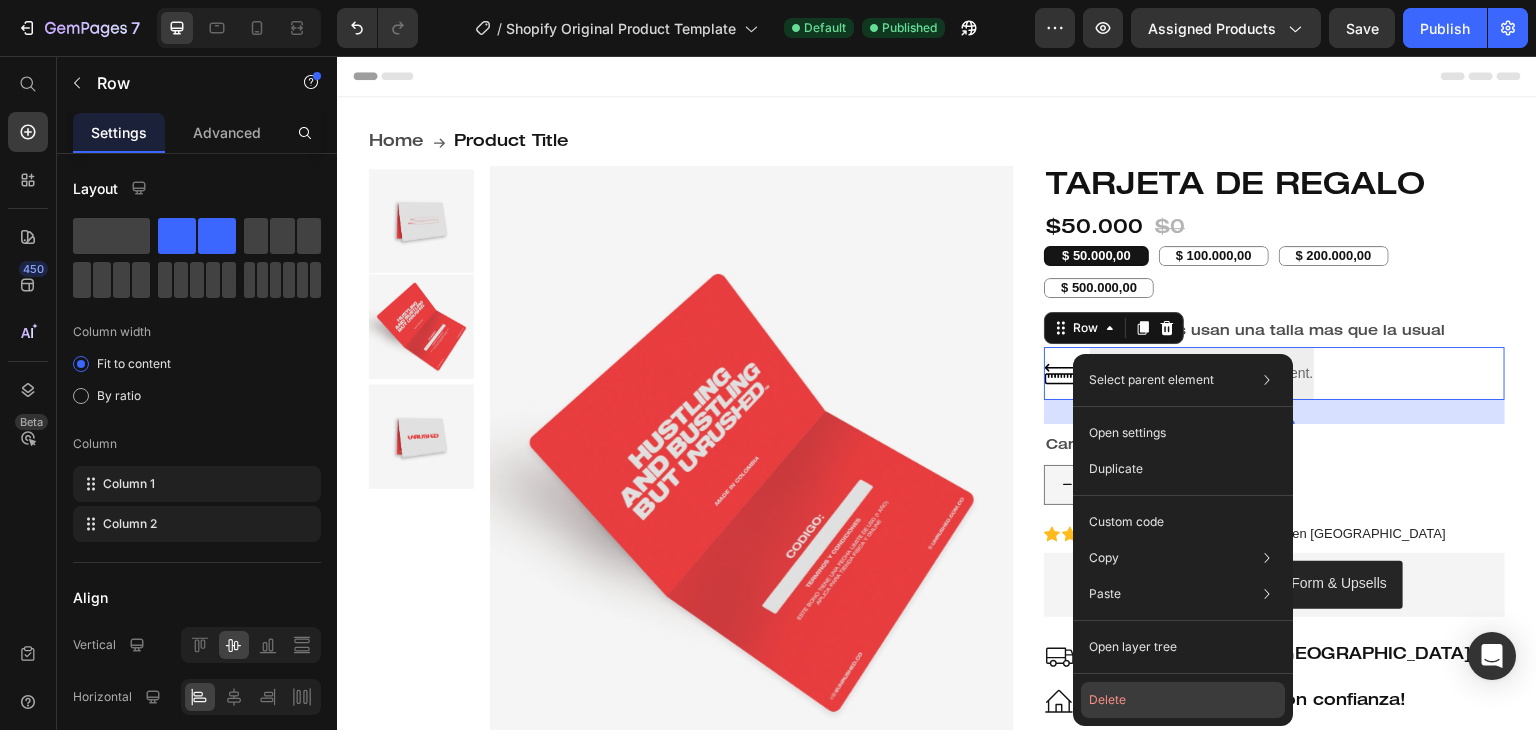 click on "Delete" 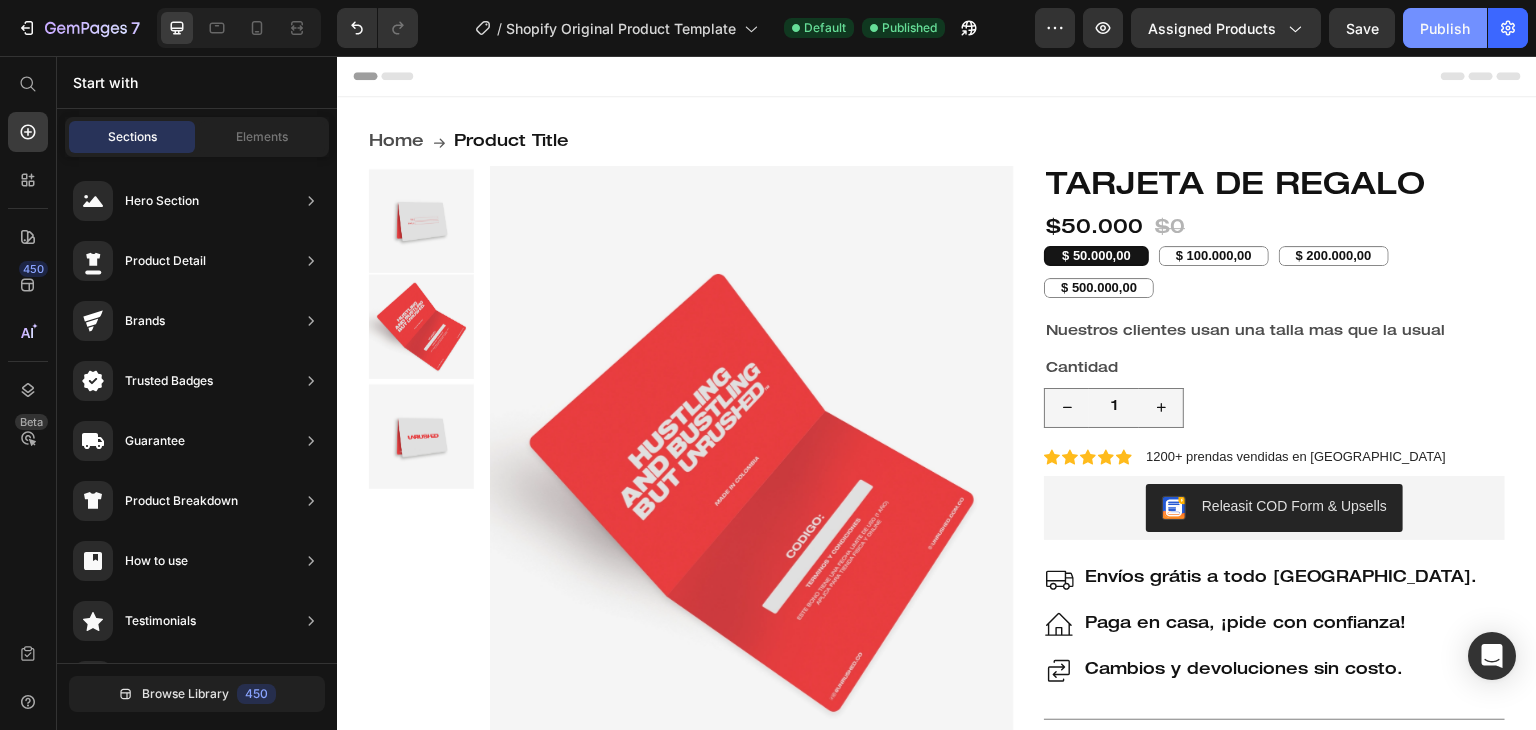 click on "Publish" 